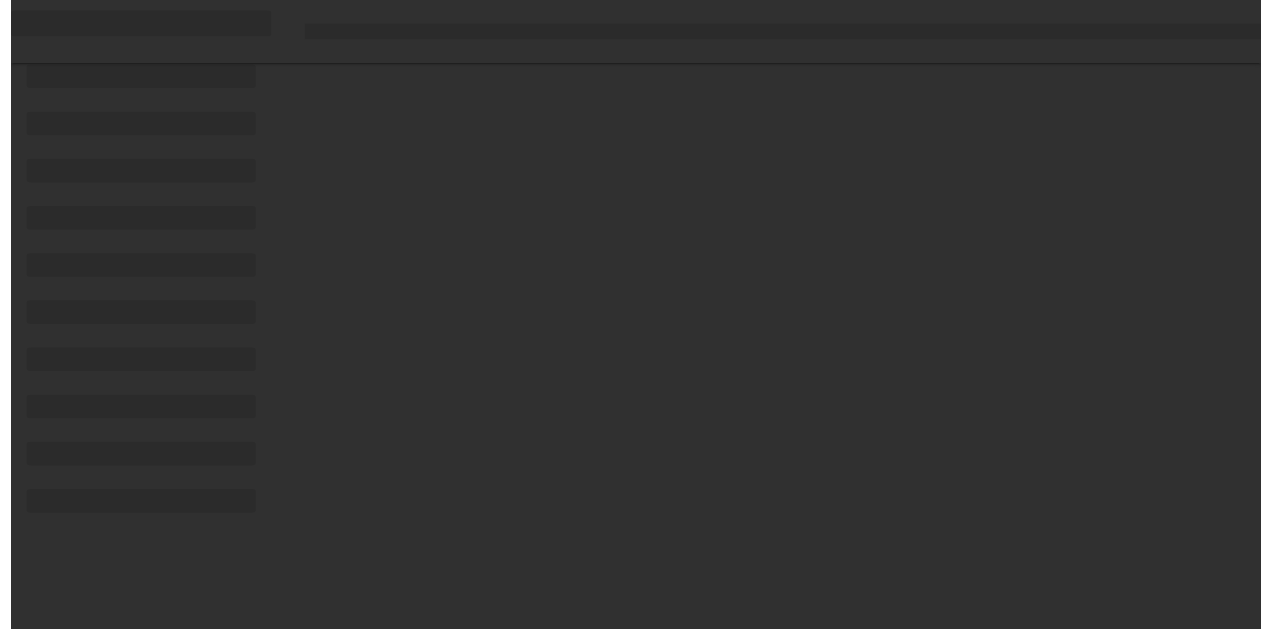 scroll, scrollTop: 0, scrollLeft: 0, axis: both 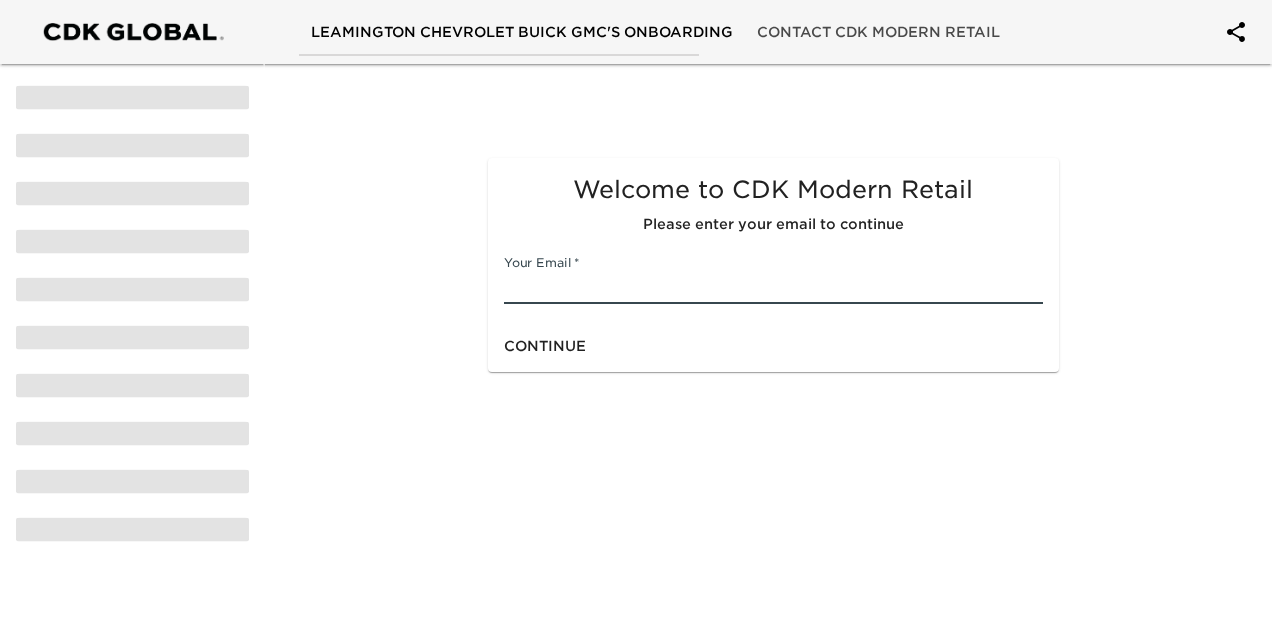 click at bounding box center (773, 288) 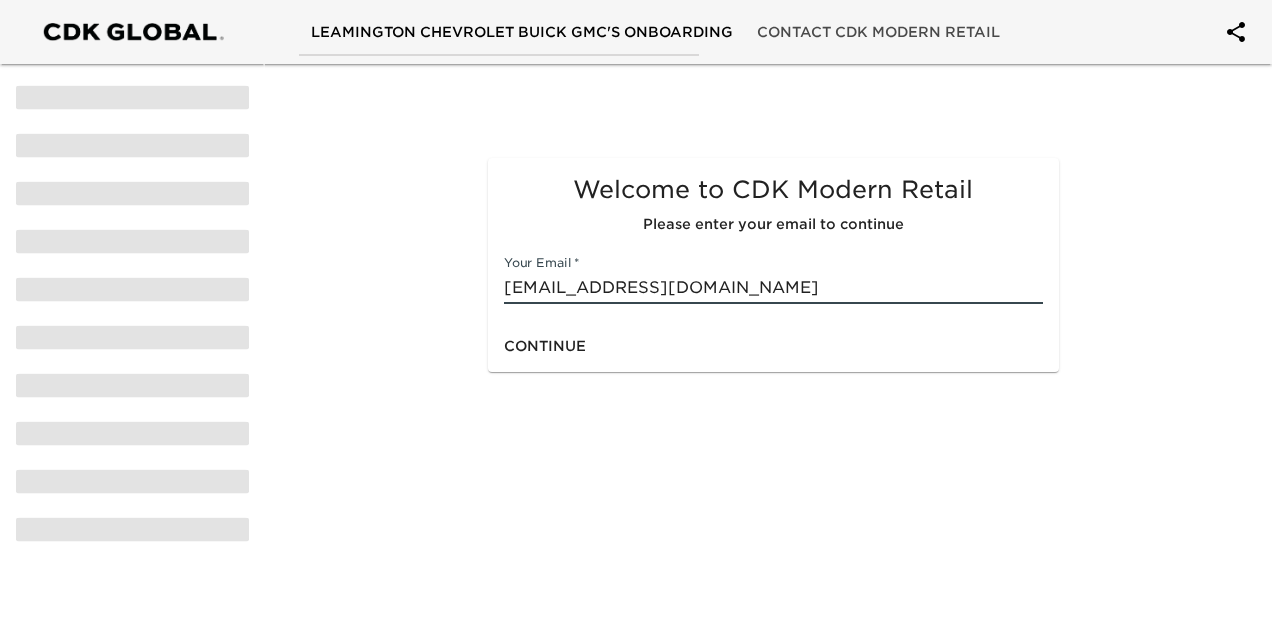 type on "kent@ledinghamgm.com" 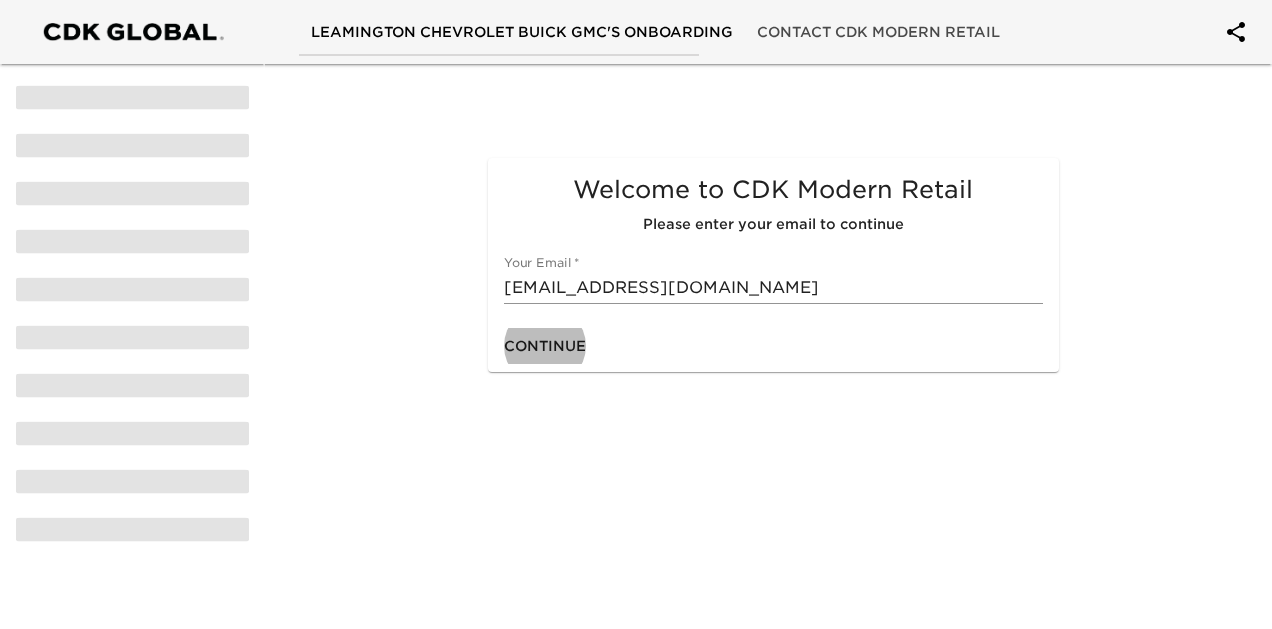 type 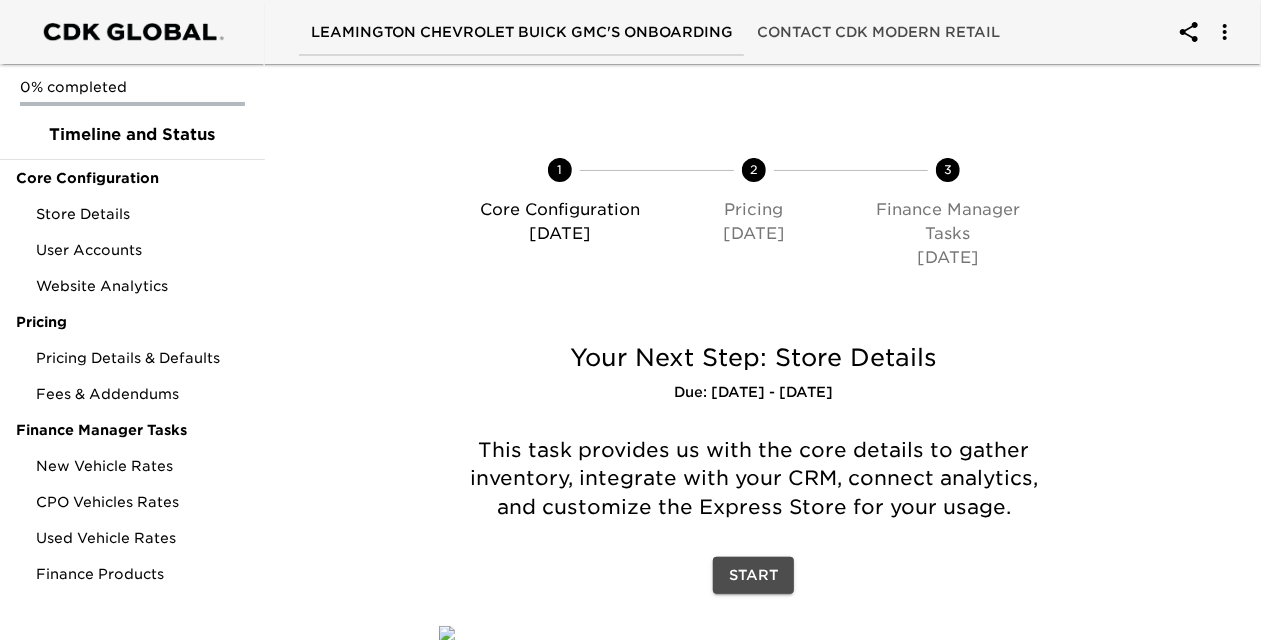 click on "Start" at bounding box center (753, 575) 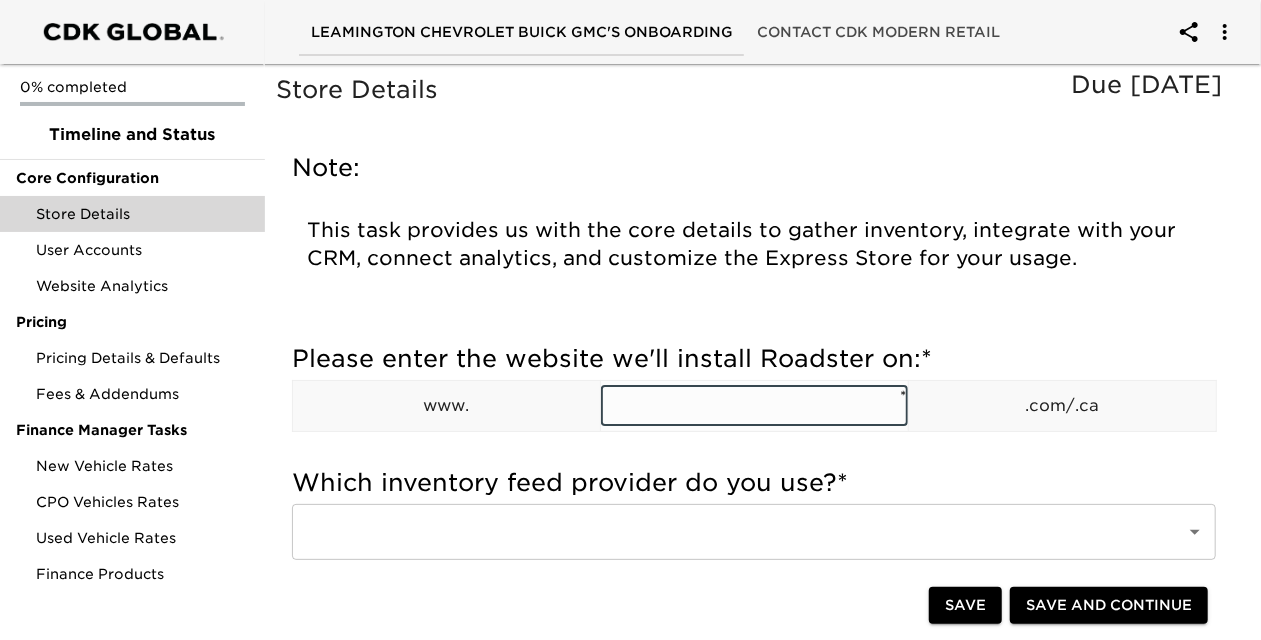 click at bounding box center (754, 406) 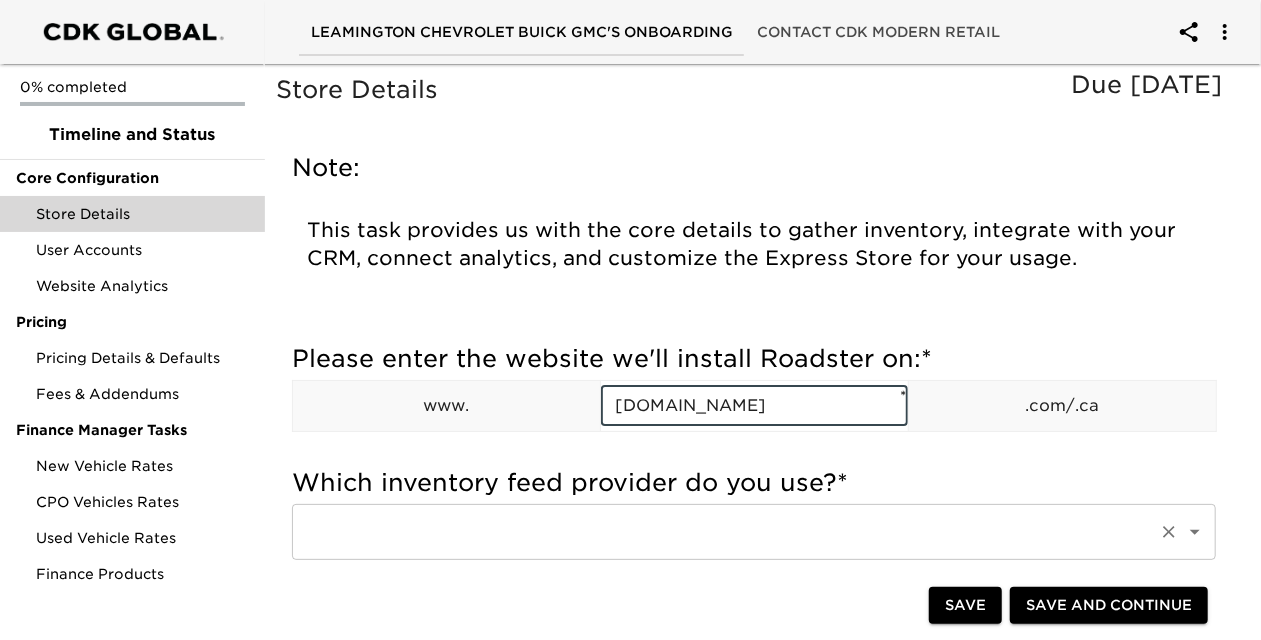 type on "ledinghamgm.com" 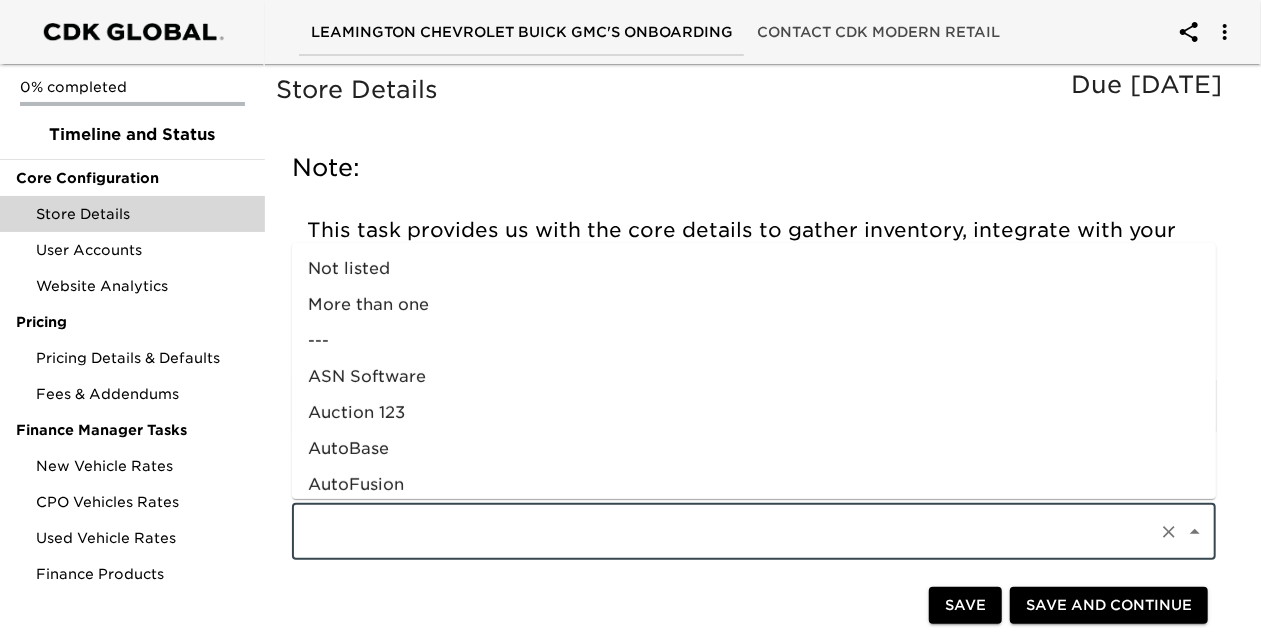 click at bounding box center [726, 532] 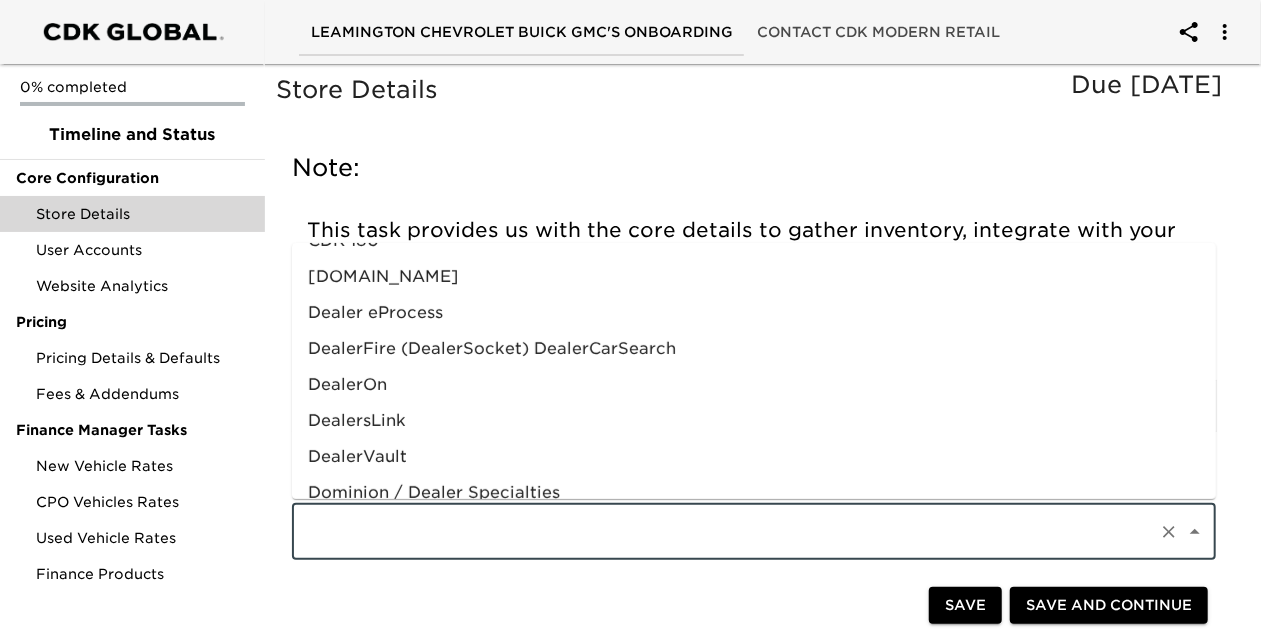 scroll, scrollTop: 424, scrollLeft: 0, axis: vertical 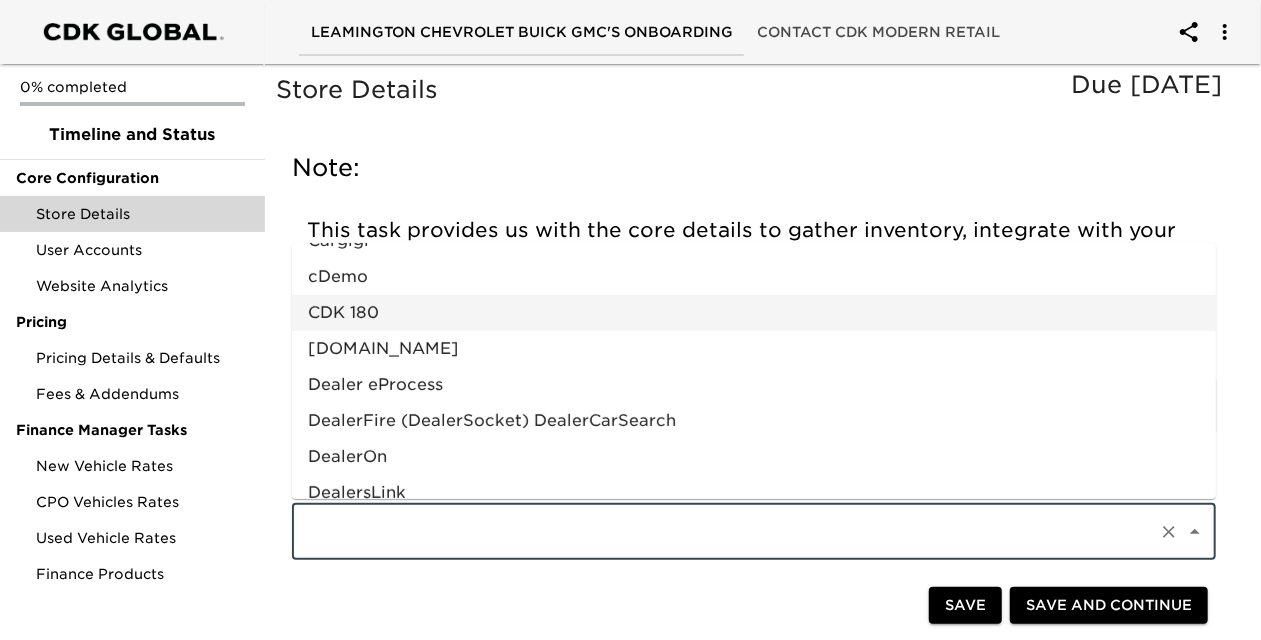 click on "CDK 180" at bounding box center (754, 313) 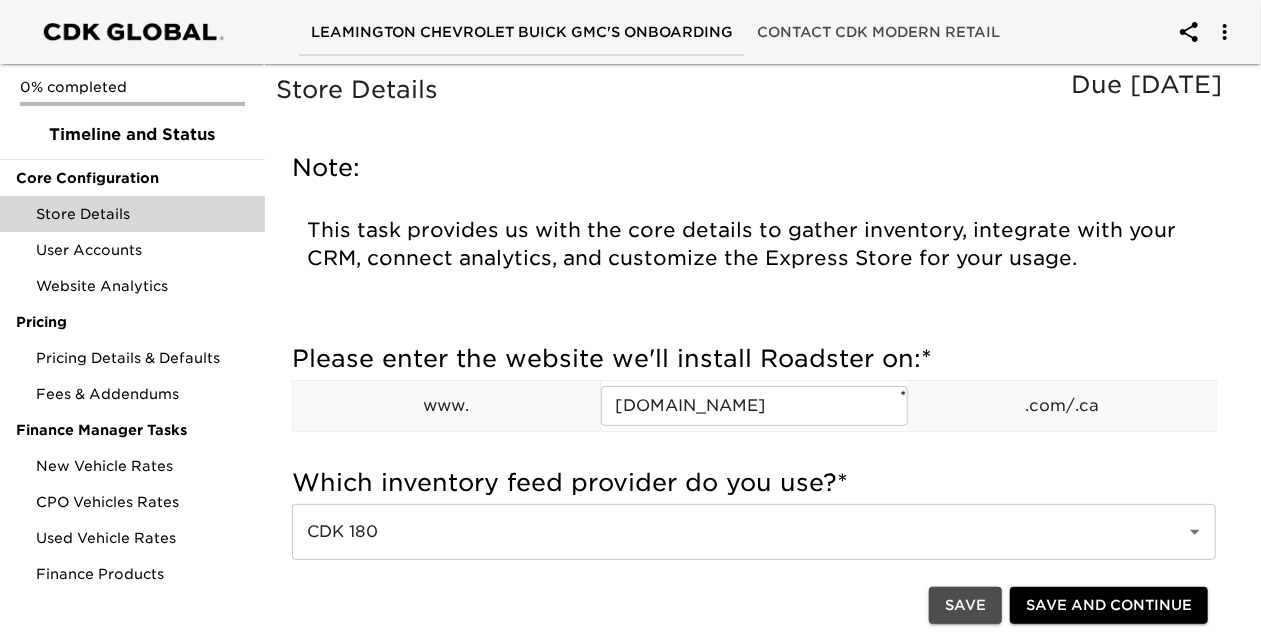 click on "Save" at bounding box center (965, 606) 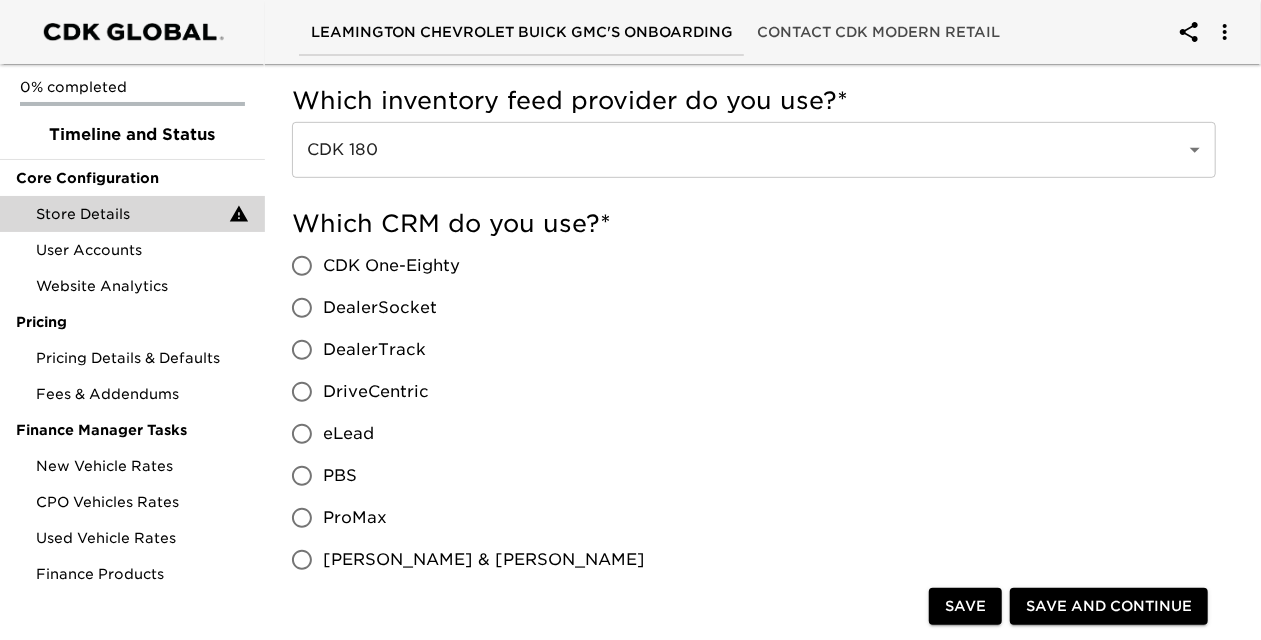 scroll, scrollTop: 600, scrollLeft: 0, axis: vertical 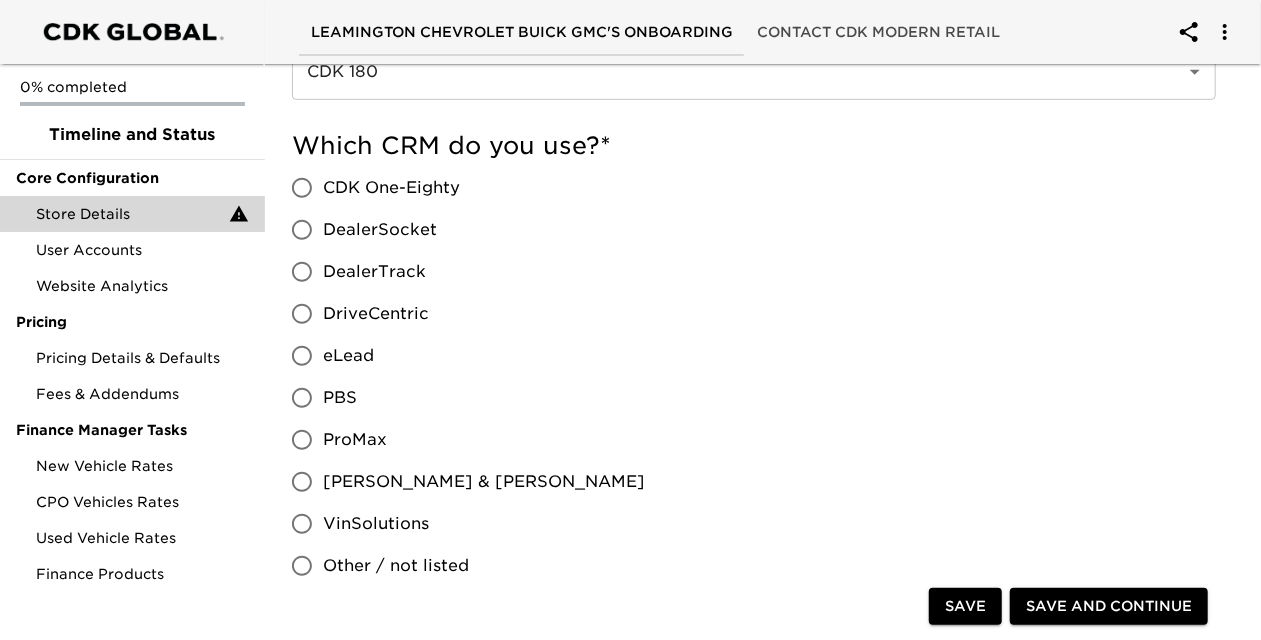 click on "CDK One-Eighty" at bounding box center [302, 188] 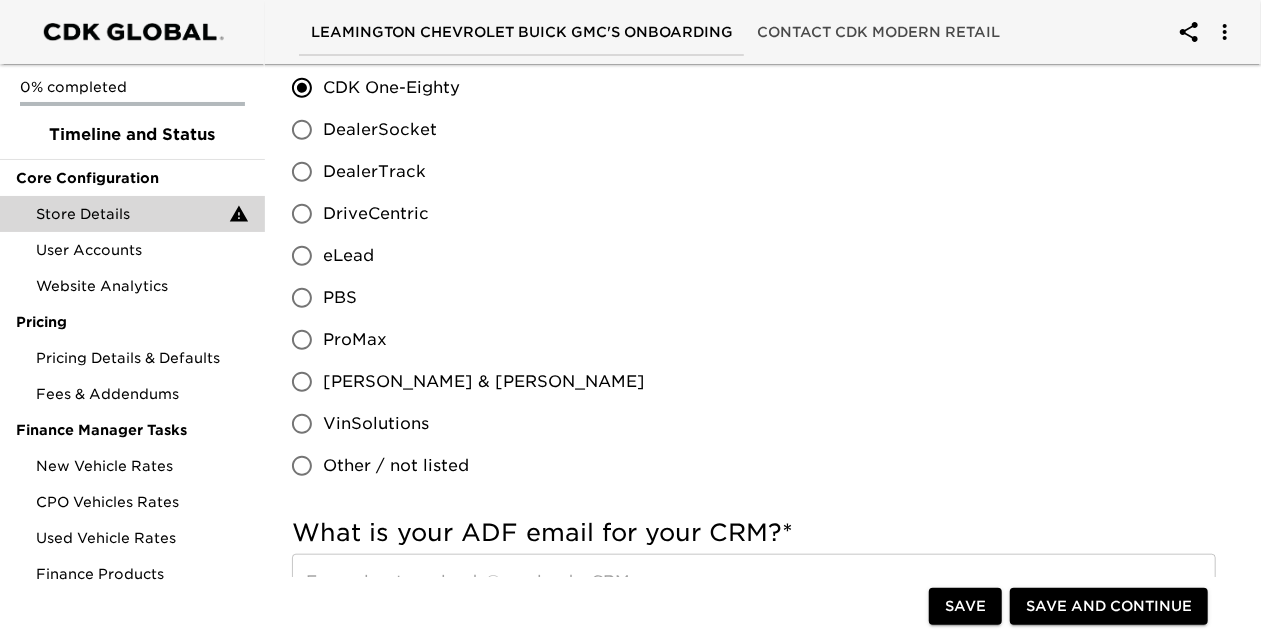 scroll, scrollTop: 600, scrollLeft: 0, axis: vertical 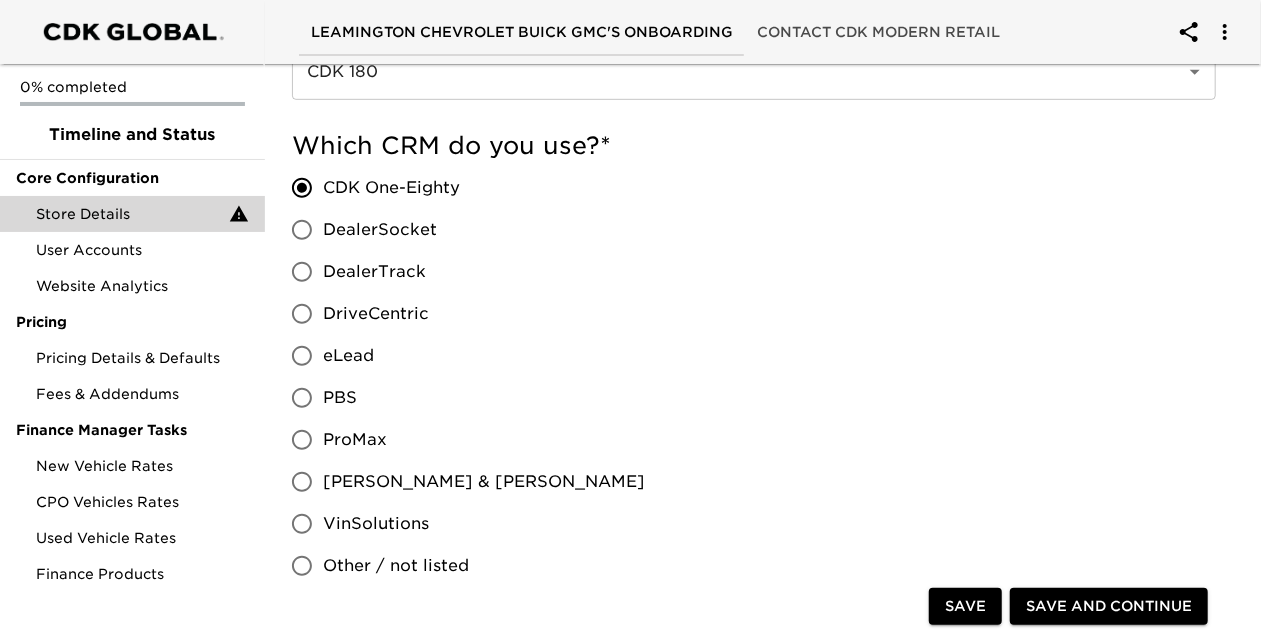 click on "eLead" at bounding box center [302, 356] 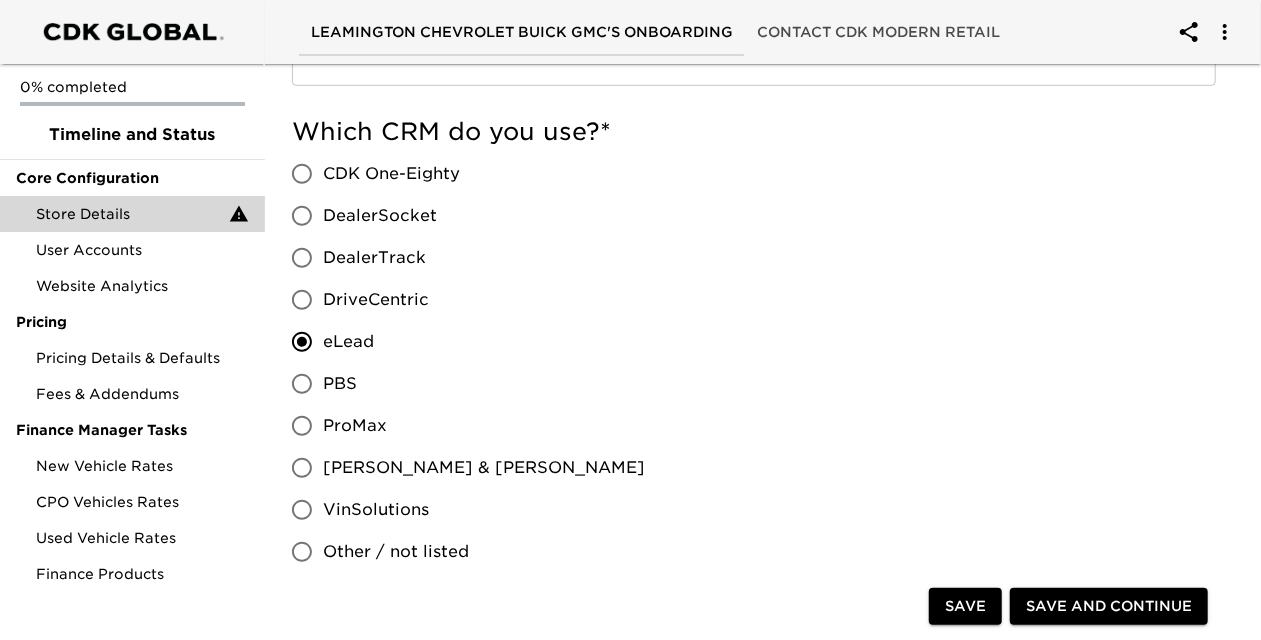 scroll, scrollTop: 600, scrollLeft: 0, axis: vertical 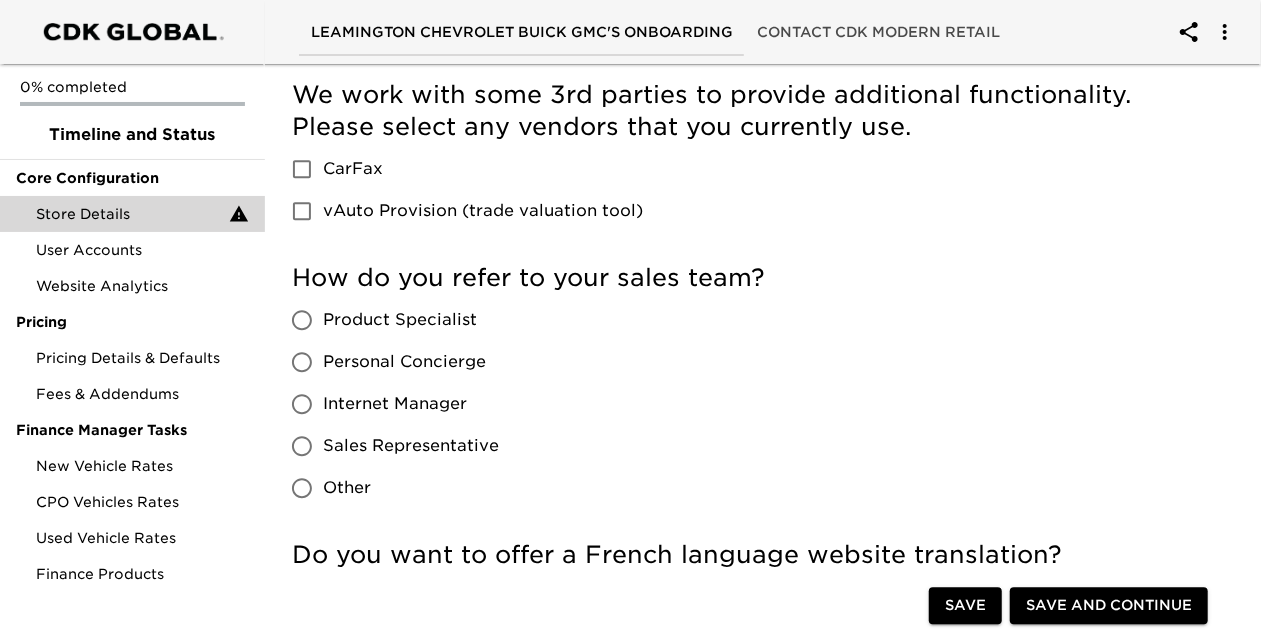 click on "Sales Representative" at bounding box center (302, 446) 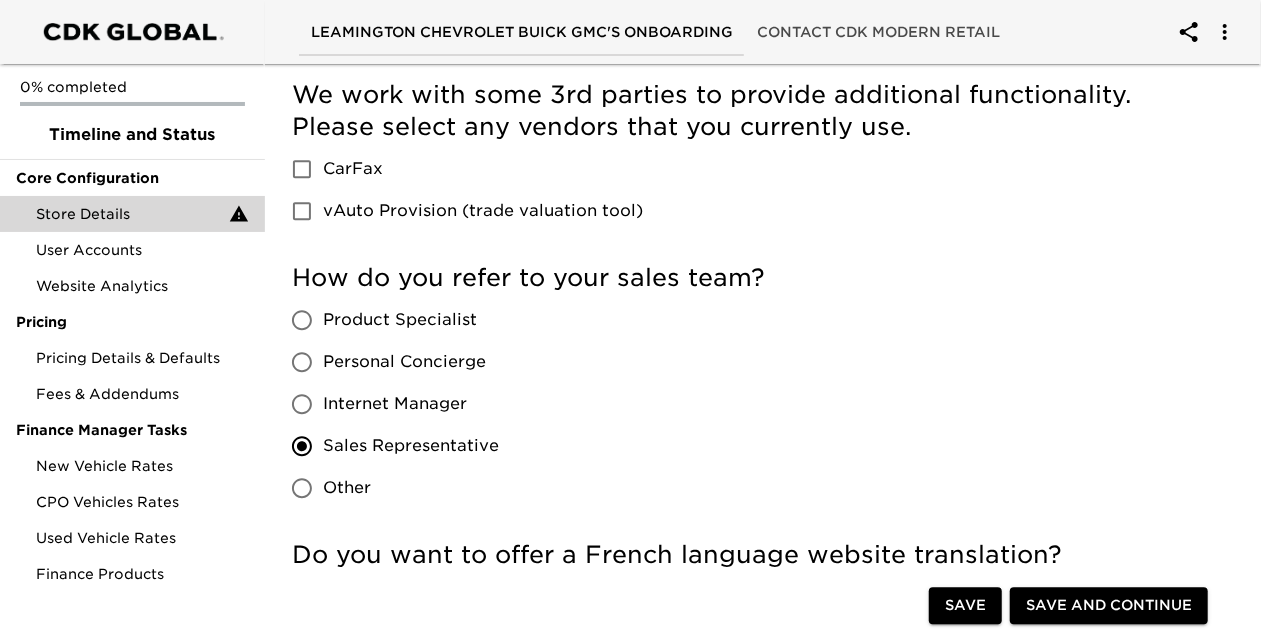 click on "CarFax" at bounding box center [302, 169] 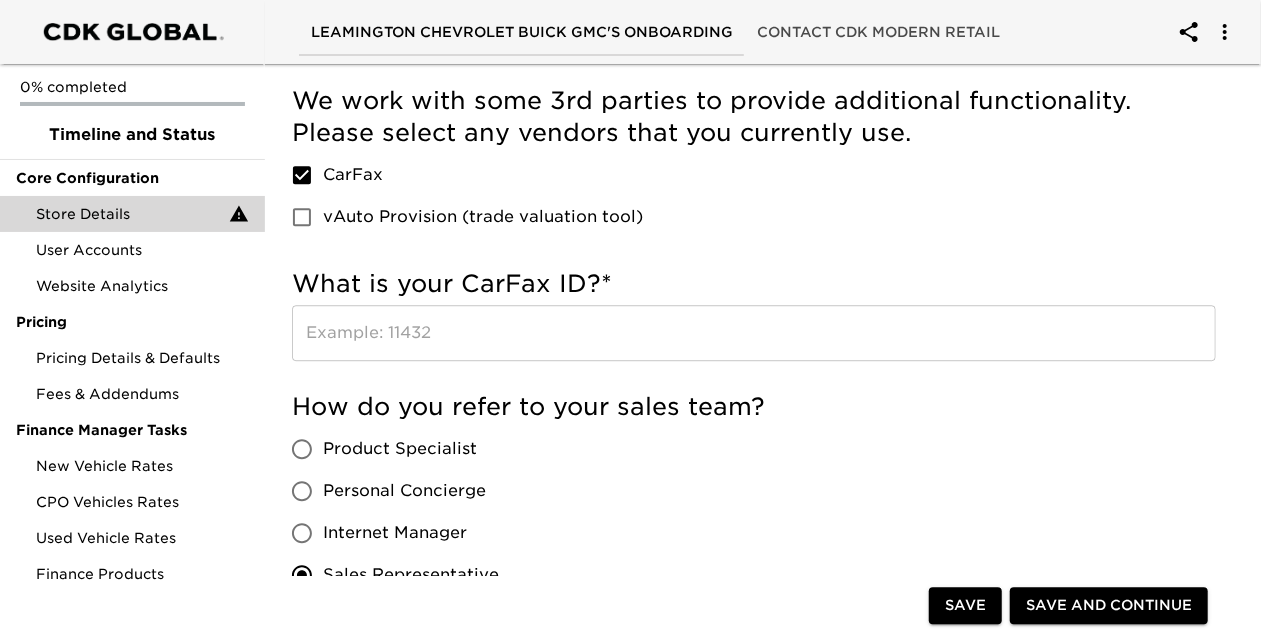 scroll, scrollTop: 2578, scrollLeft: 0, axis: vertical 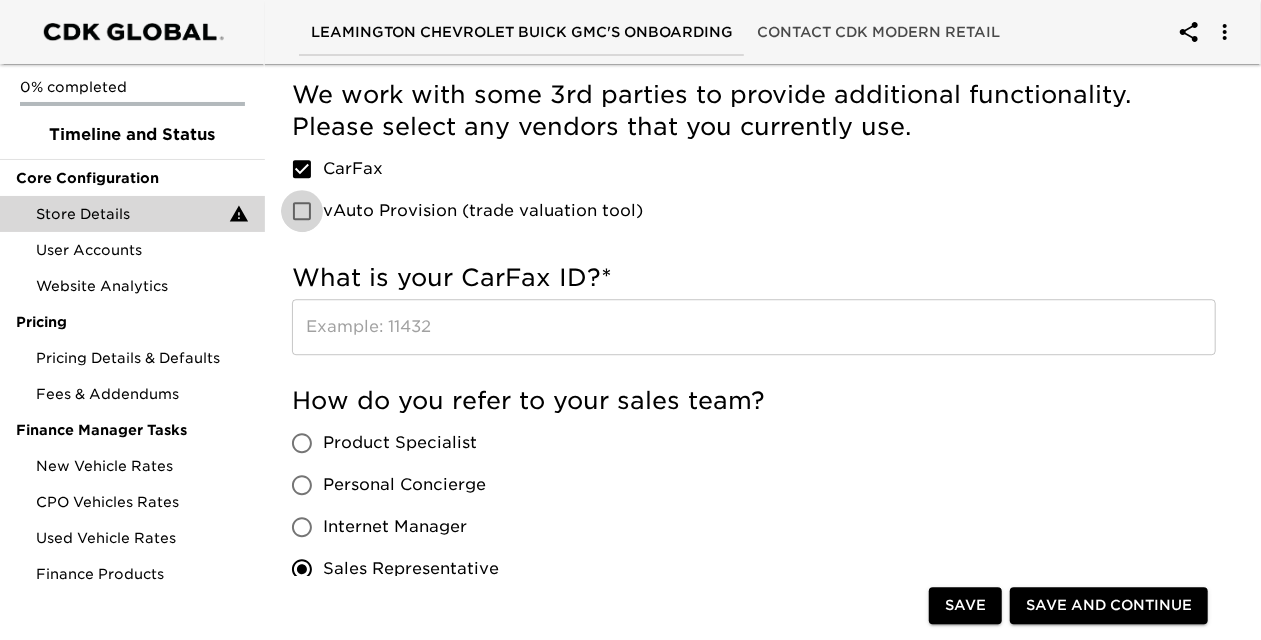 click on "vAuto Provision (trade valuation tool)" at bounding box center [302, 211] 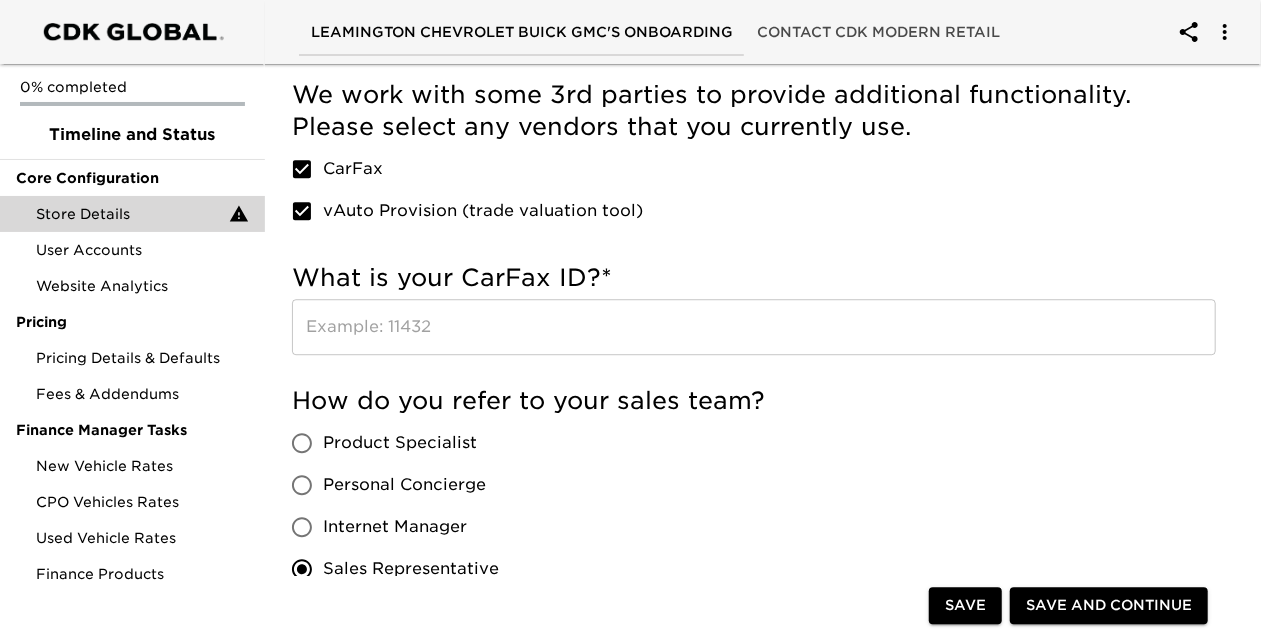 click on "vAuto Provision (trade valuation tool)" at bounding box center (302, 211) 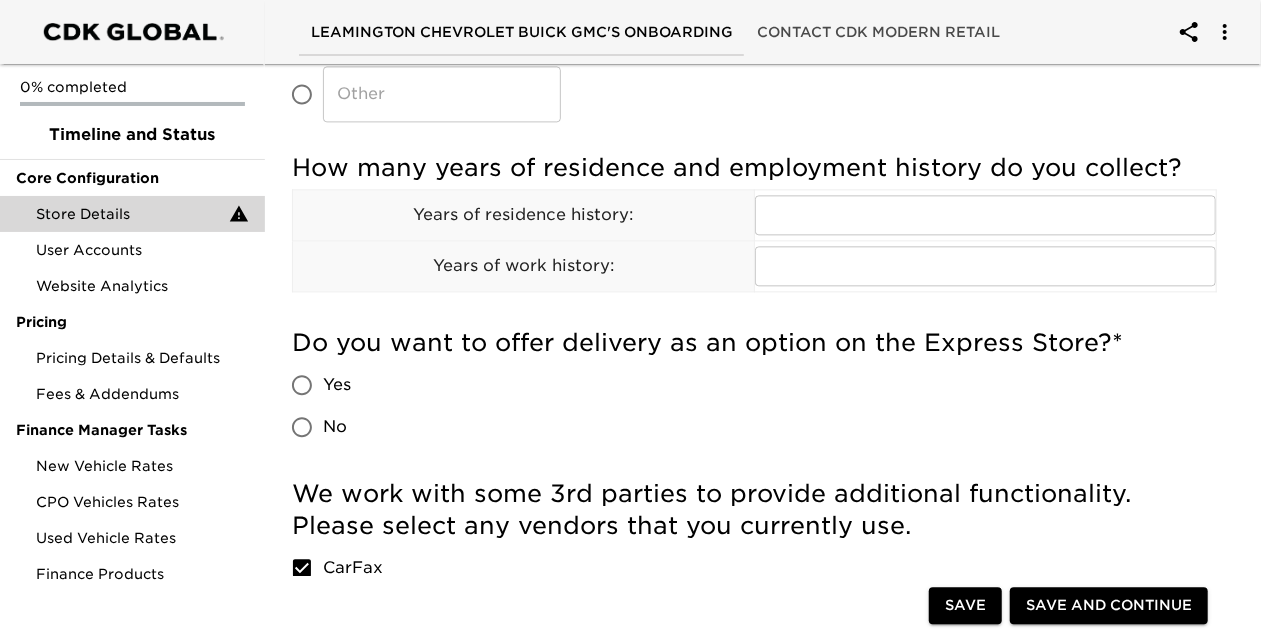 scroll, scrollTop: 2178, scrollLeft: 0, axis: vertical 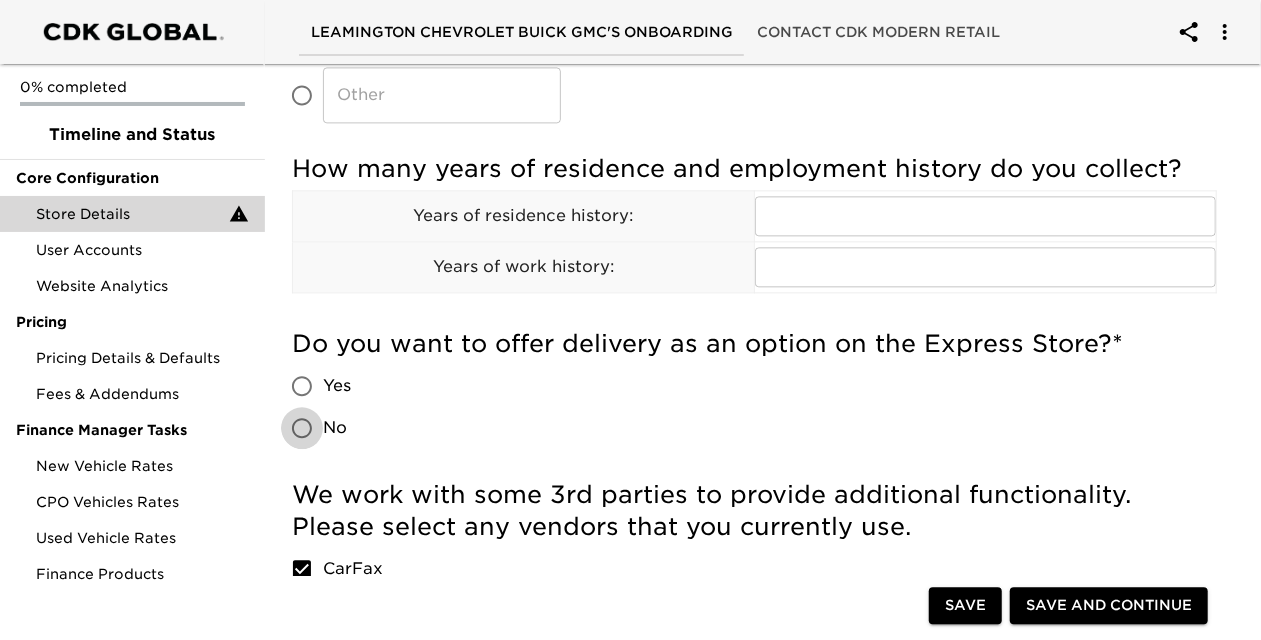 click on "No" at bounding box center (302, 428) 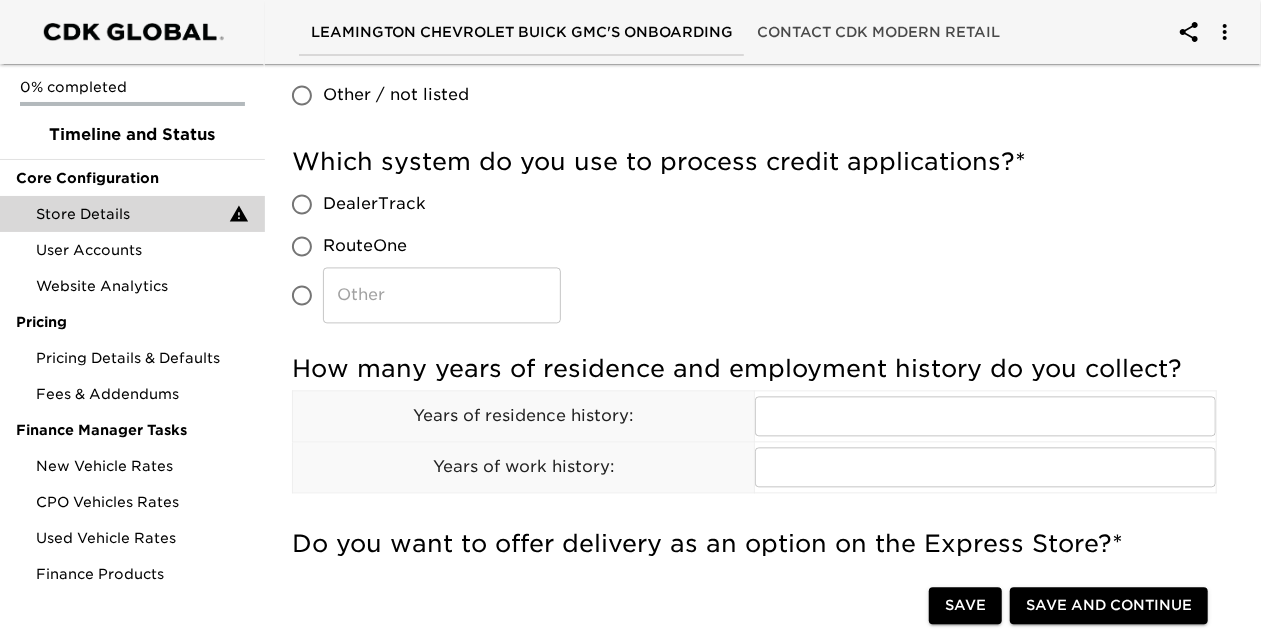 scroll, scrollTop: 1878, scrollLeft: 0, axis: vertical 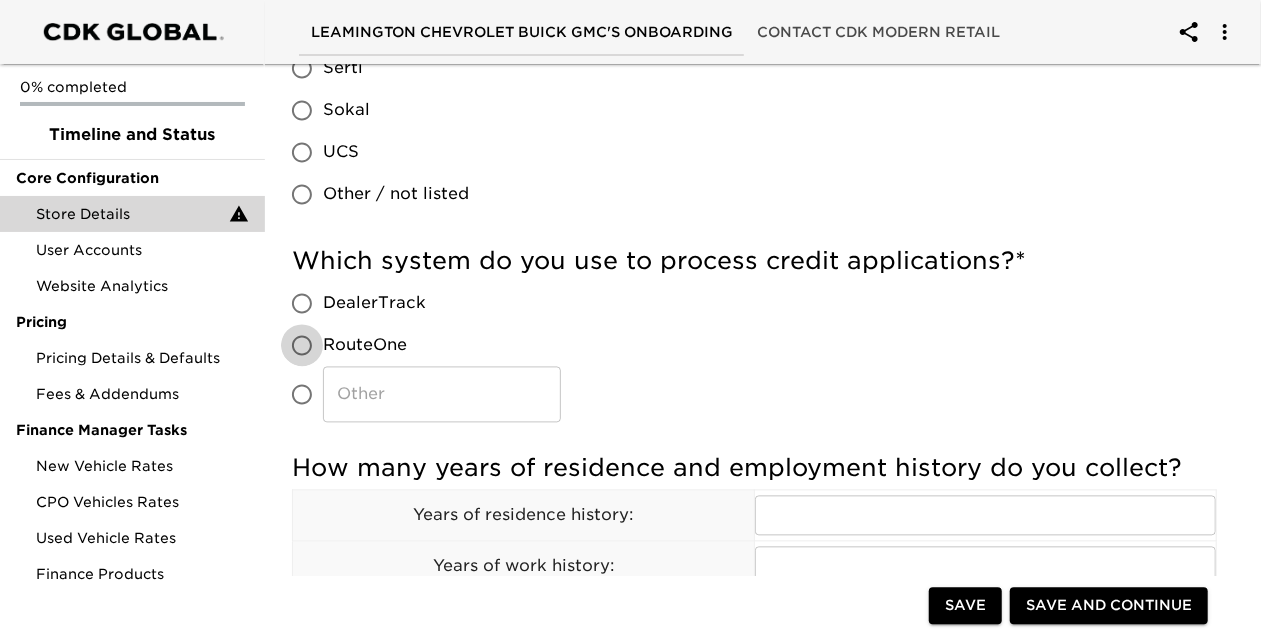 click on "RouteOne" at bounding box center (302, 346) 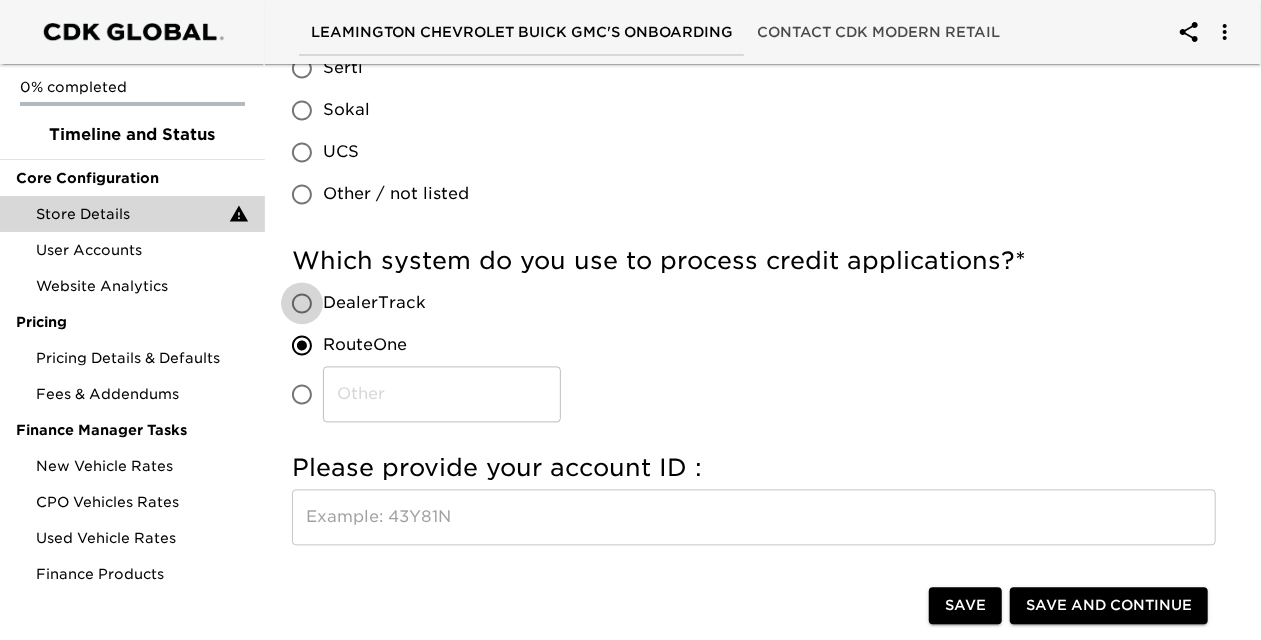 click on "DealerTrack" at bounding box center [302, 304] 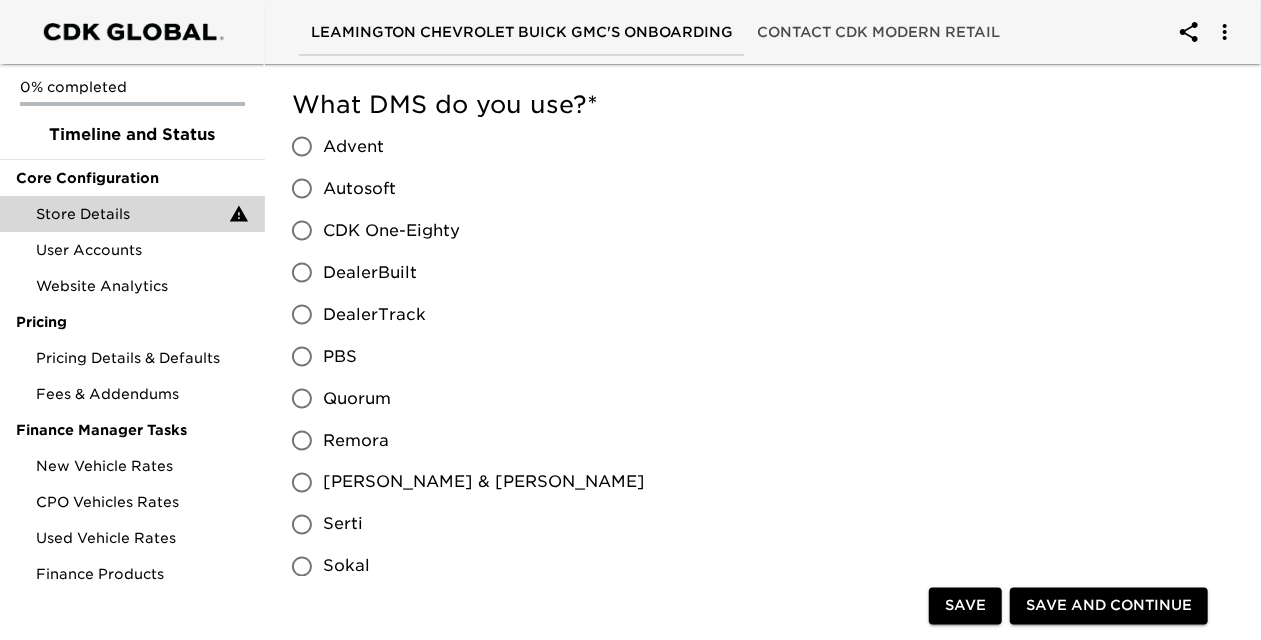 scroll, scrollTop: 1378, scrollLeft: 0, axis: vertical 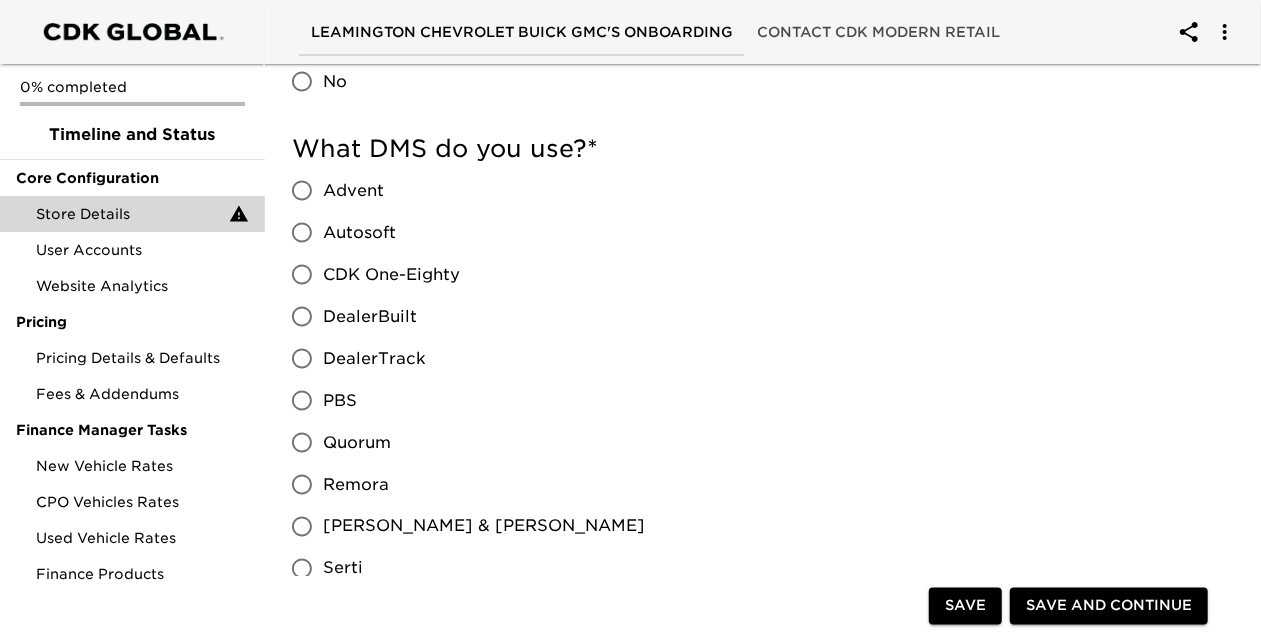 click on "CDK One-Eighty" at bounding box center (302, 275) 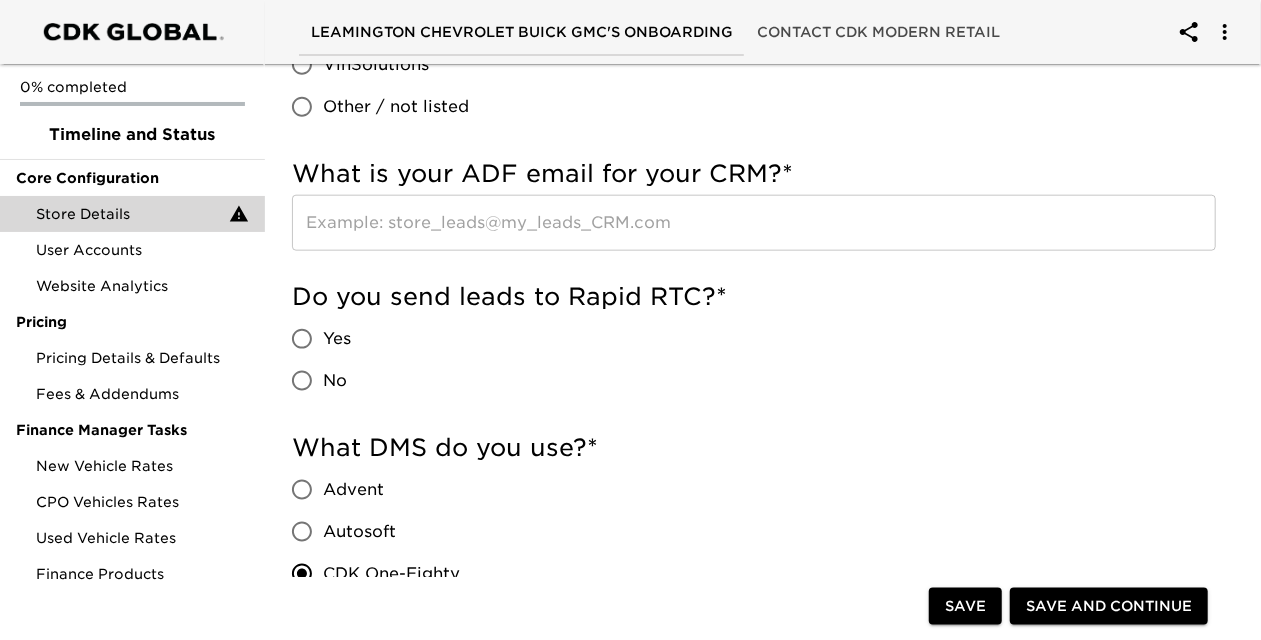 scroll, scrollTop: 1078, scrollLeft: 0, axis: vertical 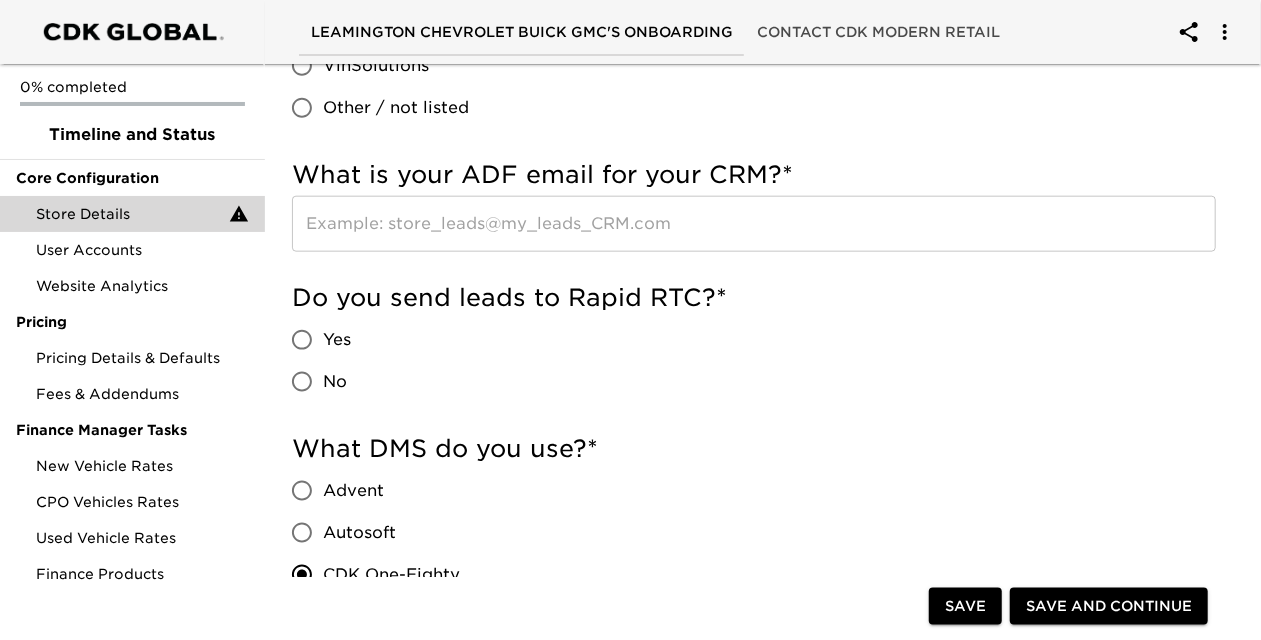 click on "Yes" at bounding box center (302, 340) 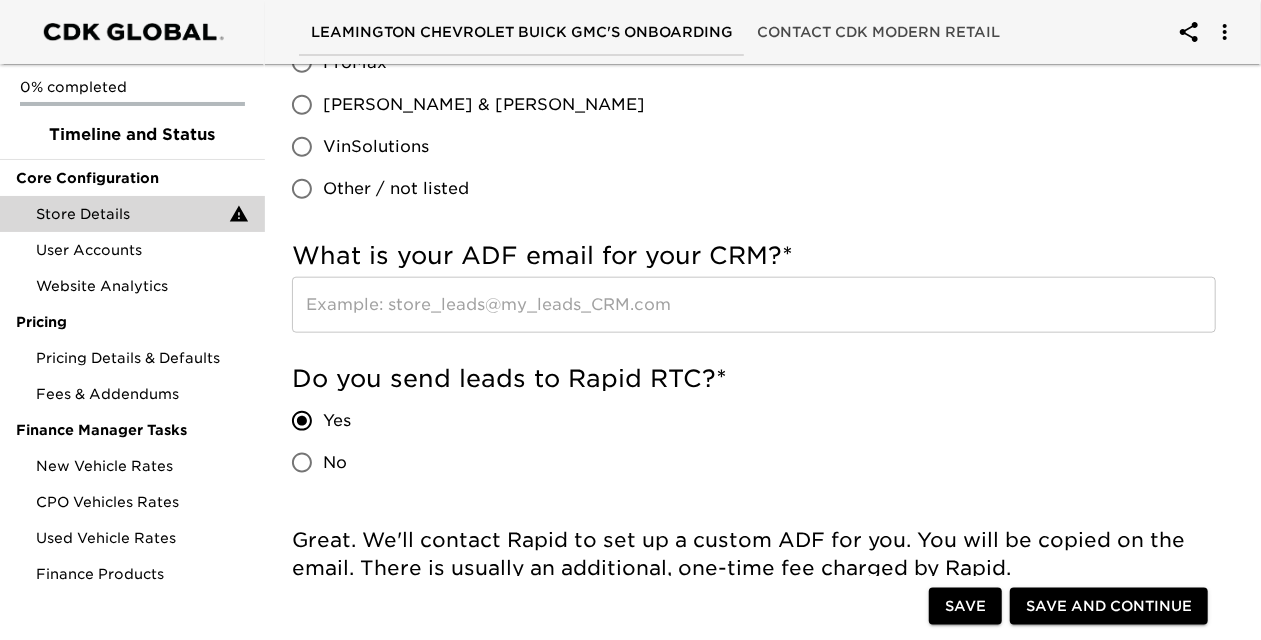 scroll, scrollTop: 1078, scrollLeft: 0, axis: vertical 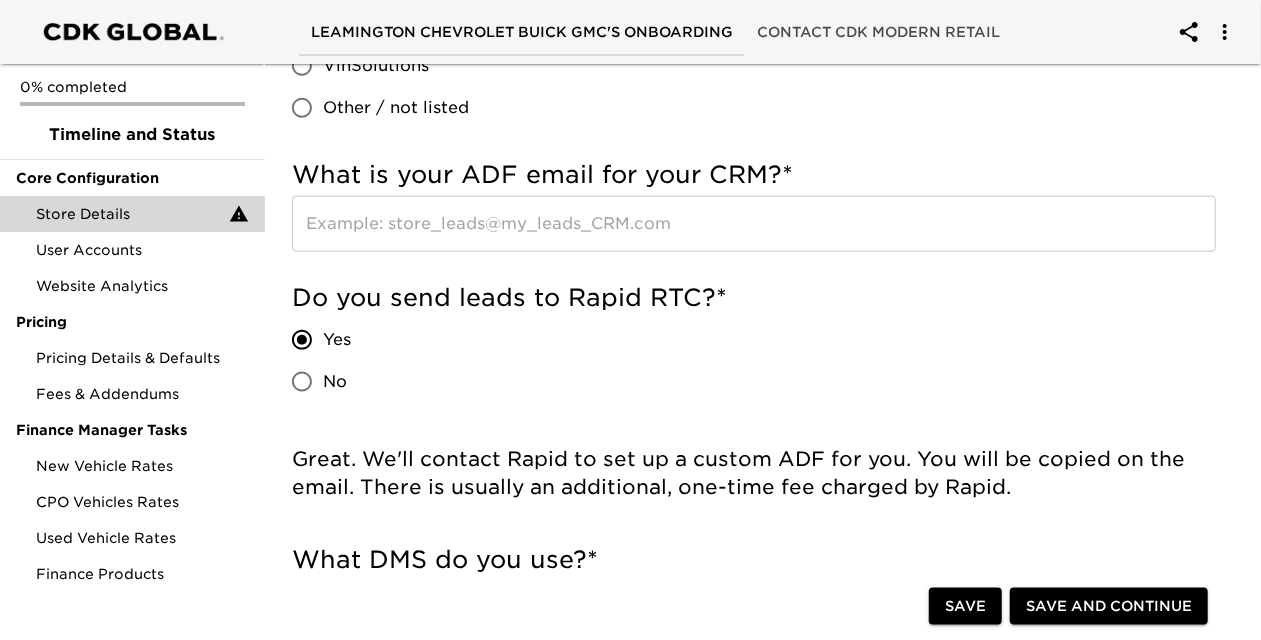 drag, startPoint x: 1073, startPoint y: 608, endPoint x: 768, endPoint y: 592, distance: 305.41937 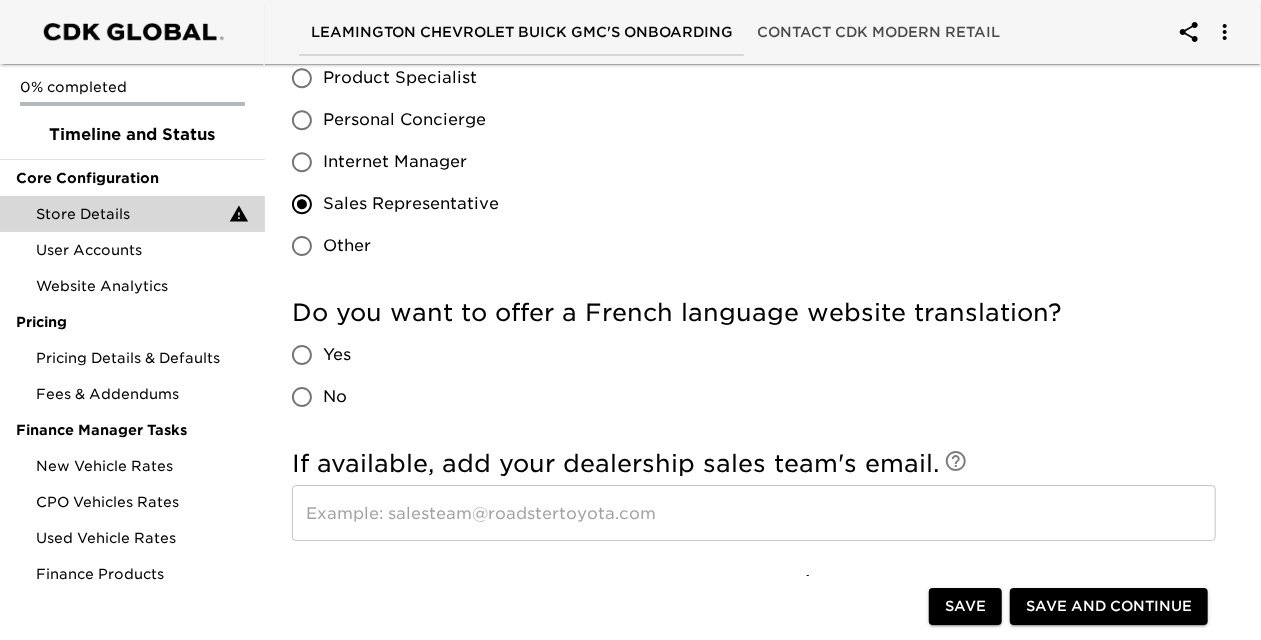 scroll, scrollTop: 3078, scrollLeft: 0, axis: vertical 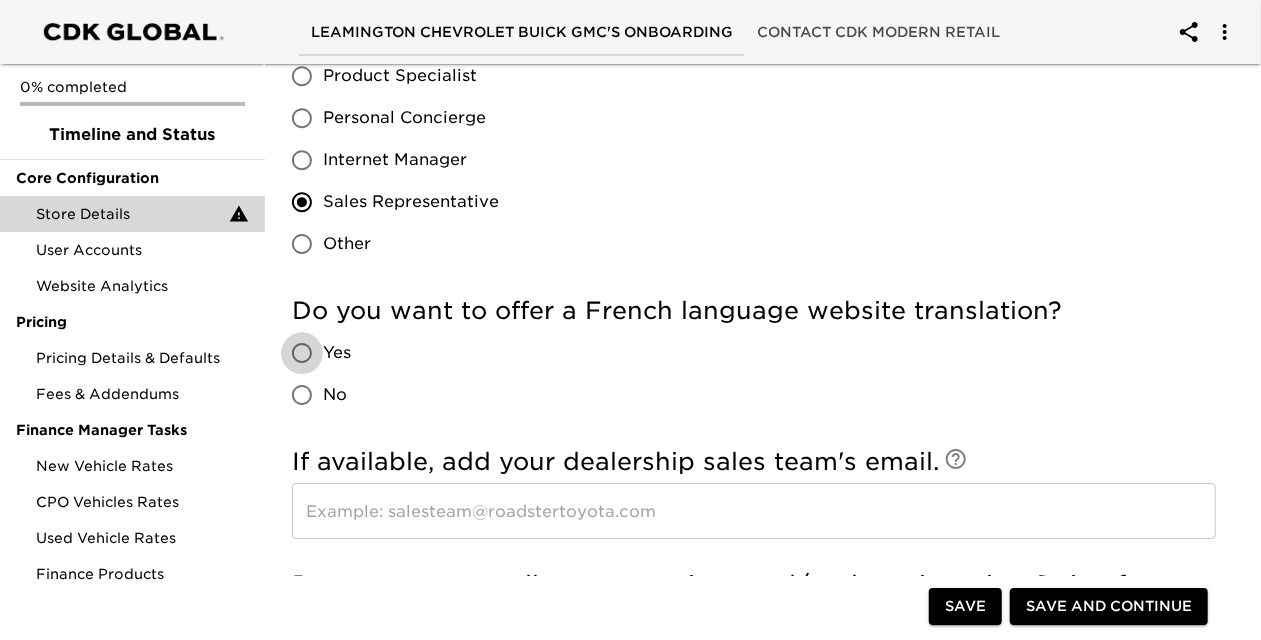 click on "Yes" at bounding box center (302, 353) 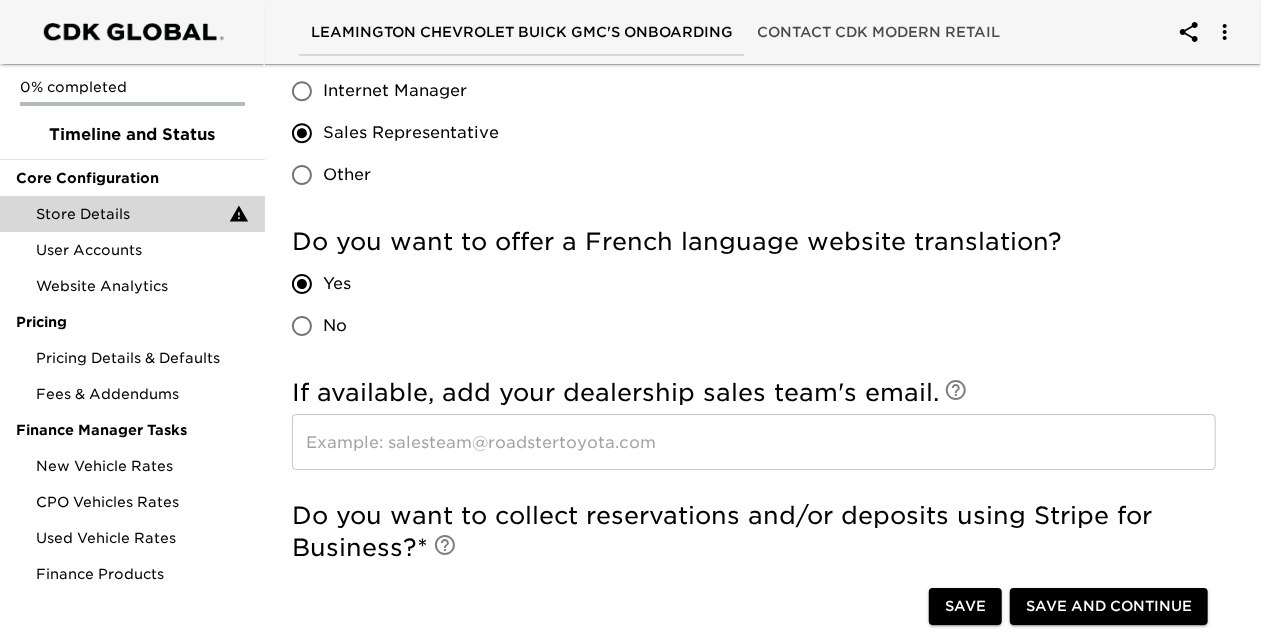 scroll, scrollTop: 3178, scrollLeft: 0, axis: vertical 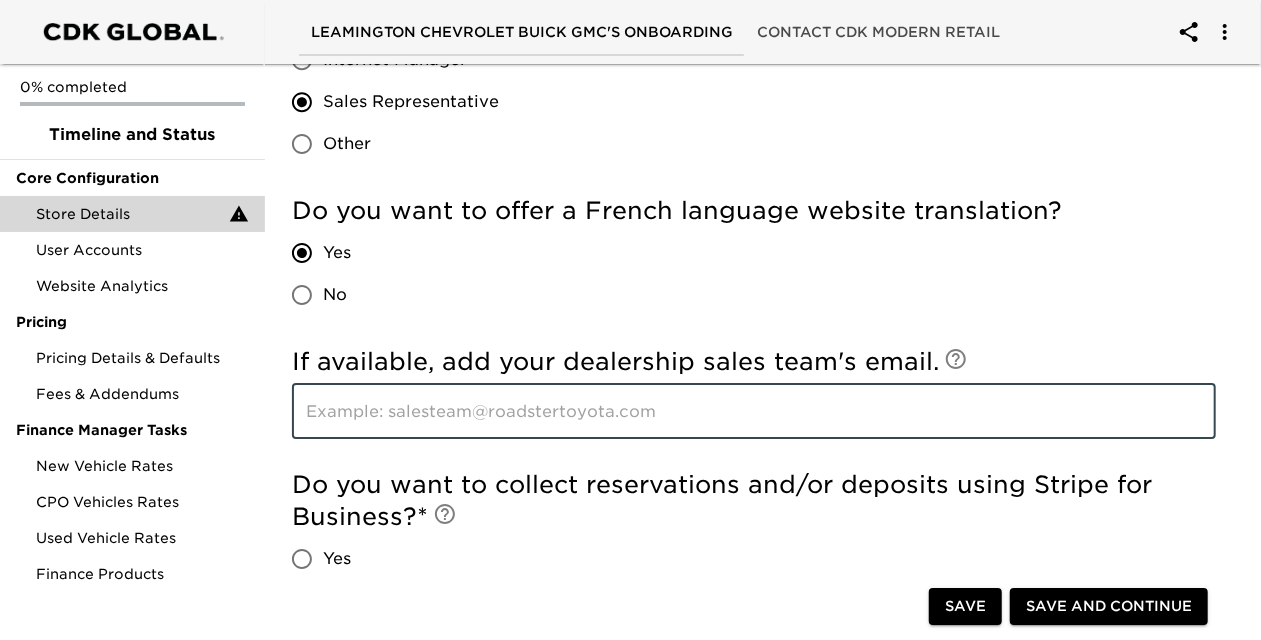 click at bounding box center [754, 411] 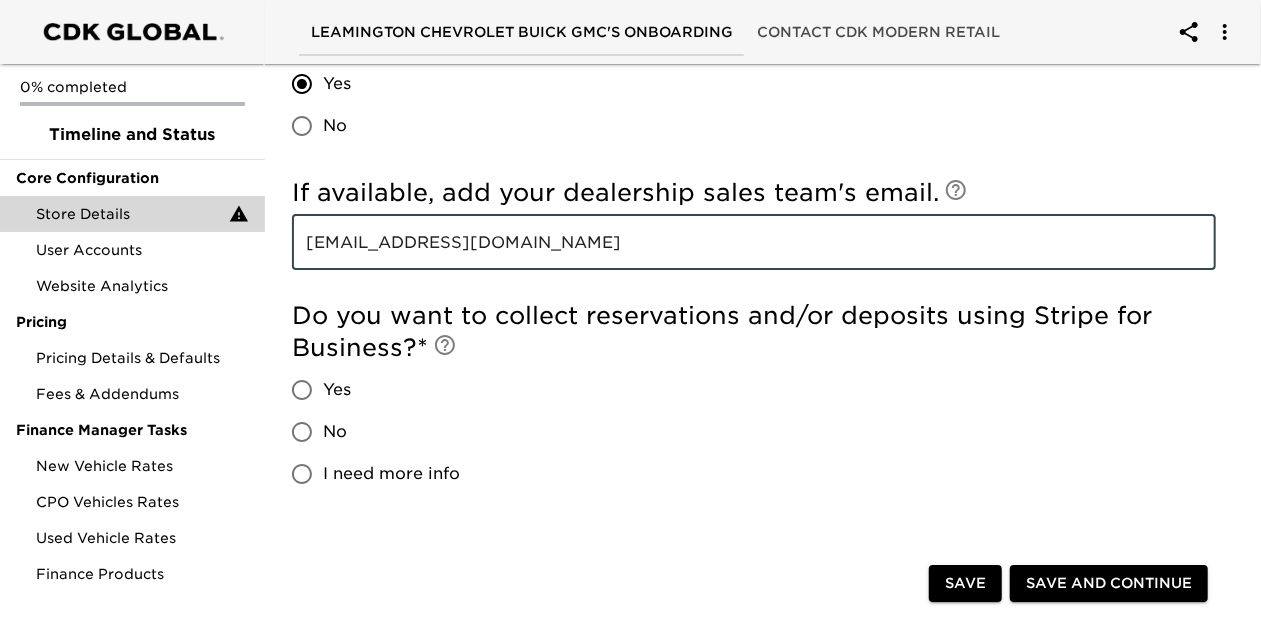 scroll, scrollTop: 3378, scrollLeft: 0, axis: vertical 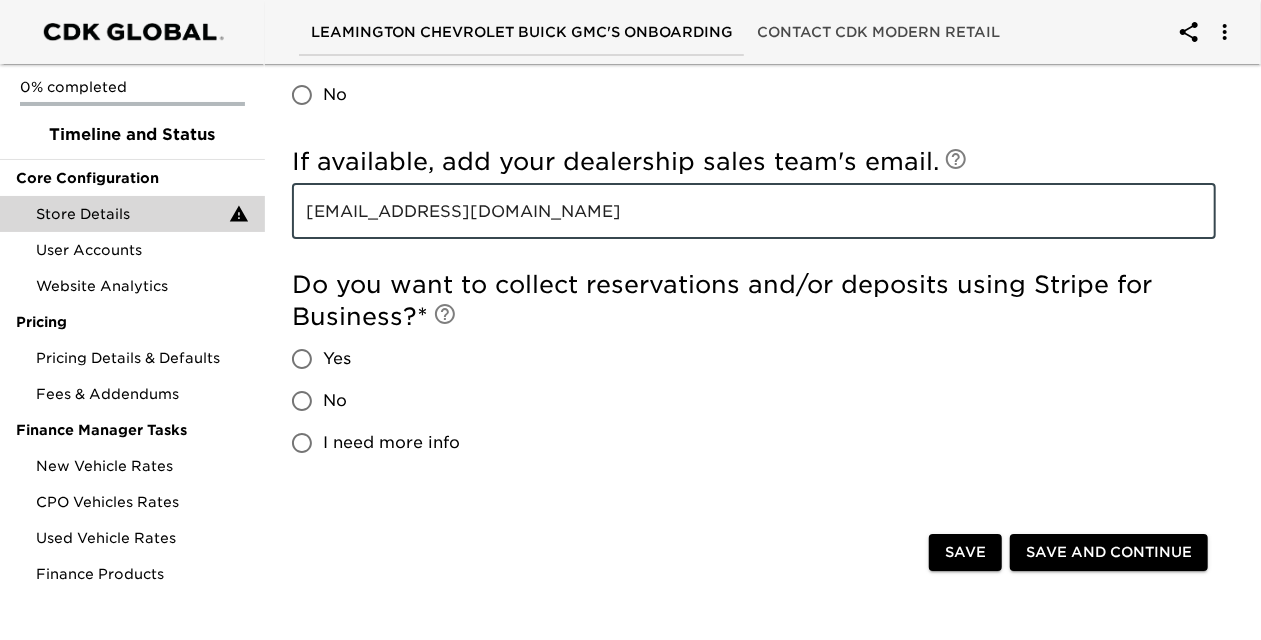 type on "sales@ledinghamgm.com" 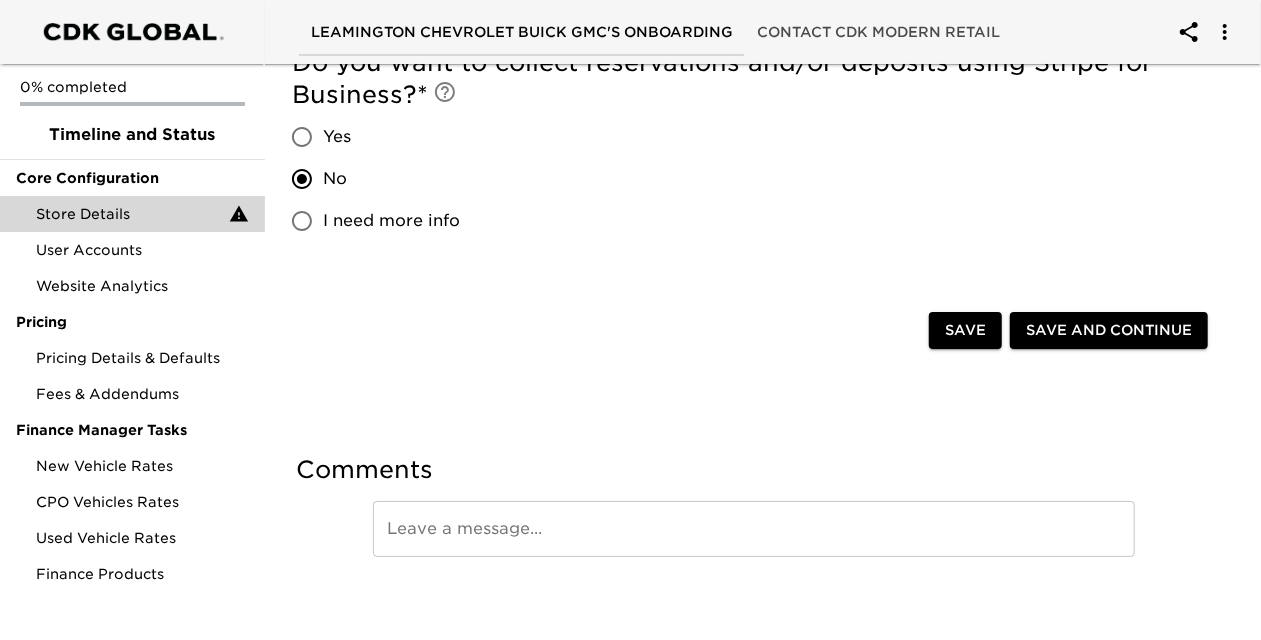scroll, scrollTop: 3610, scrollLeft: 0, axis: vertical 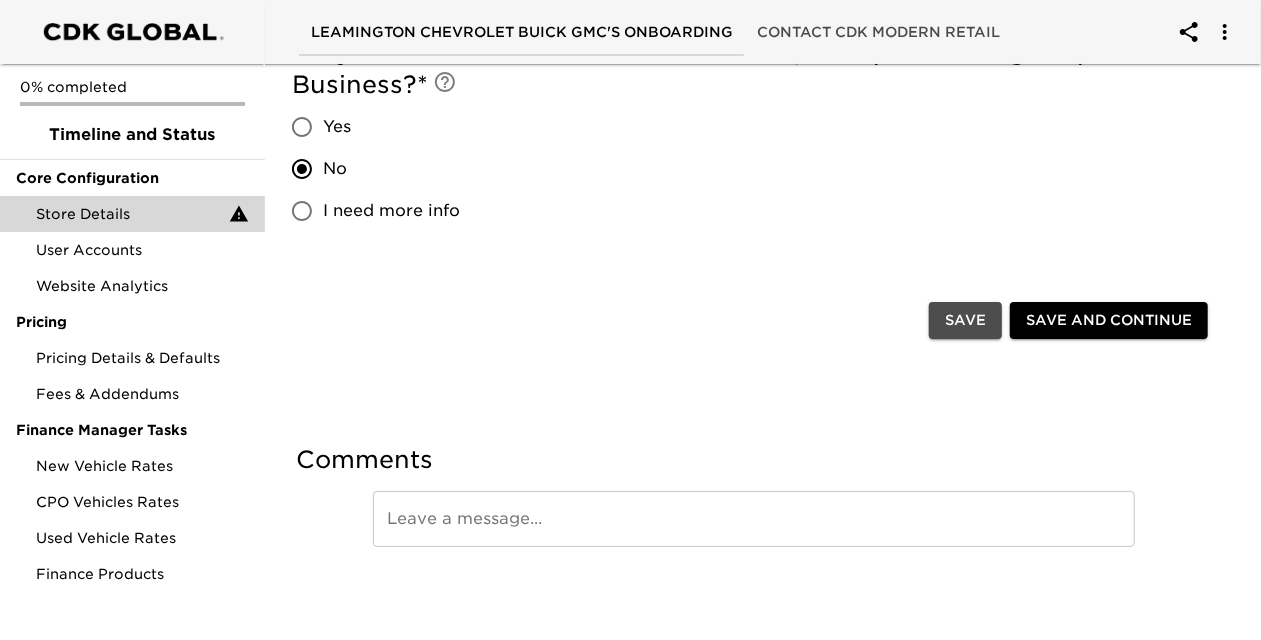 click on "Save" at bounding box center [965, 320] 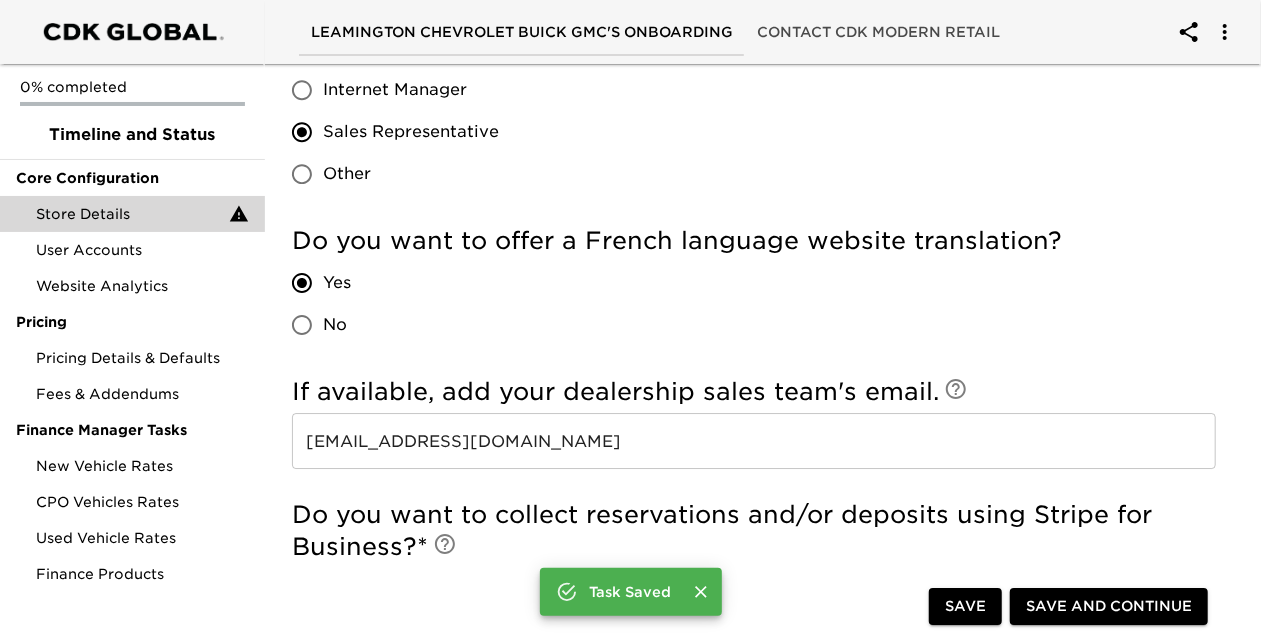 scroll, scrollTop: 3090, scrollLeft: 0, axis: vertical 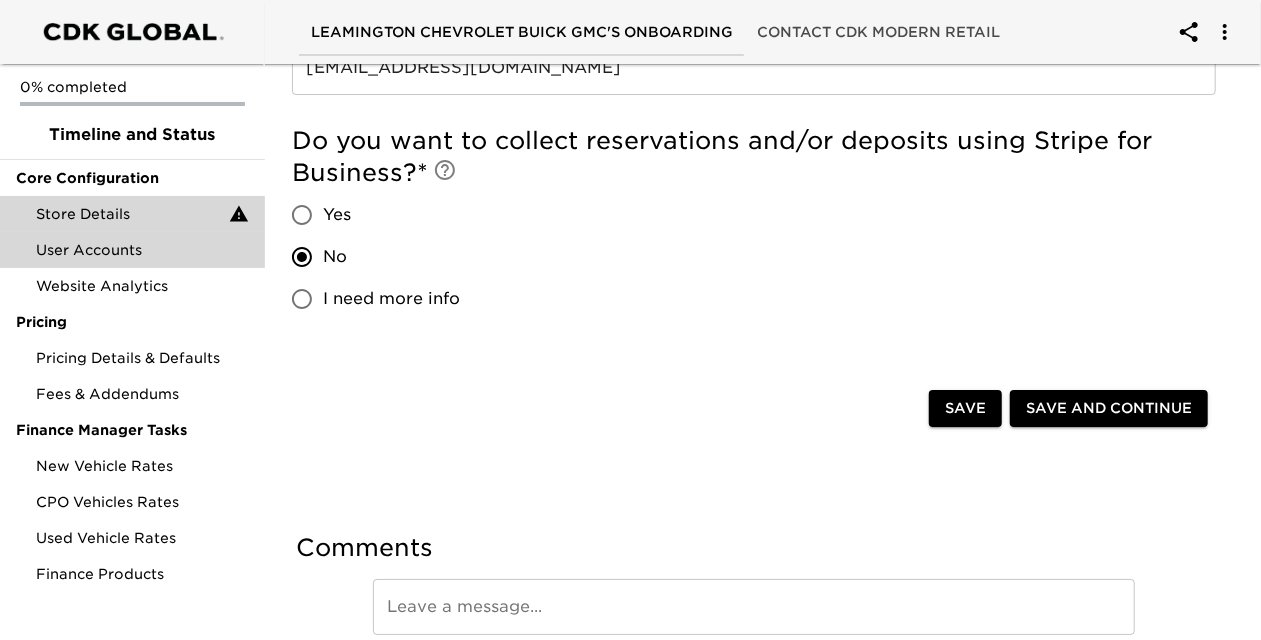 click on "User Accounts" at bounding box center [142, 250] 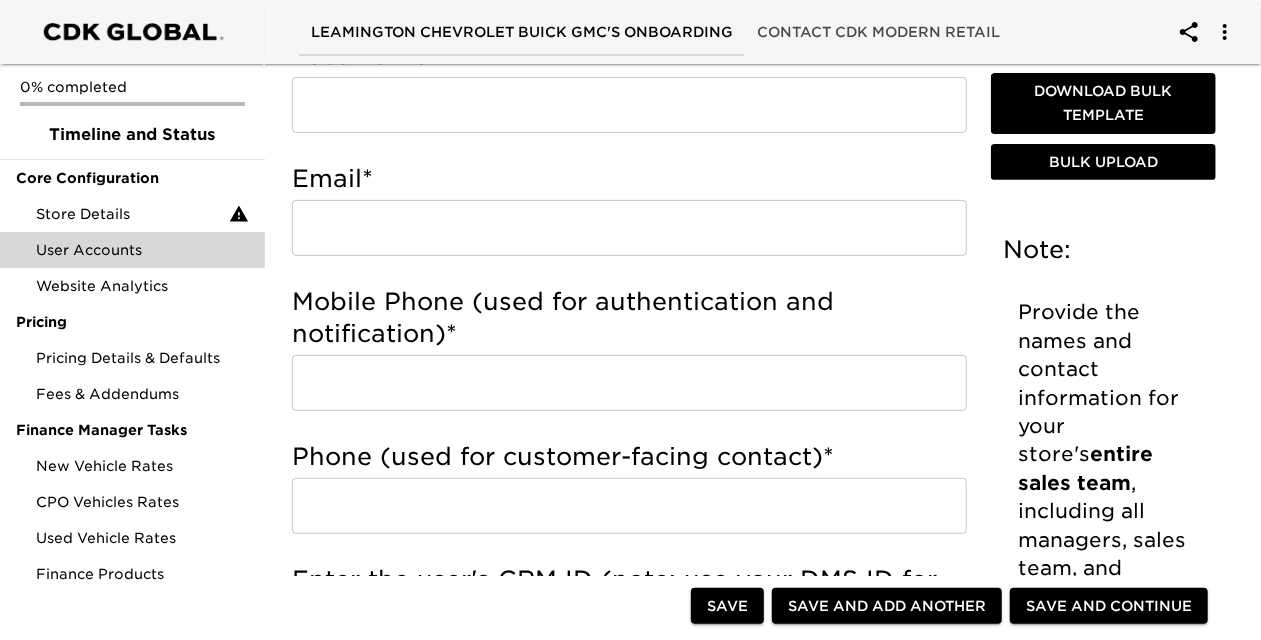 scroll, scrollTop: 0, scrollLeft: 0, axis: both 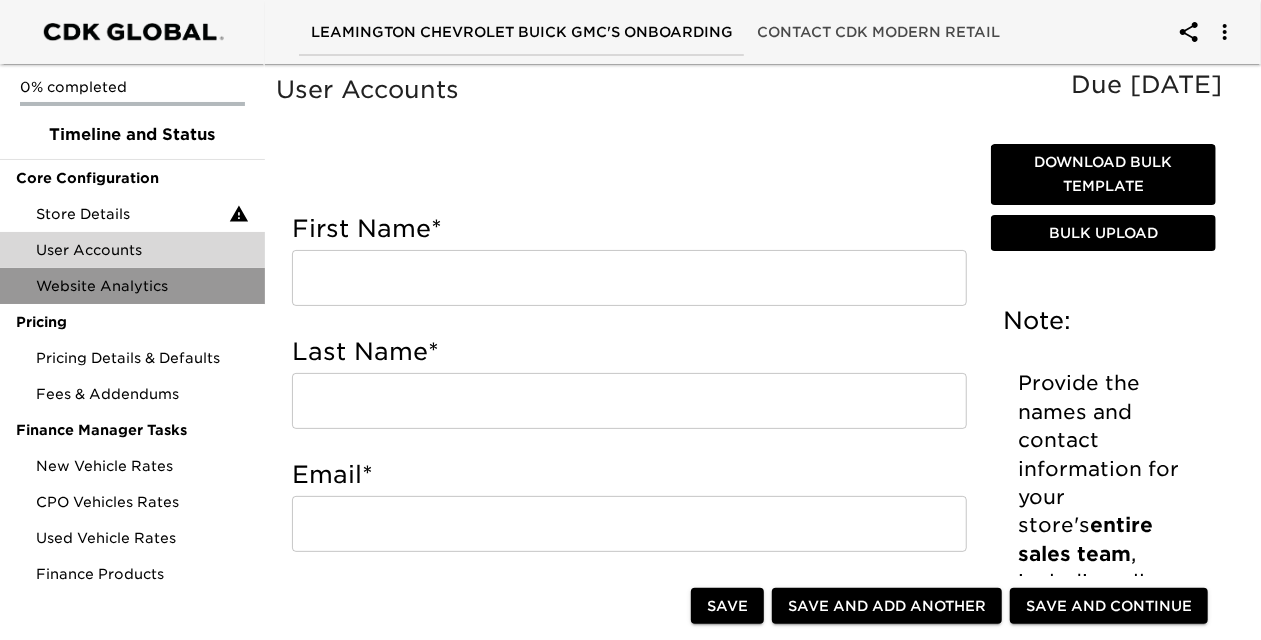 click on "Website Analytics" at bounding box center [142, 286] 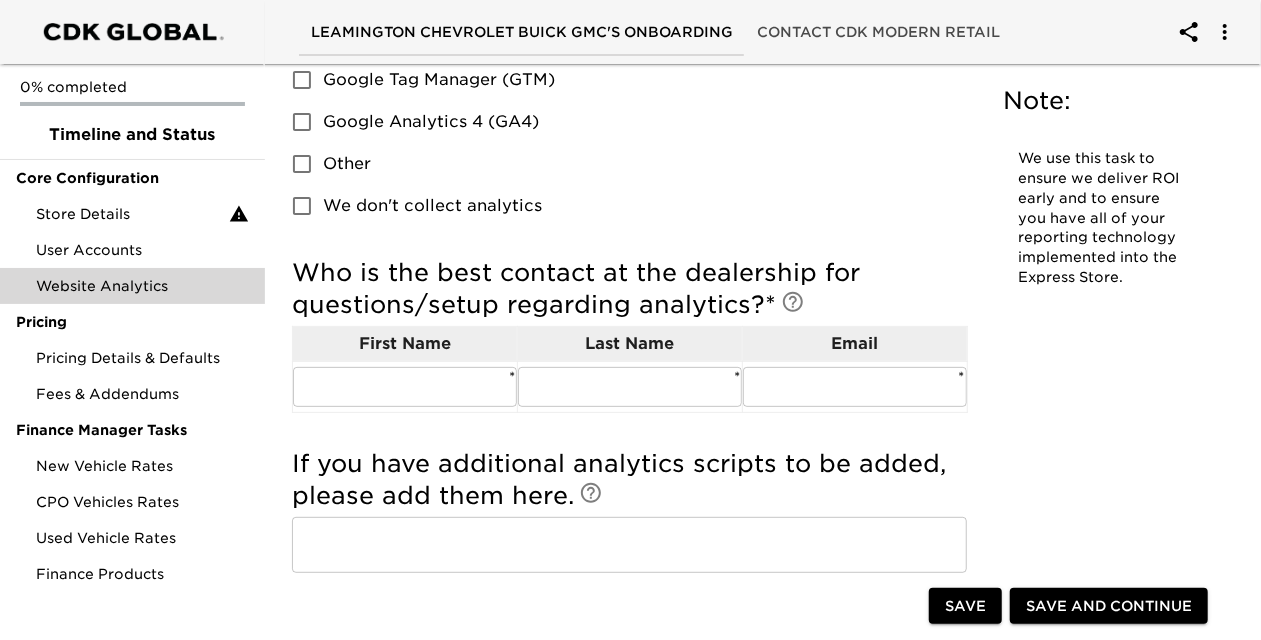 scroll, scrollTop: 100, scrollLeft: 0, axis: vertical 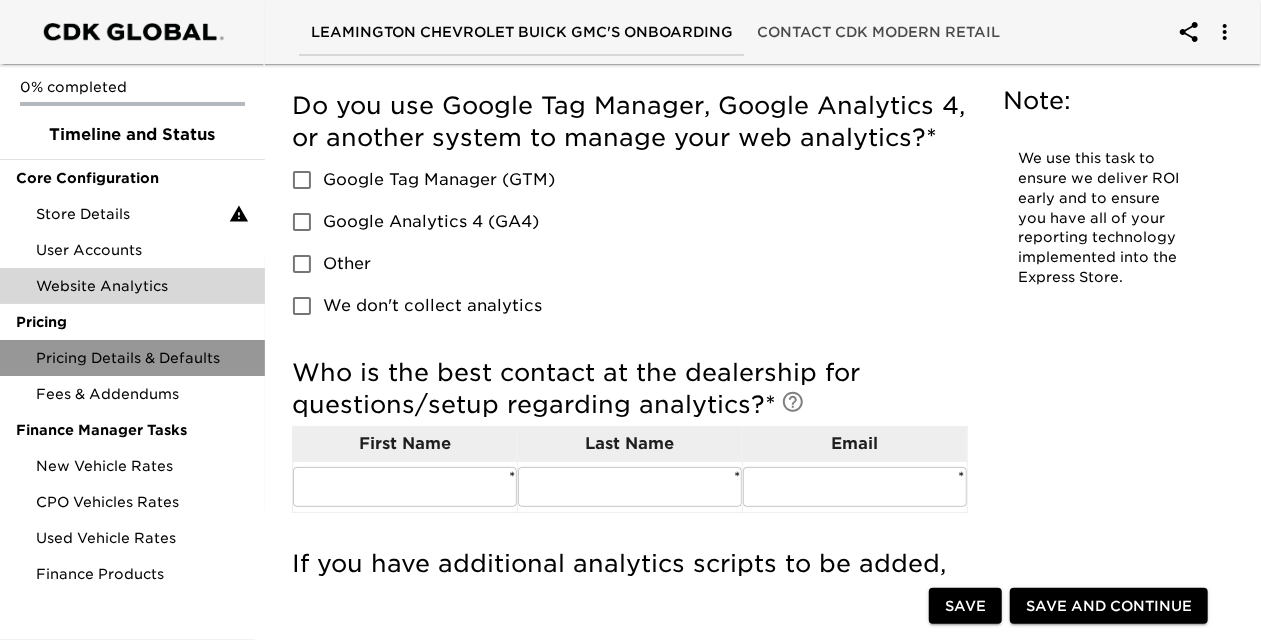 click on "Pricing Details & Defaults" at bounding box center [142, 358] 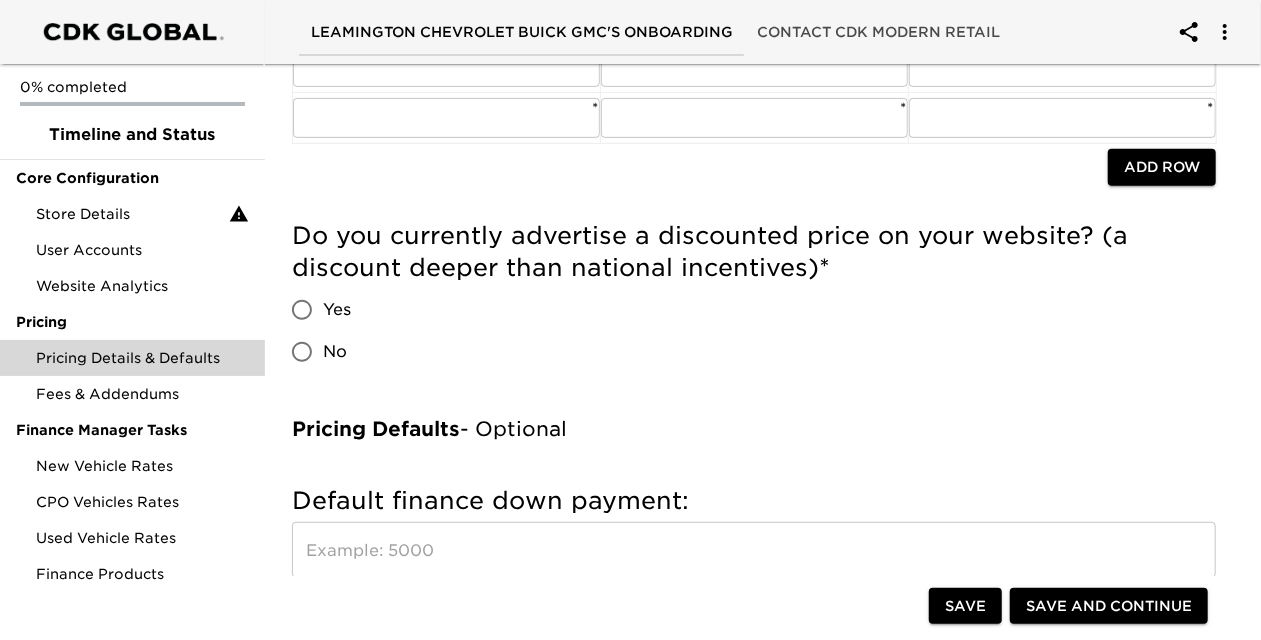 scroll, scrollTop: 300, scrollLeft: 0, axis: vertical 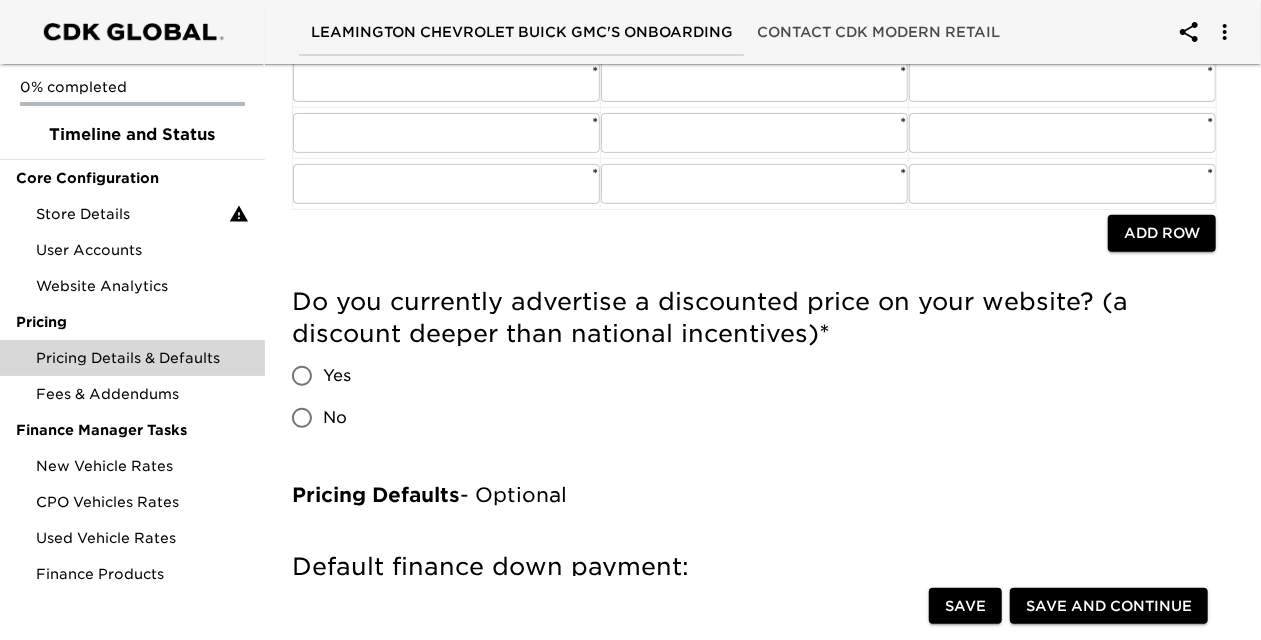 click on "Yes" at bounding box center [302, 376] 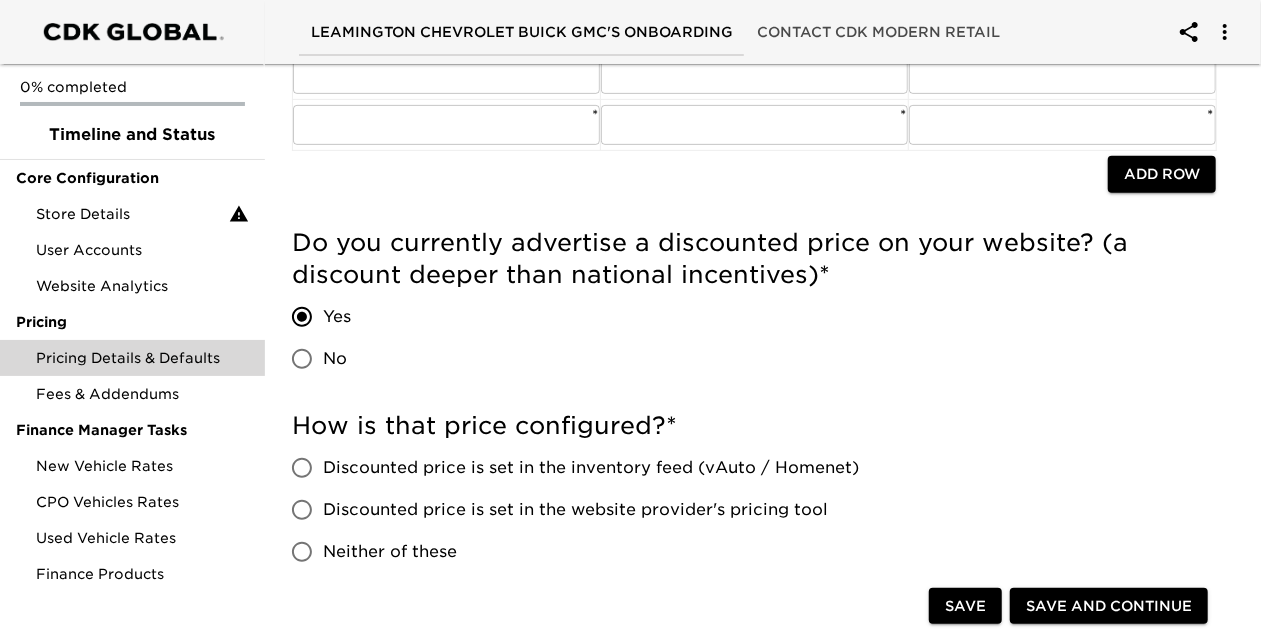 scroll, scrollTop: 400, scrollLeft: 0, axis: vertical 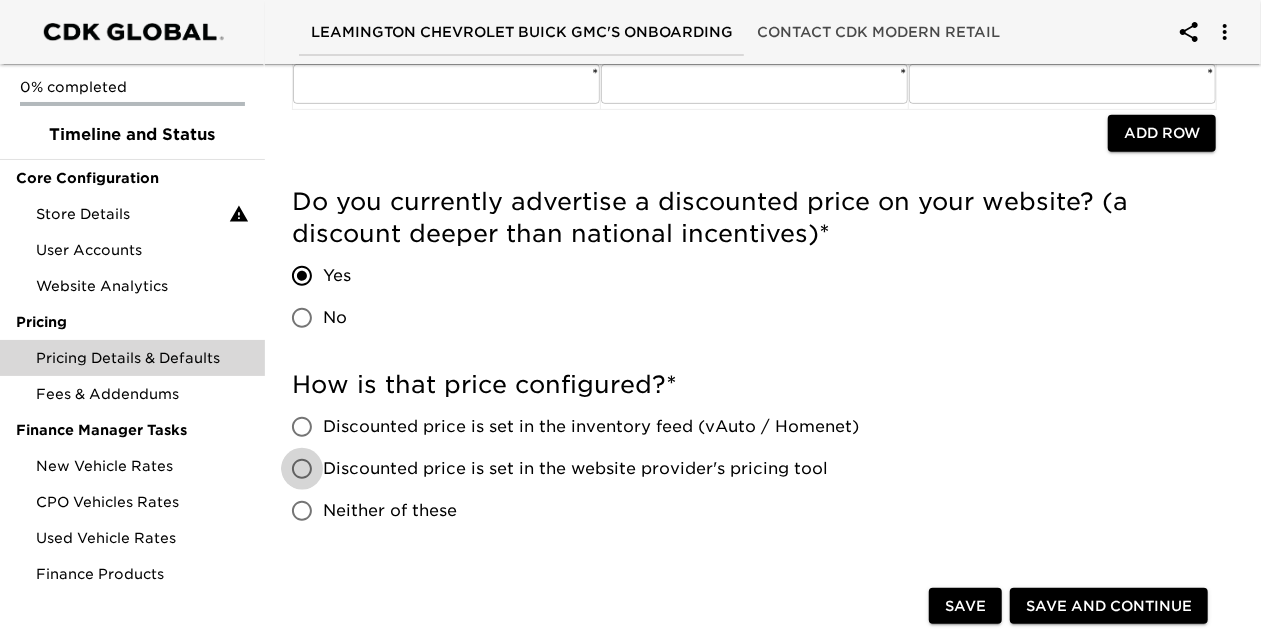 click on "Discounted price is set in the website provider's pricing tool" at bounding box center [302, 469] 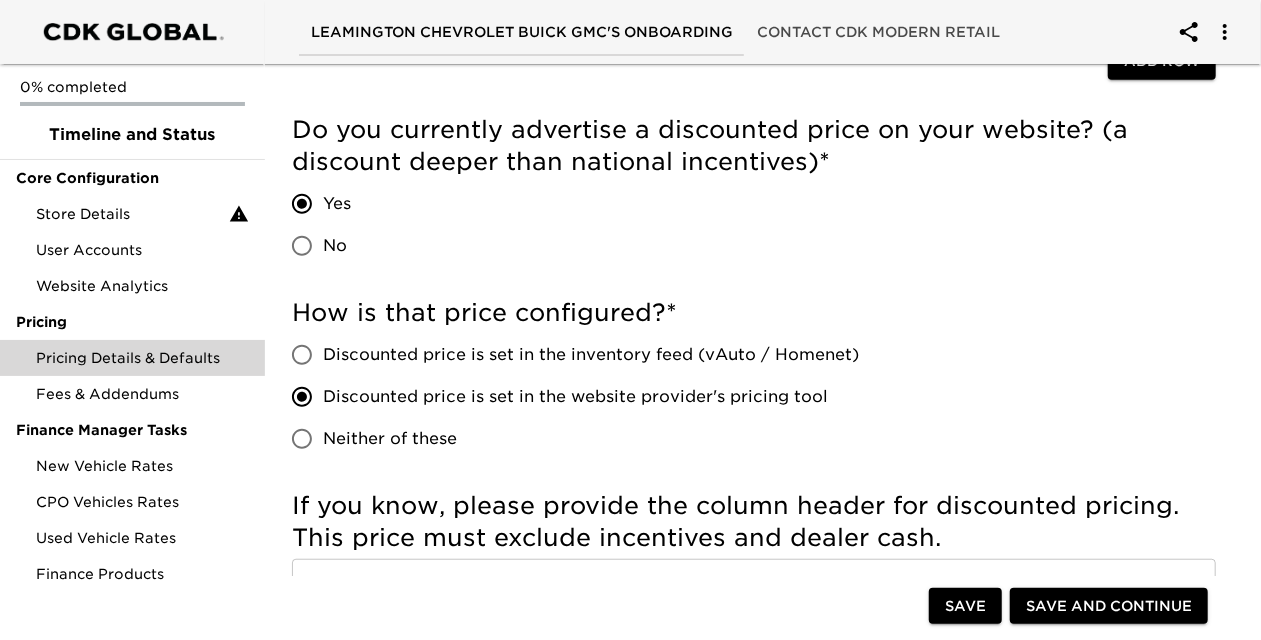 scroll, scrollTop: 500, scrollLeft: 0, axis: vertical 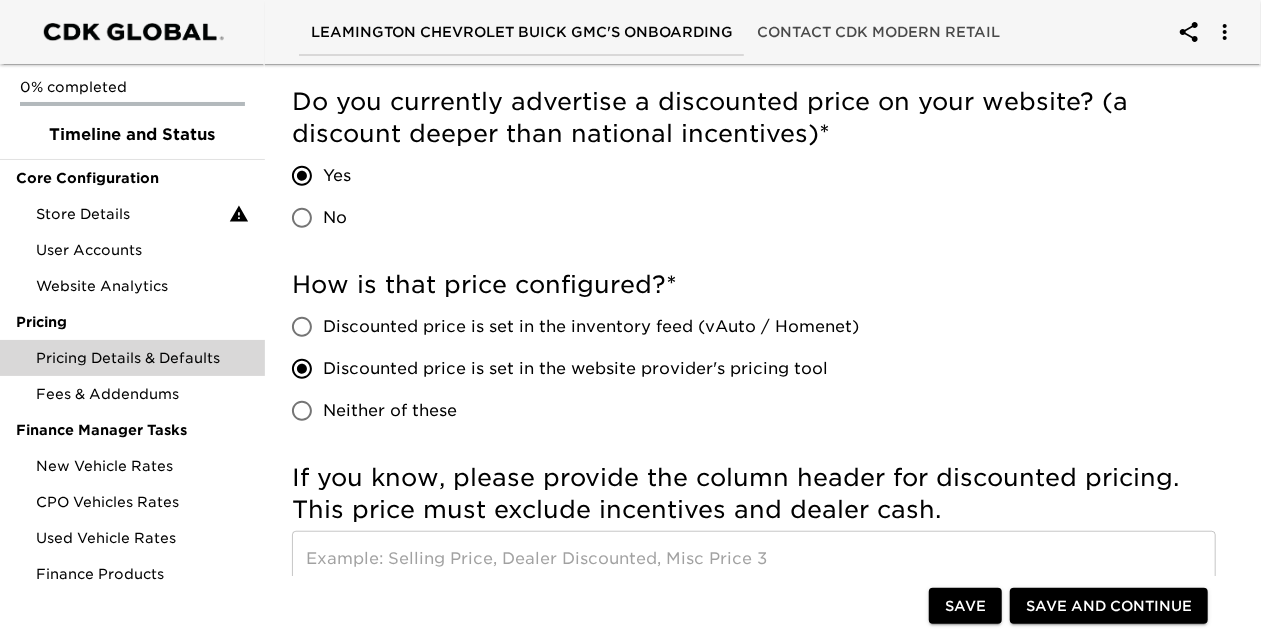 click on "Discounted price is set in the inventory feed (vAuto / Homenet)" at bounding box center (302, 327) 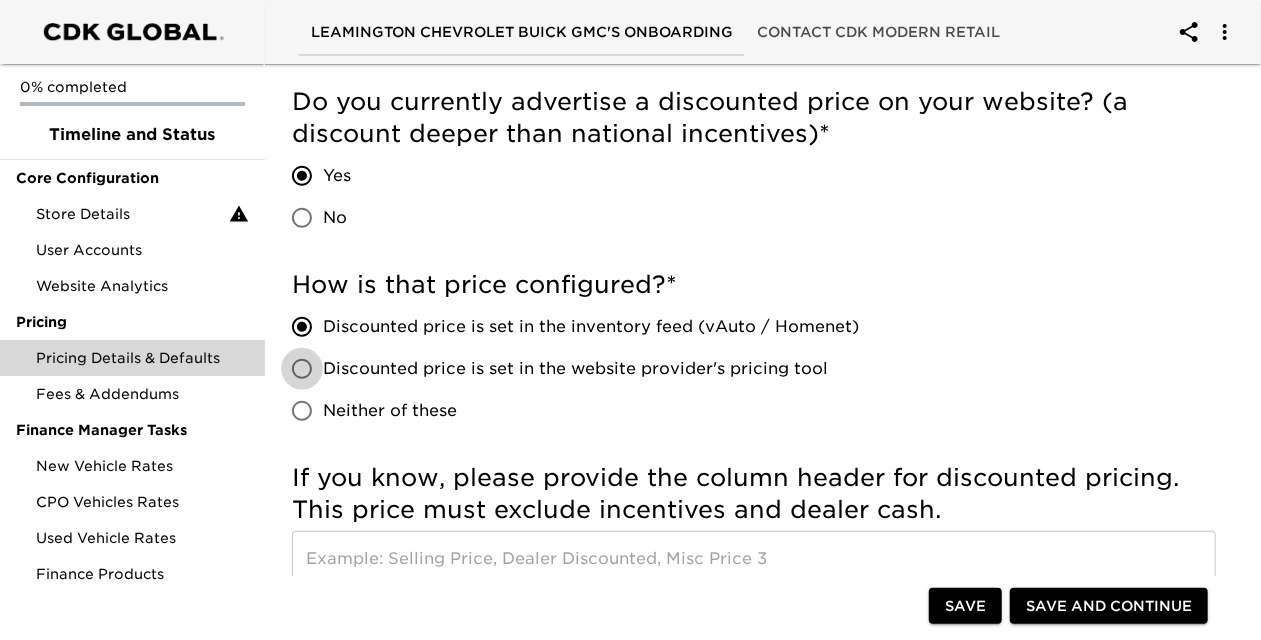 click on "Discounted price is set in the website provider's pricing tool" at bounding box center (302, 369) 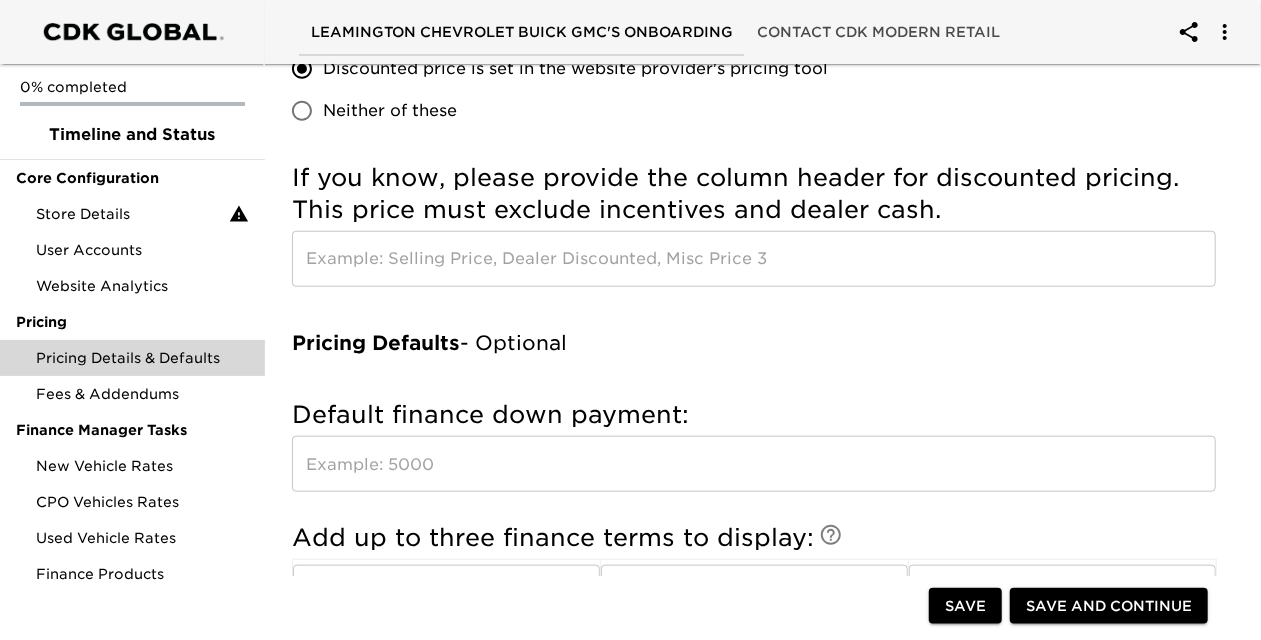 scroll, scrollTop: 900, scrollLeft: 0, axis: vertical 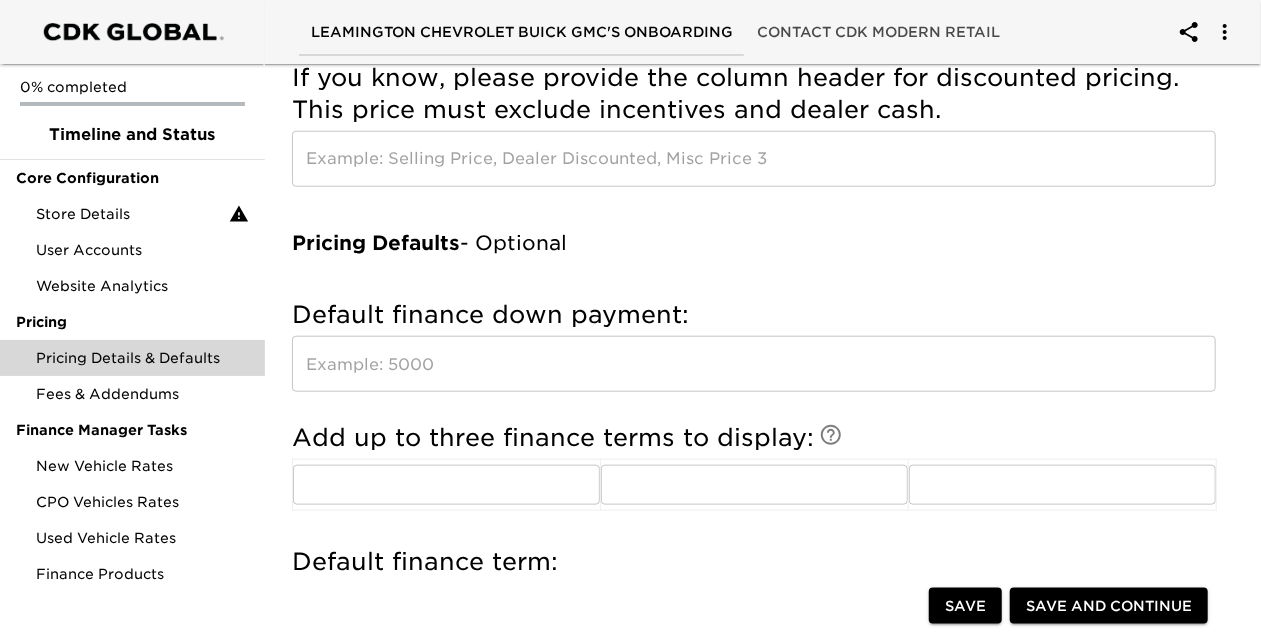 click at bounding box center [754, 364] 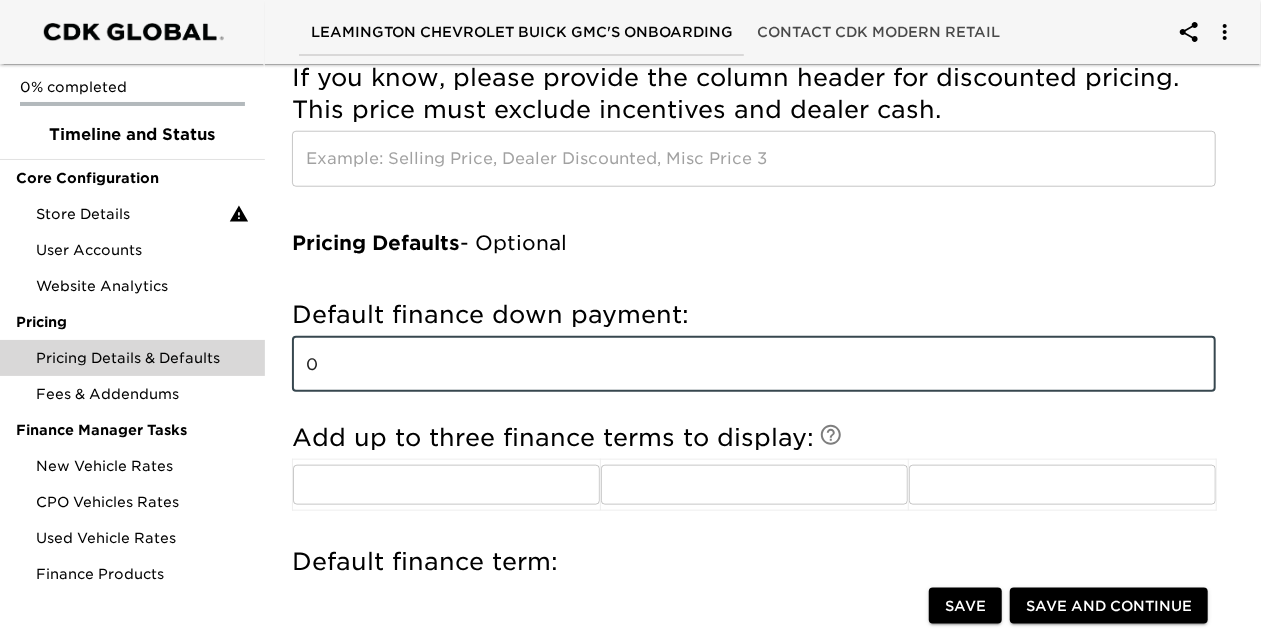type on "0" 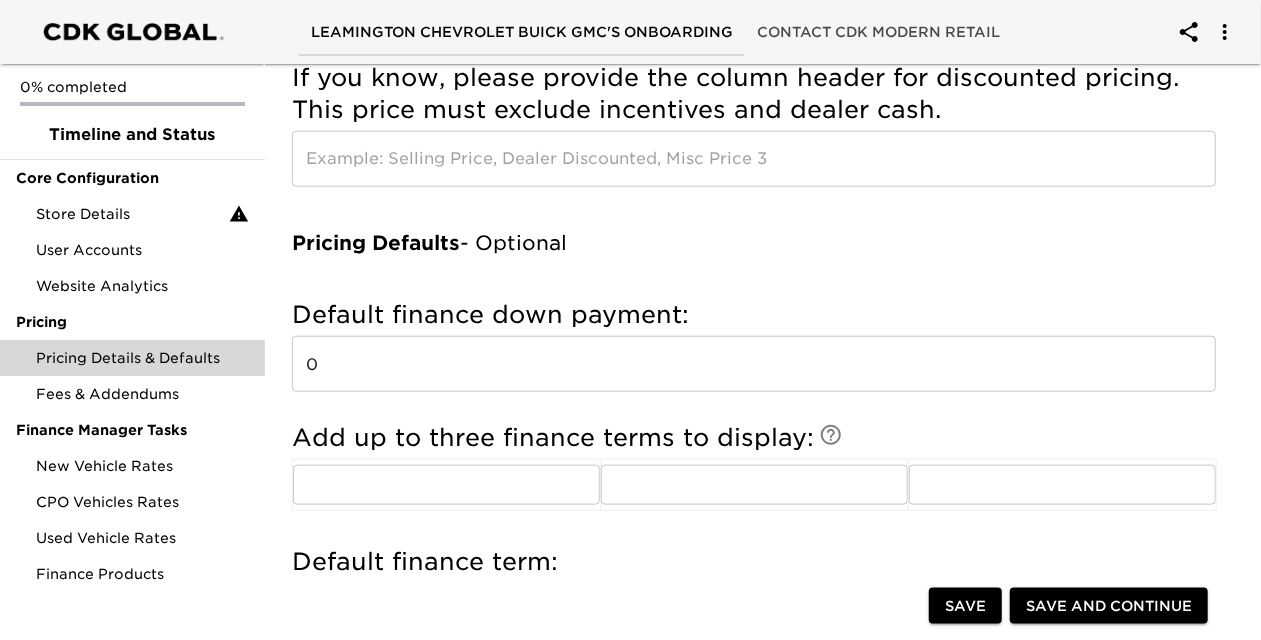 click on "Add up to three finance terms to display: ​ ​ ​" at bounding box center (754, 474) 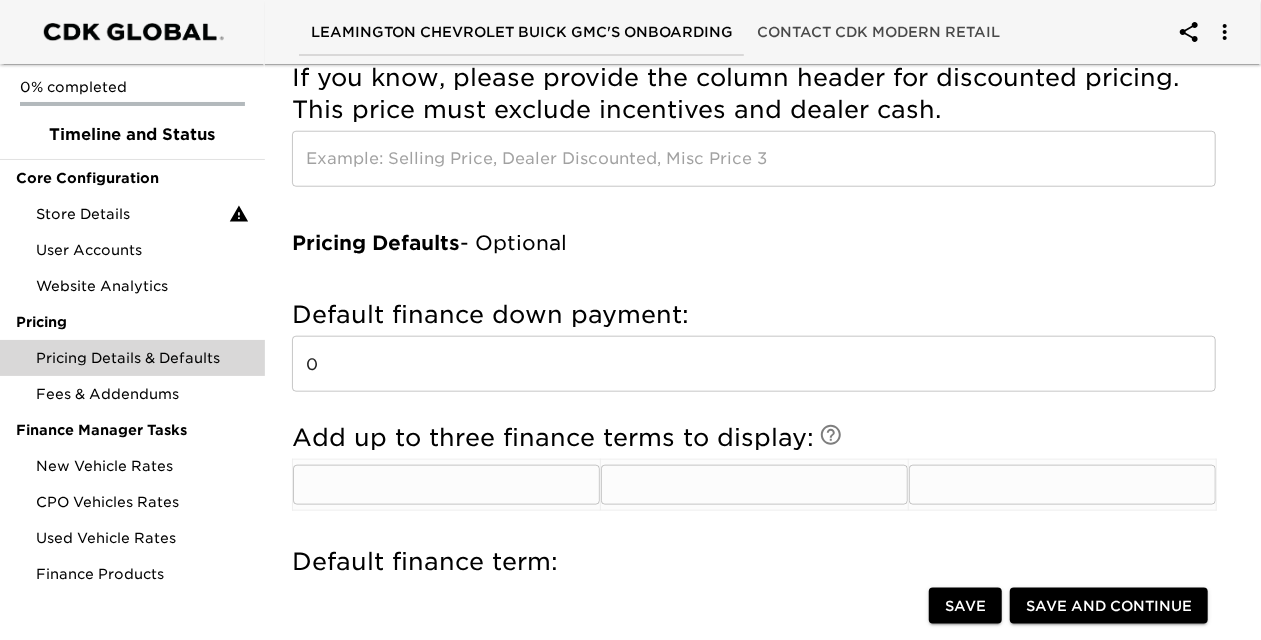 click at bounding box center (446, 485) 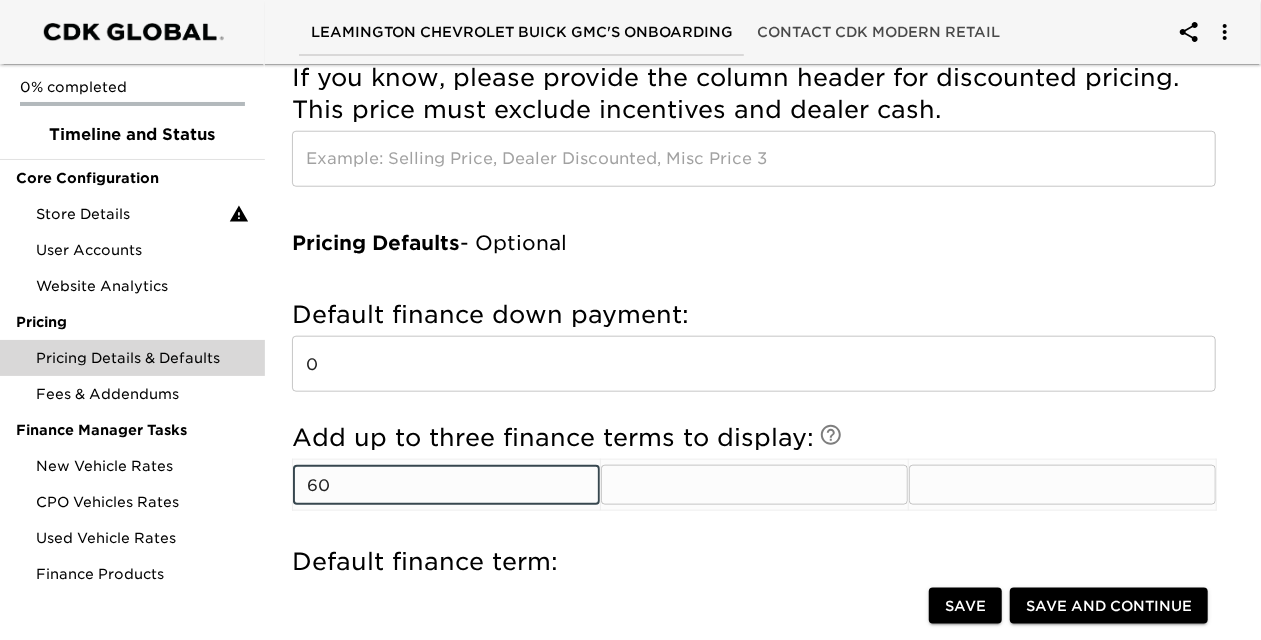 type on "60" 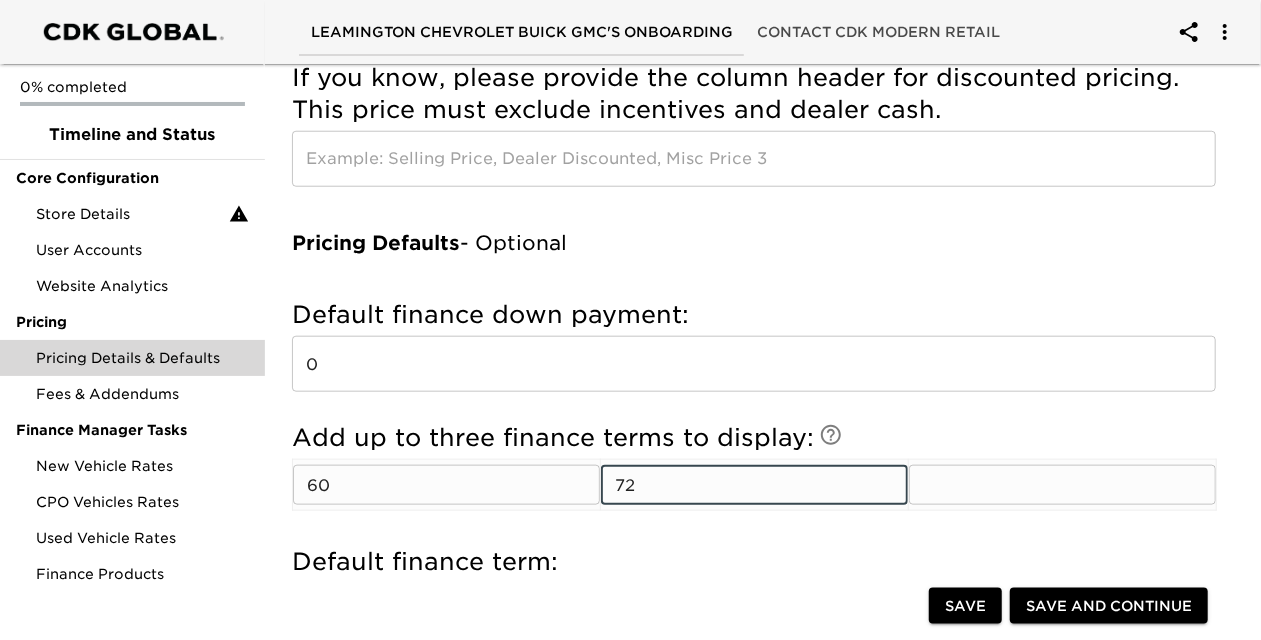type on "72" 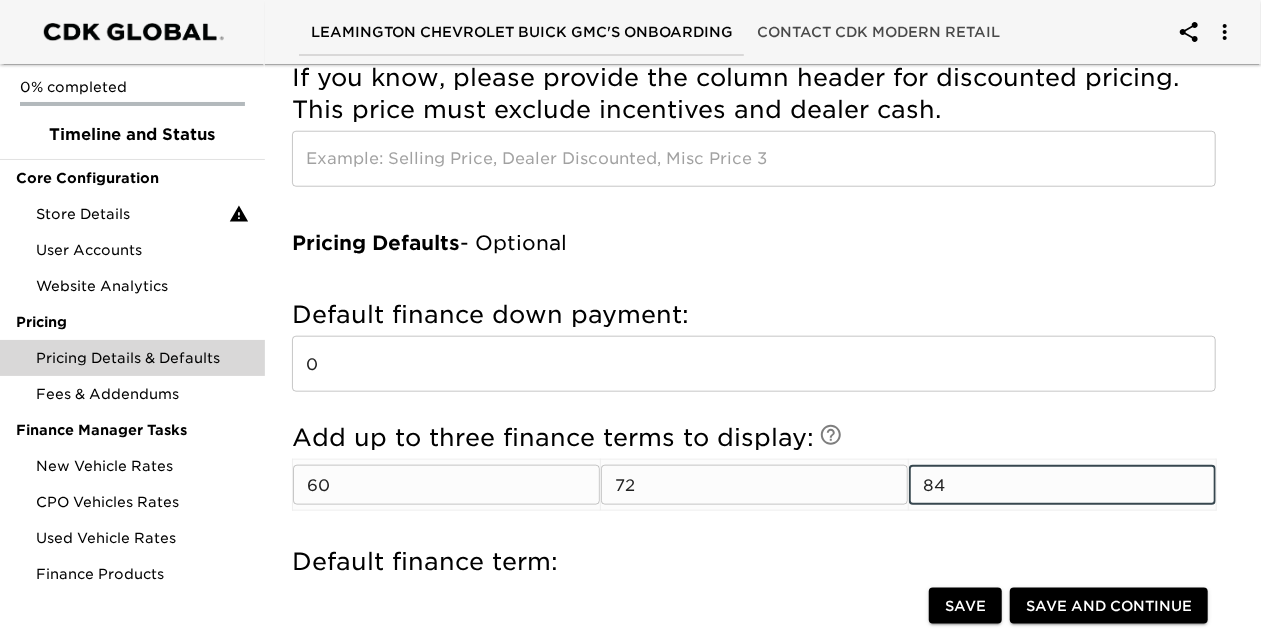 type on "84" 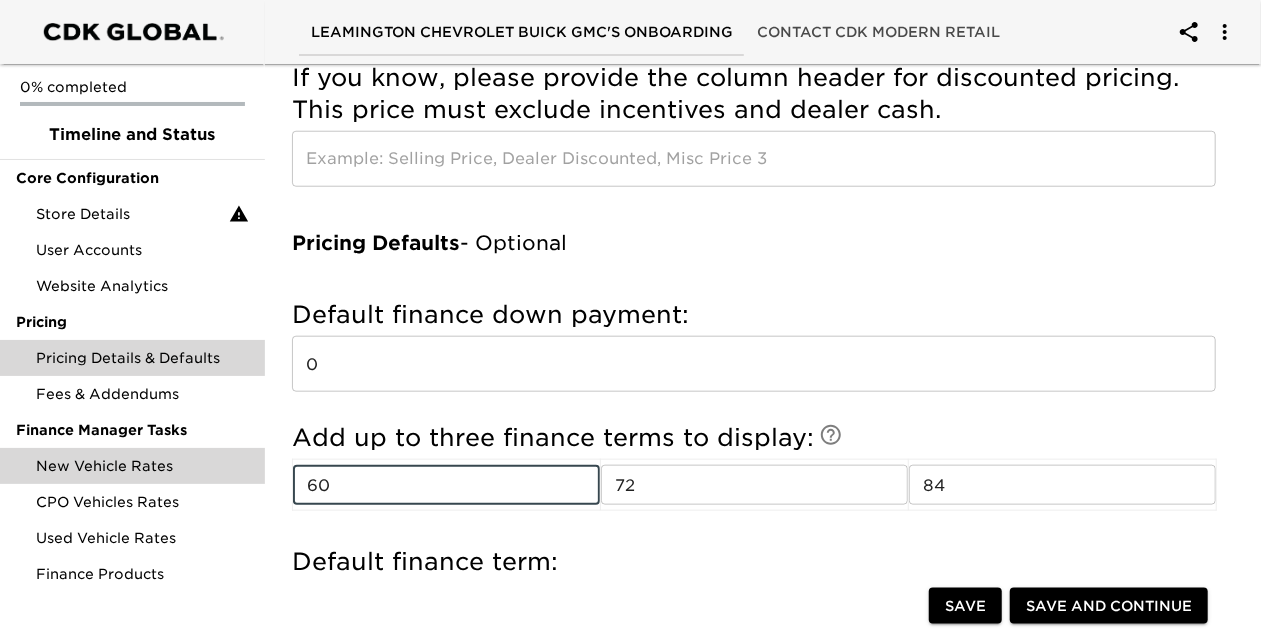 drag, startPoint x: 322, startPoint y: 481, endPoint x: 256, endPoint y: 480, distance: 66.007576 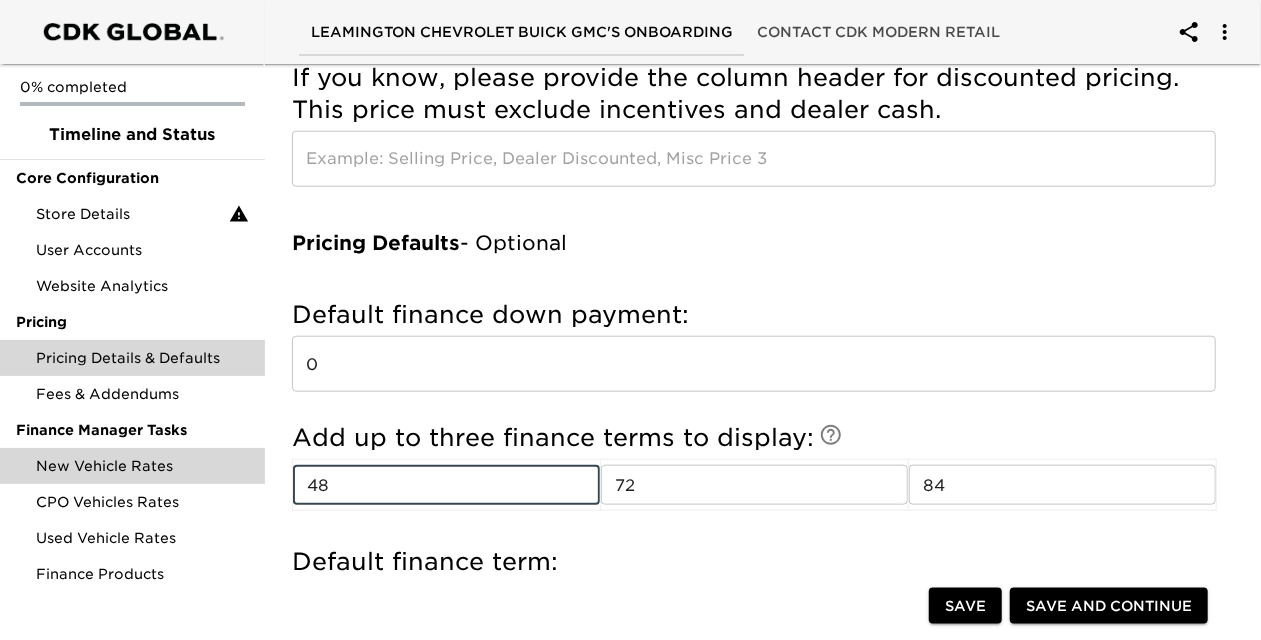 type on "48" 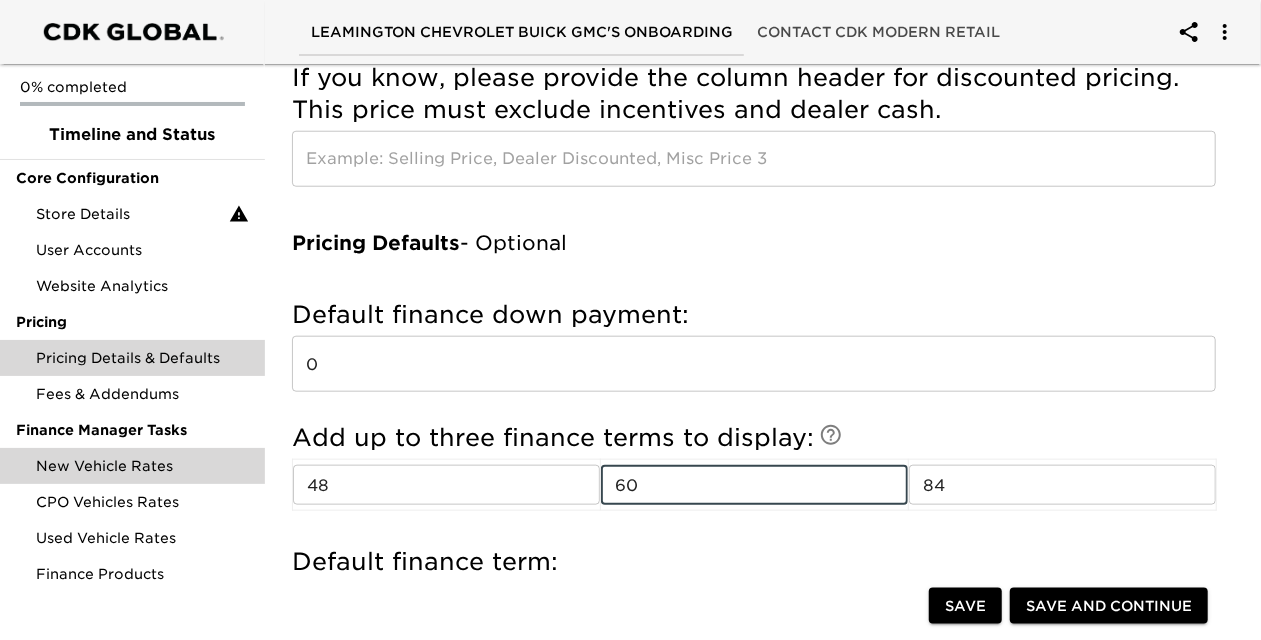 type on "60" 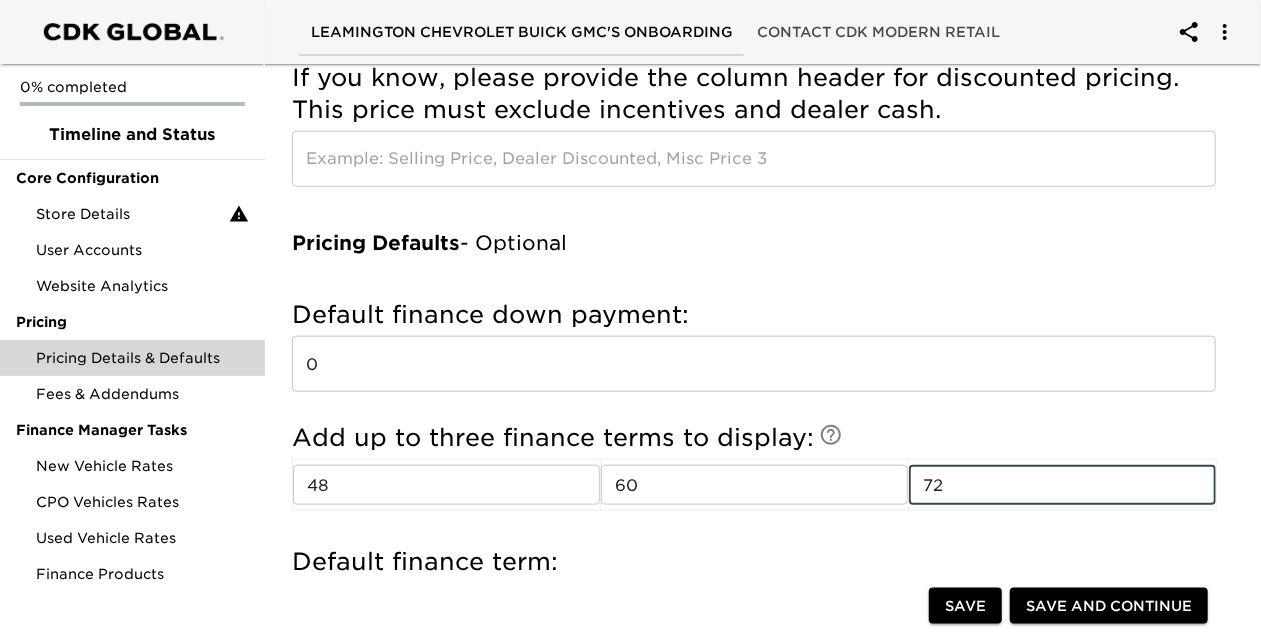 type on "72" 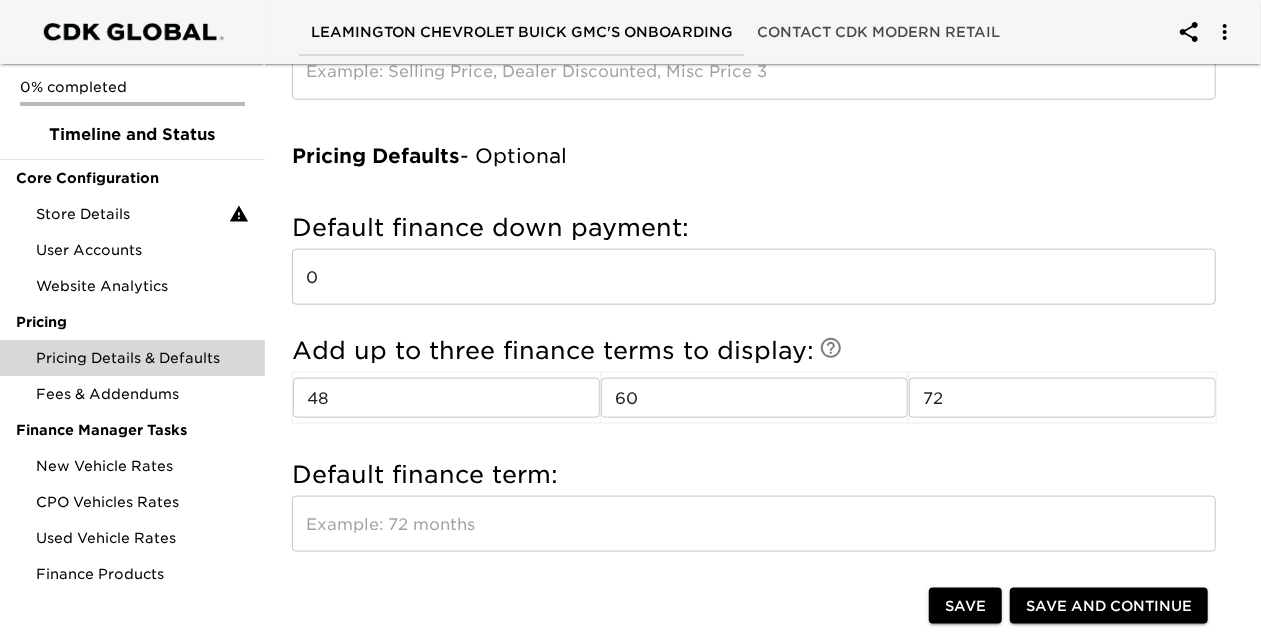 scroll, scrollTop: 1100, scrollLeft: 0, axis: vertical 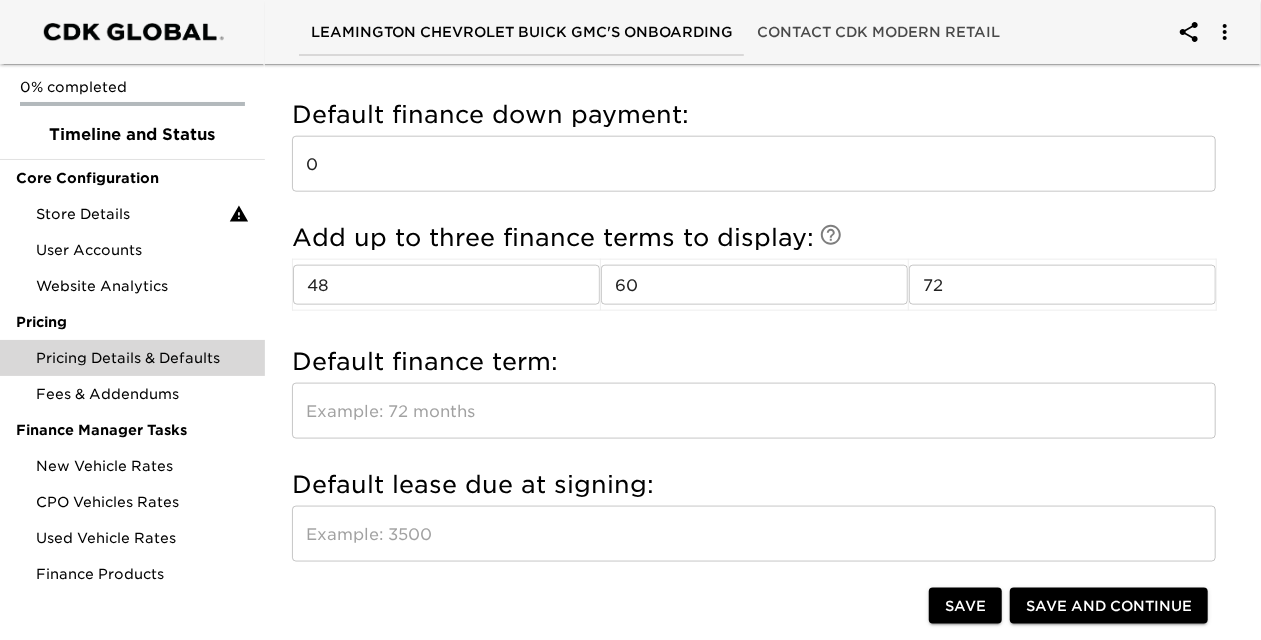 click at bounding box center (754, 411) 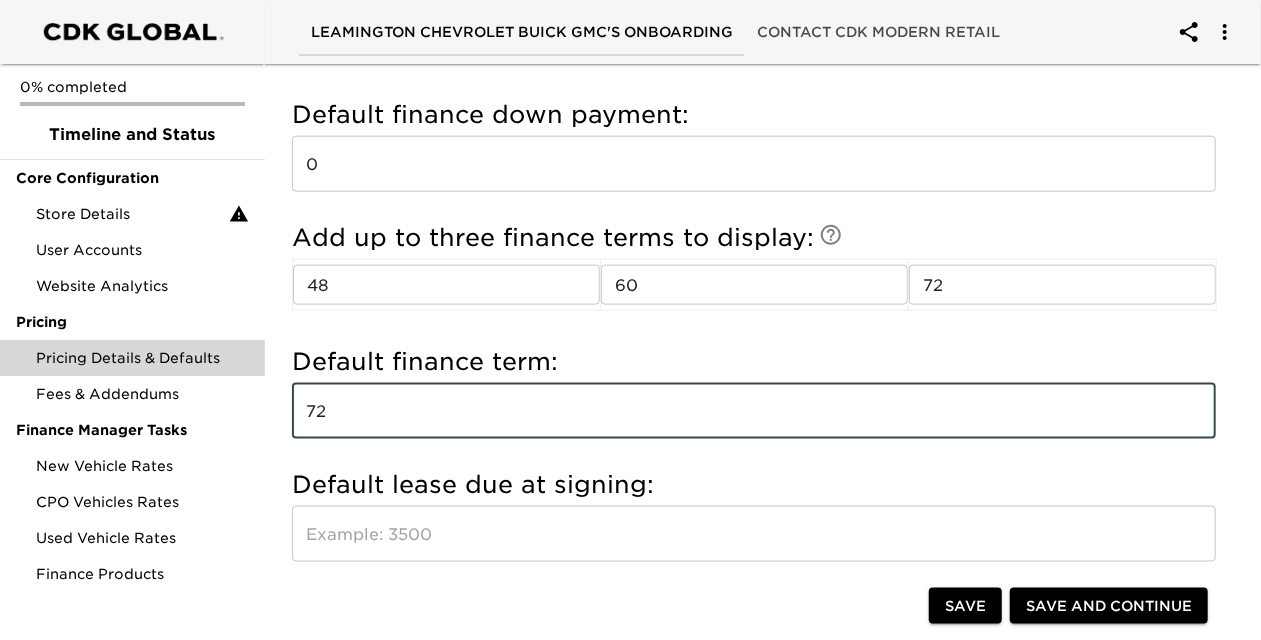 type on "72" 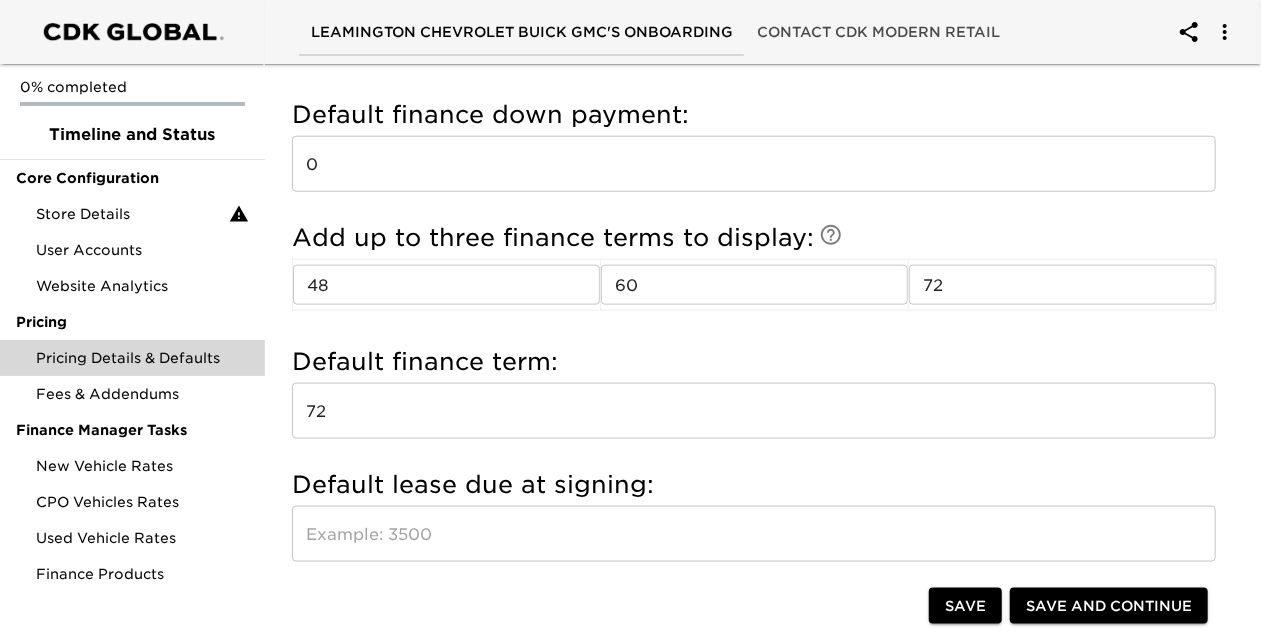 click on "Default lease due at signing: ​" at bounding box center [754, 520] 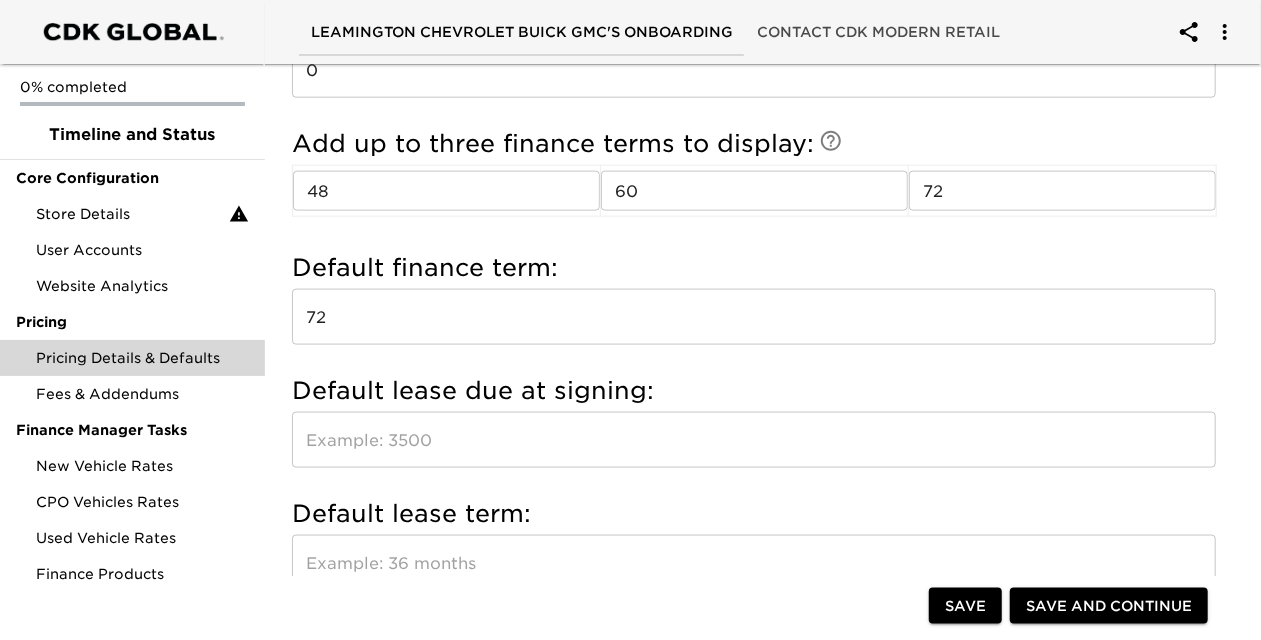 scroll, scrollTop: 1300, scrollLeft: 0, axis: vertical 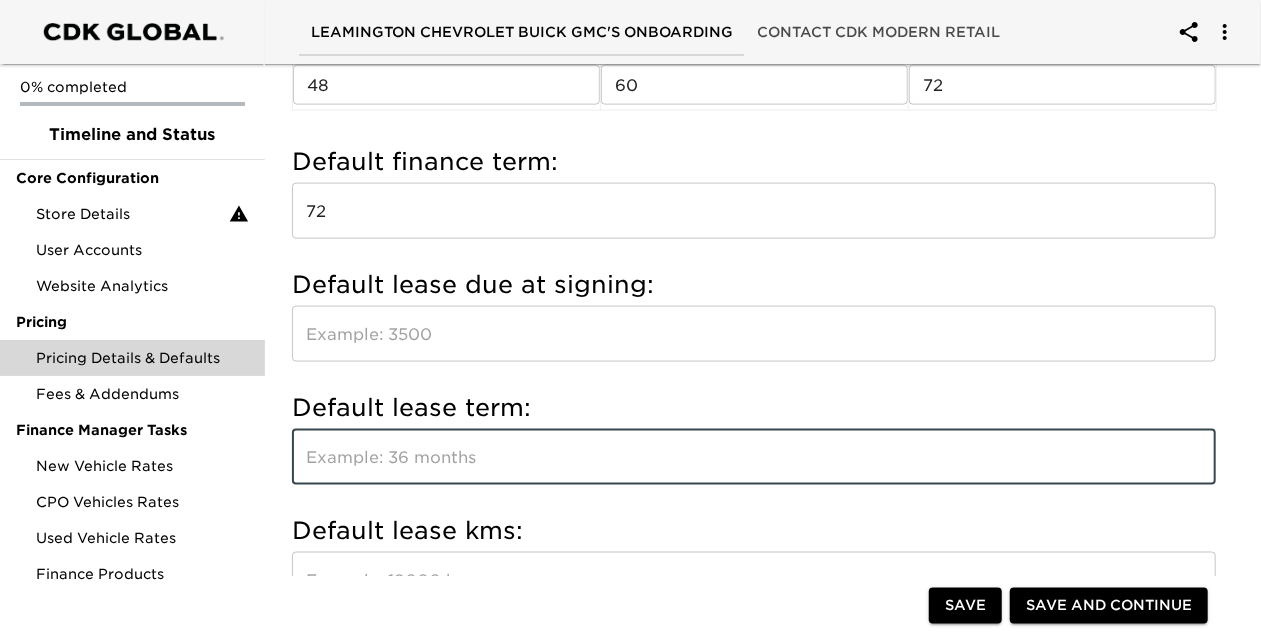 click at bounding box center [754, 457] 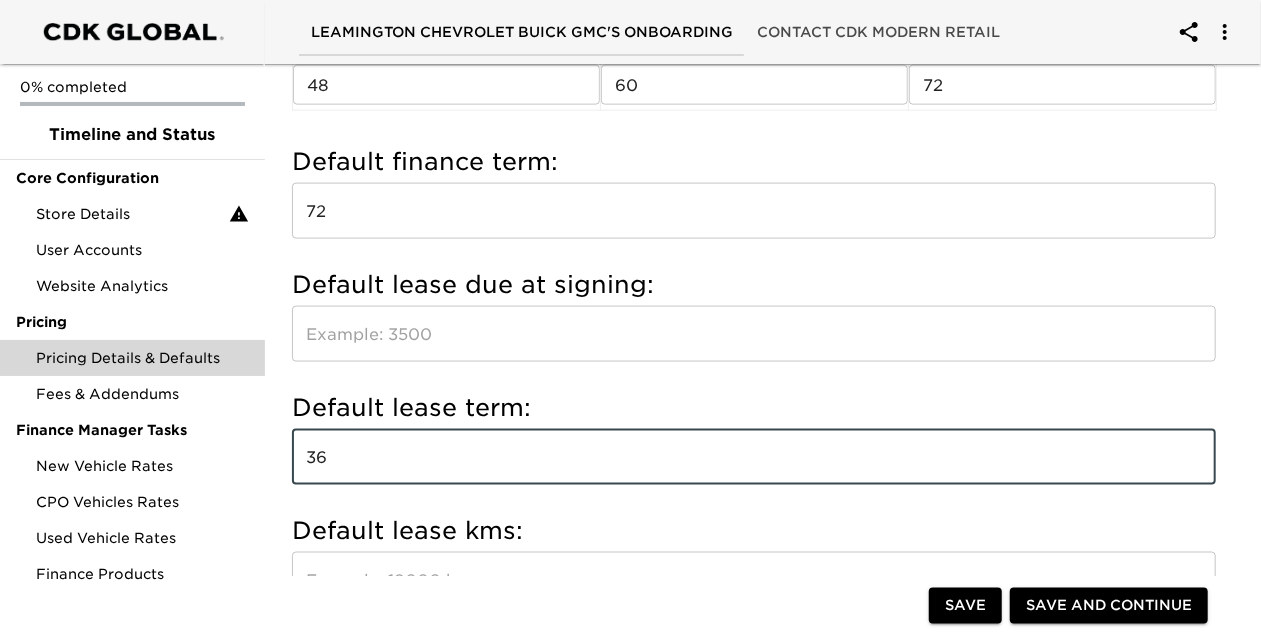 type on "36" 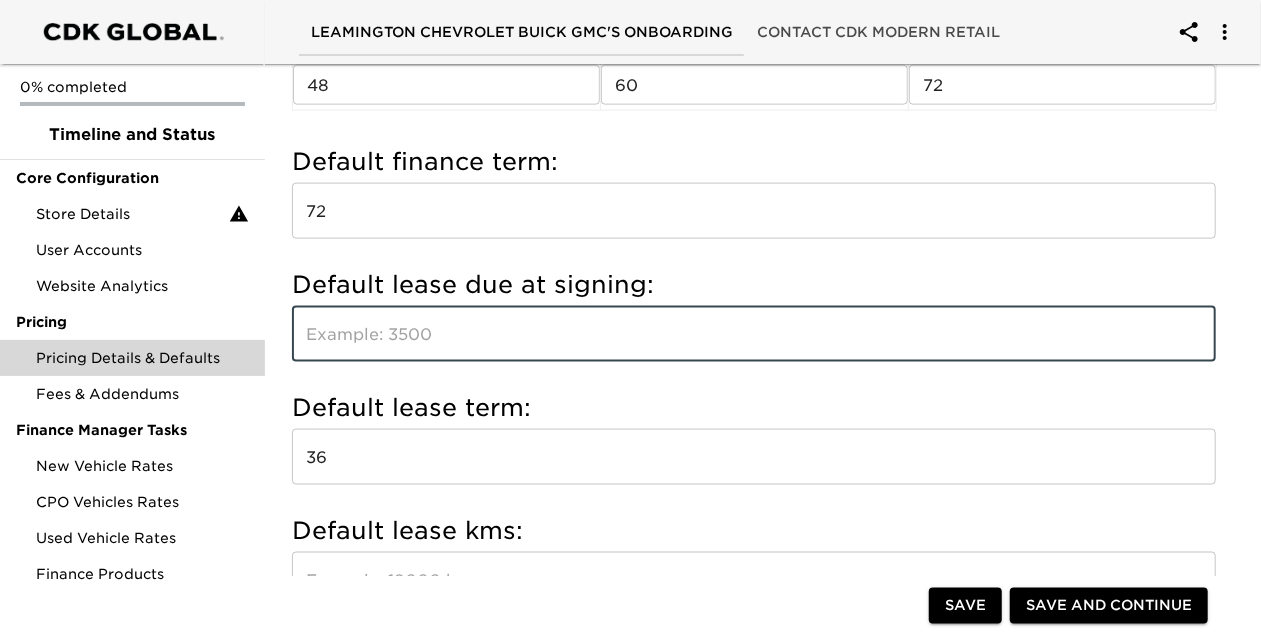 click at bounding box center [754, 334] 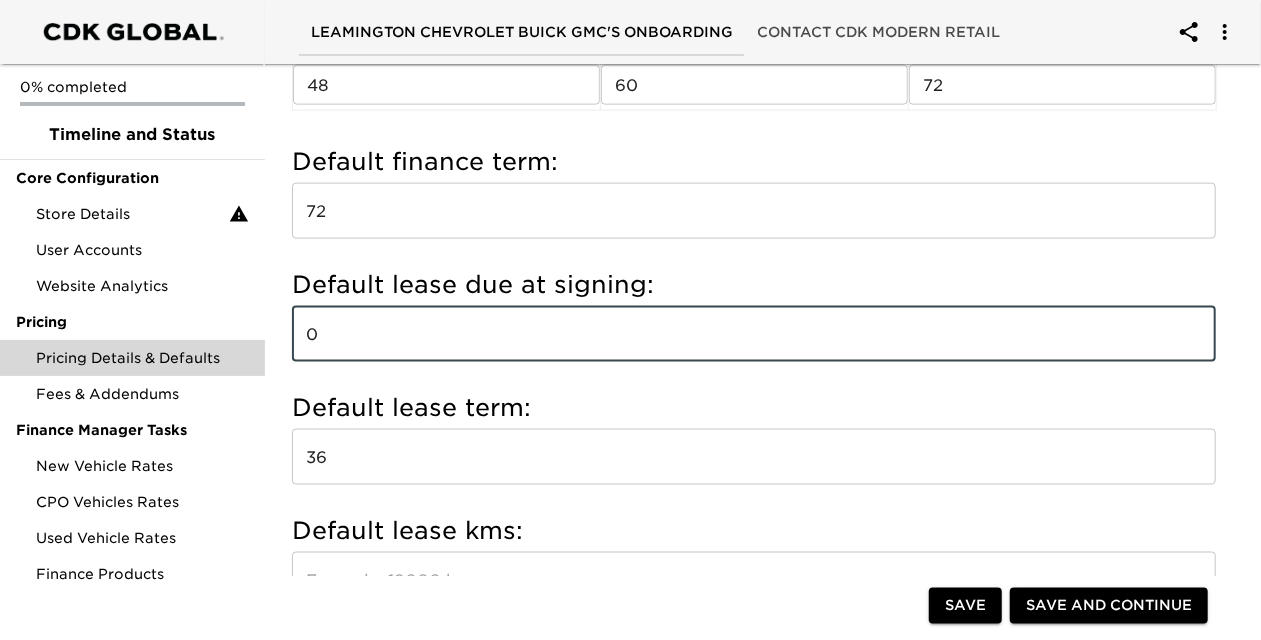 type on "0" 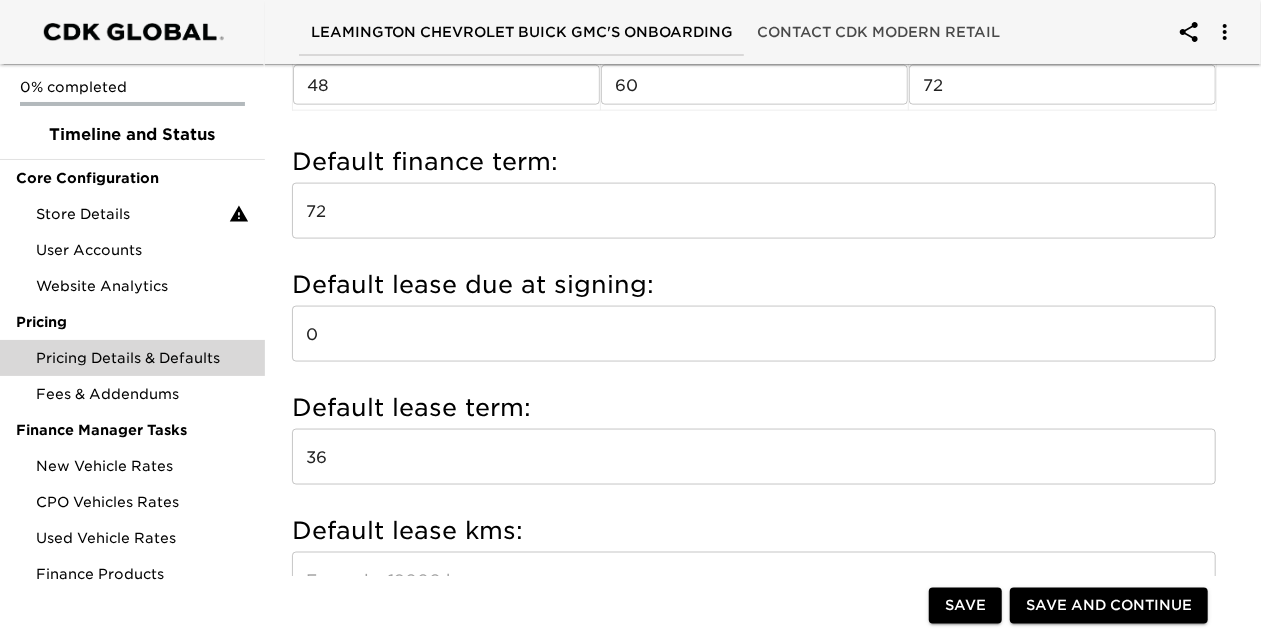 click on "Default lease term: 36 ​" at bounding box center [754, 443] 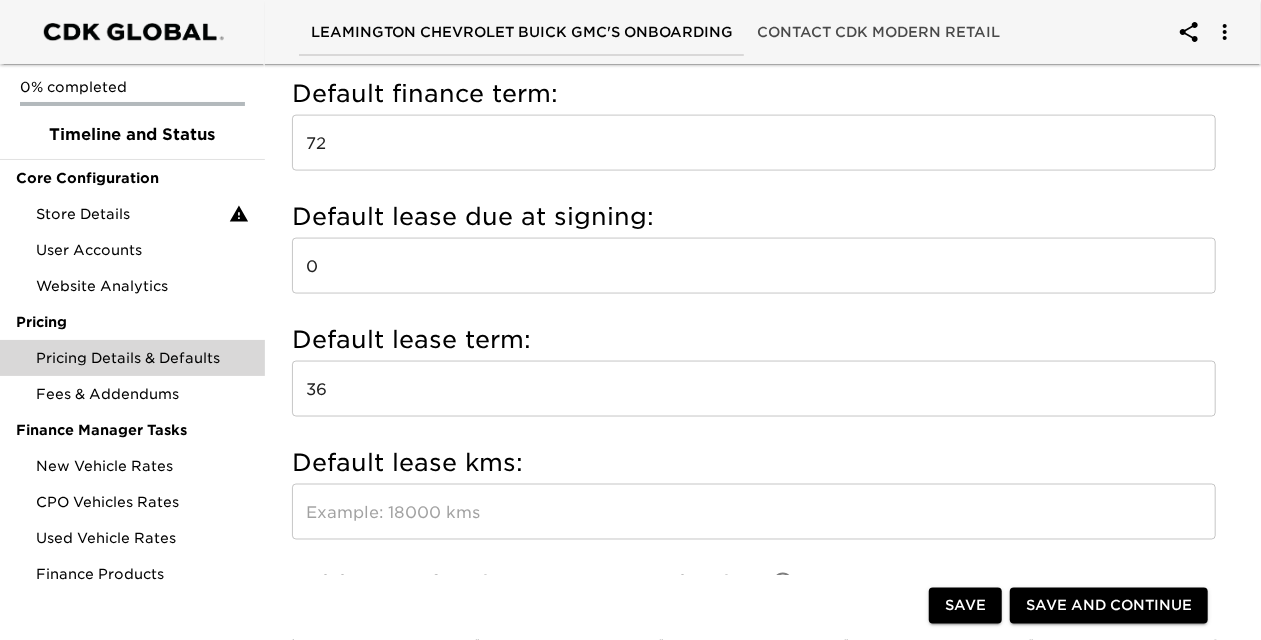 scroll, scrollTop: 1400, scrollLeft: 0, axis: vertical 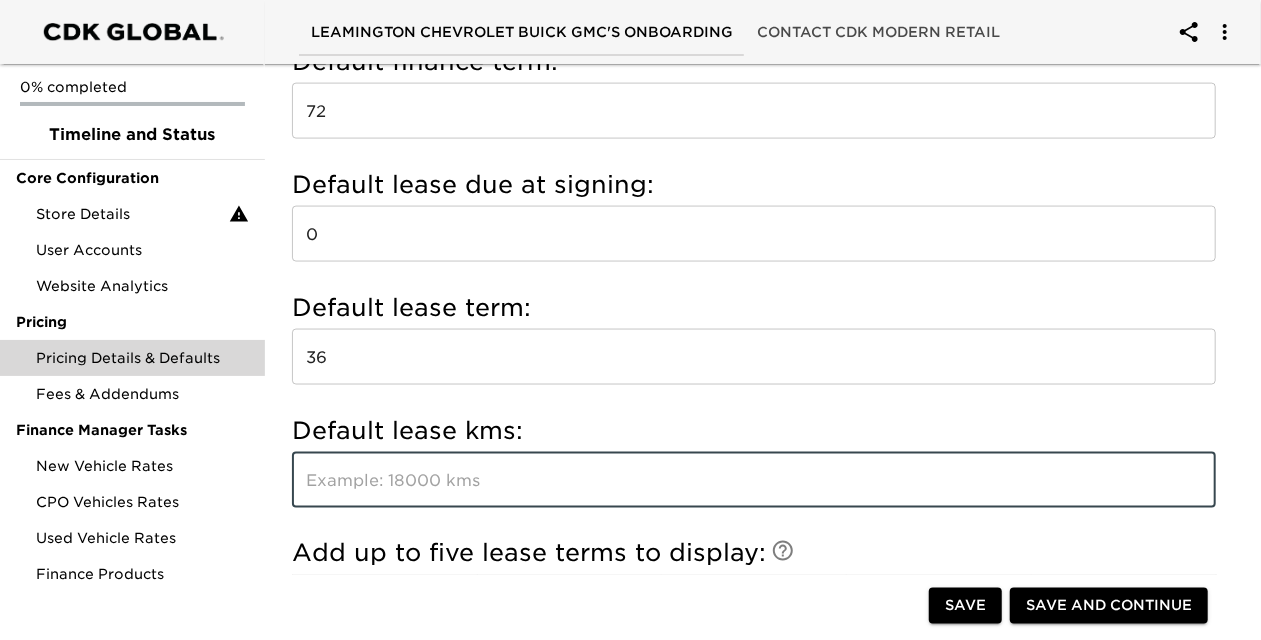 click at bounding box center [754, 480] 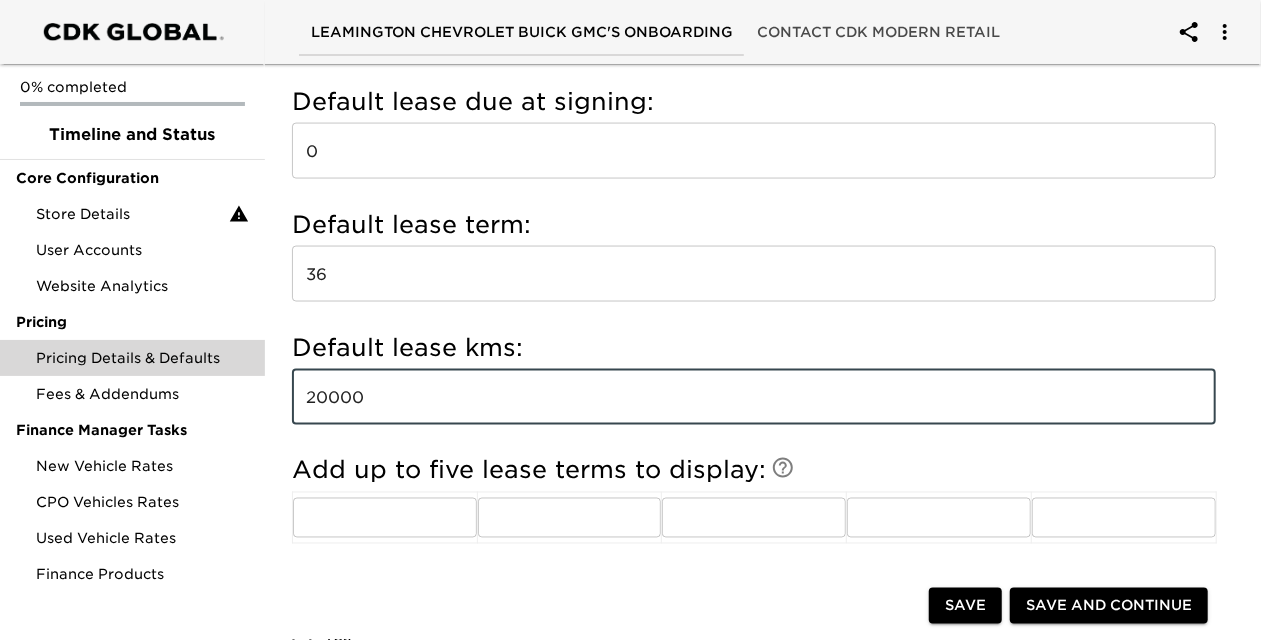 scroll, scrollTop: 1600, scrollLeft: 0, axis: vertical 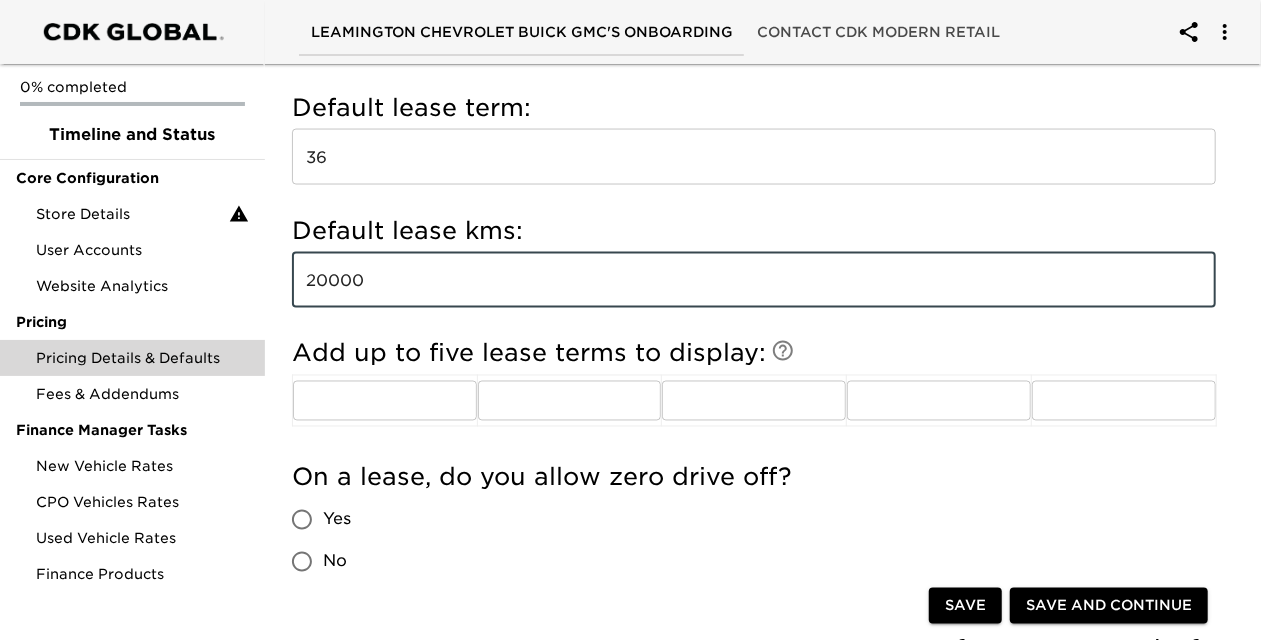 type on "20000" 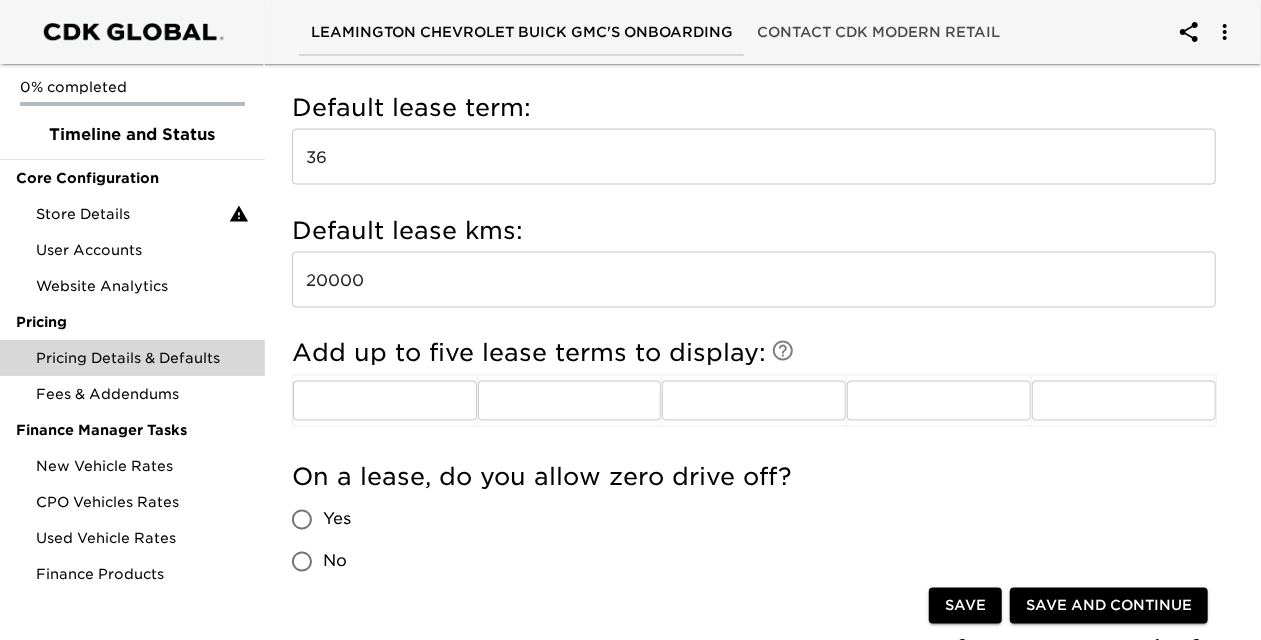 click on "On a lease, do you allow zero drive off? Yes No" at bounding box center [754, 522] 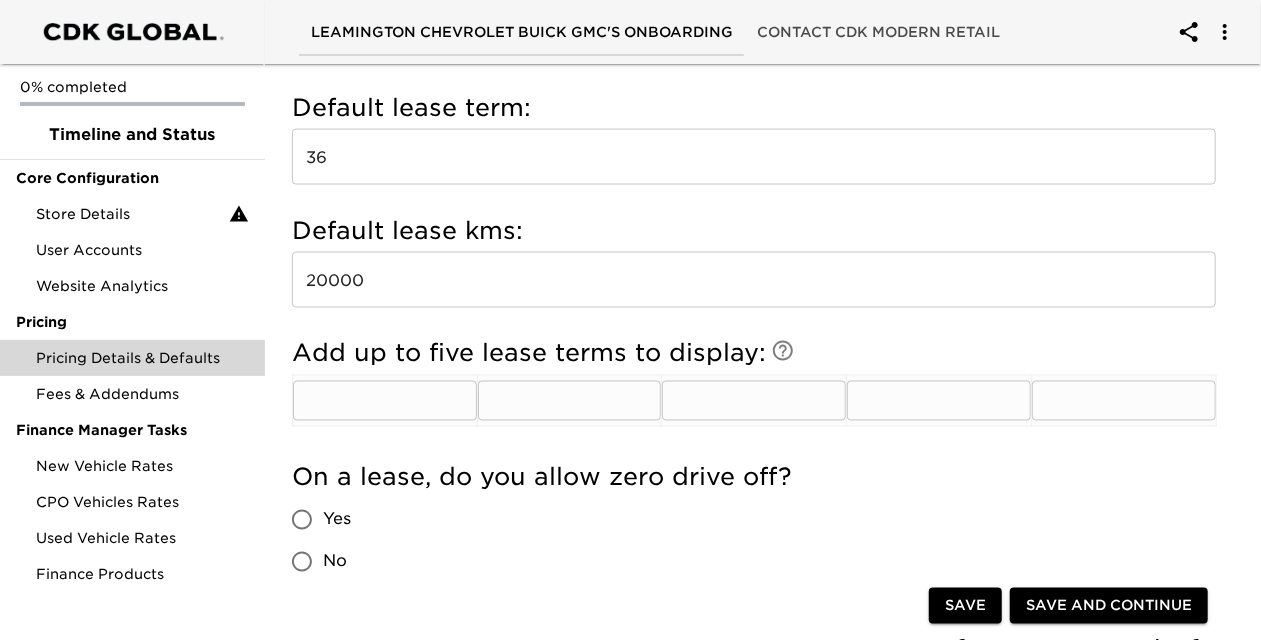 click at bounding box center (385, 401) 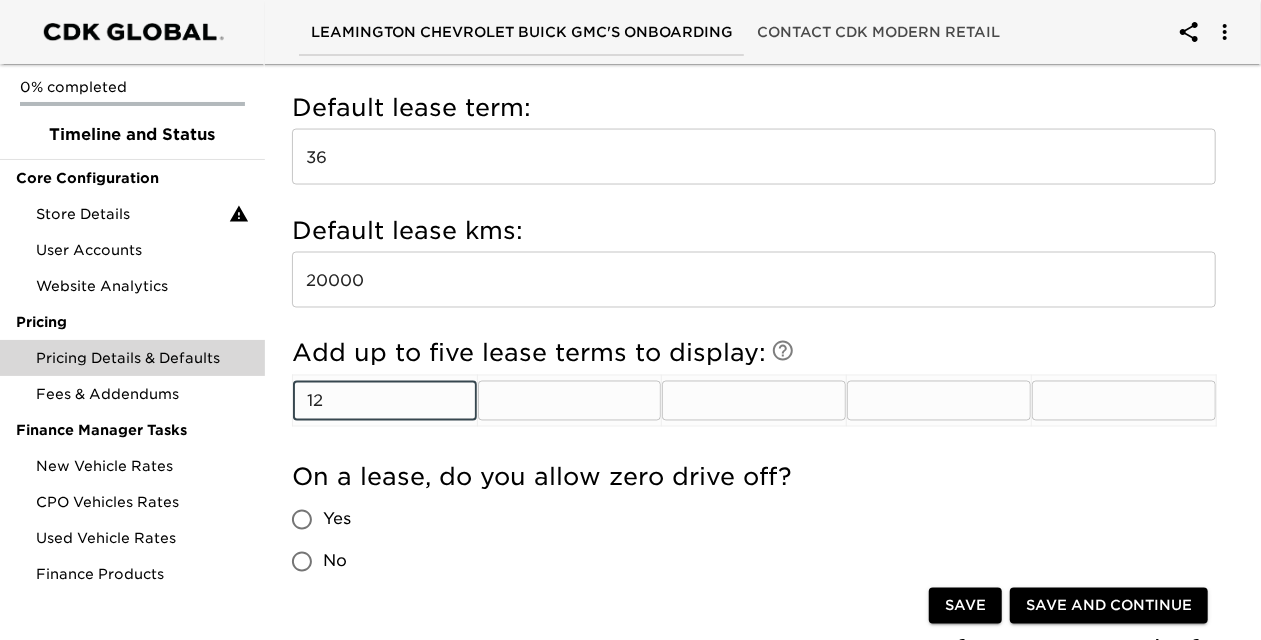 type on "12" 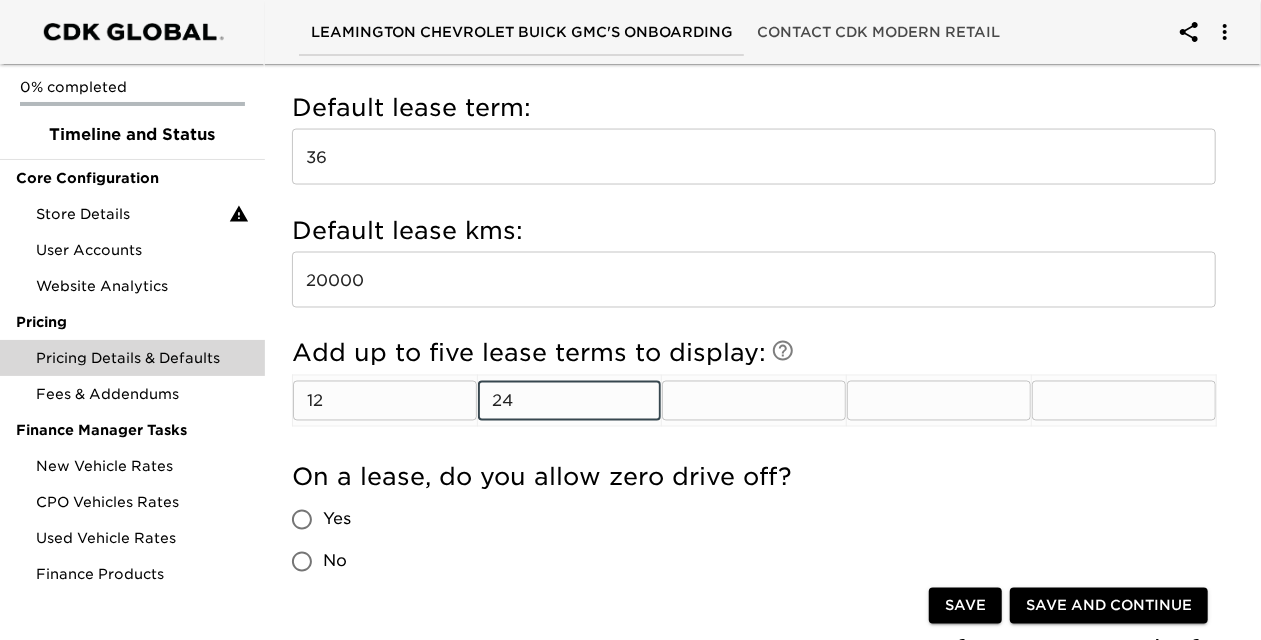 type on "24" 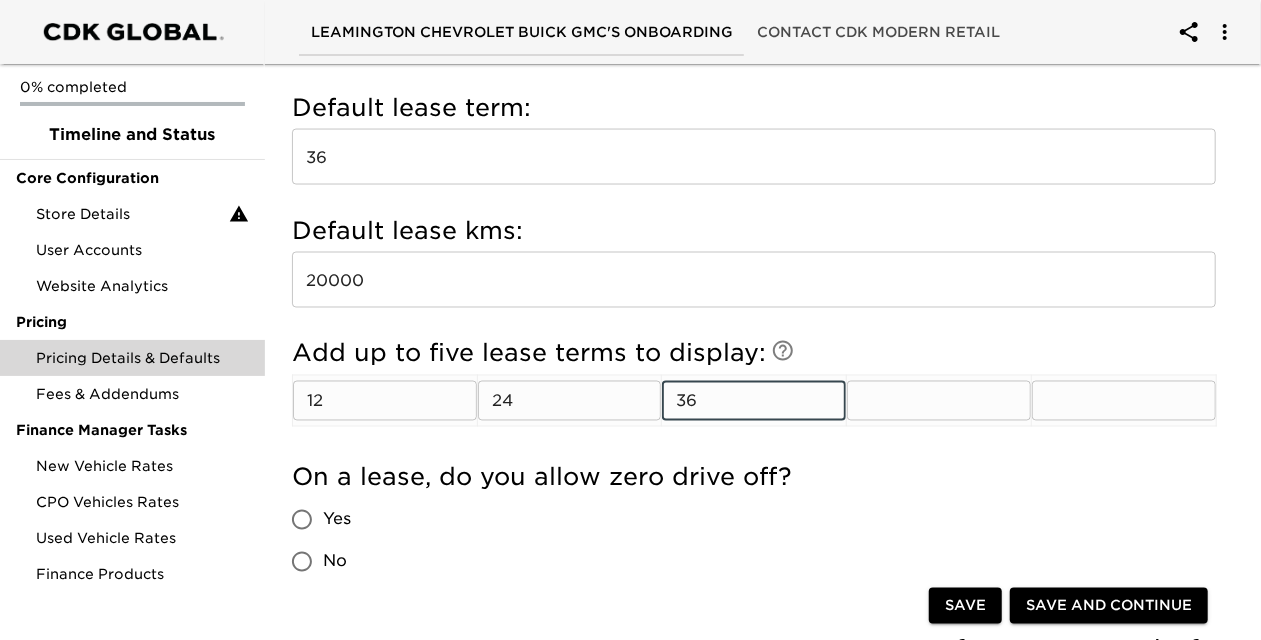 type on "36" 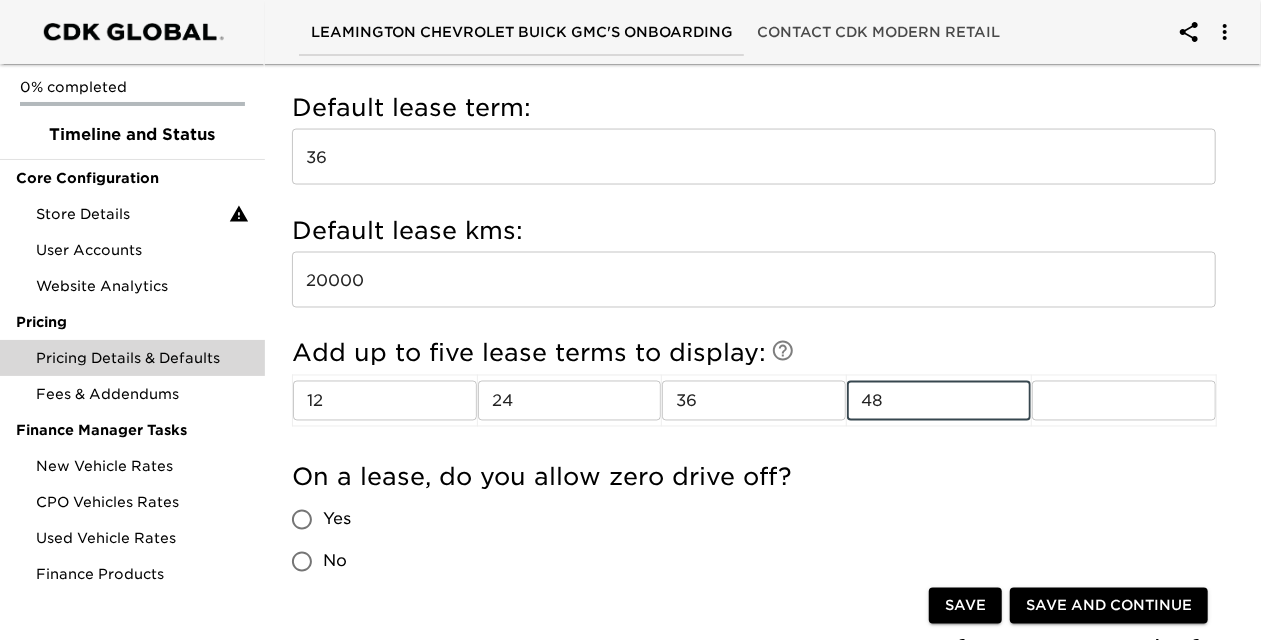type on "48" 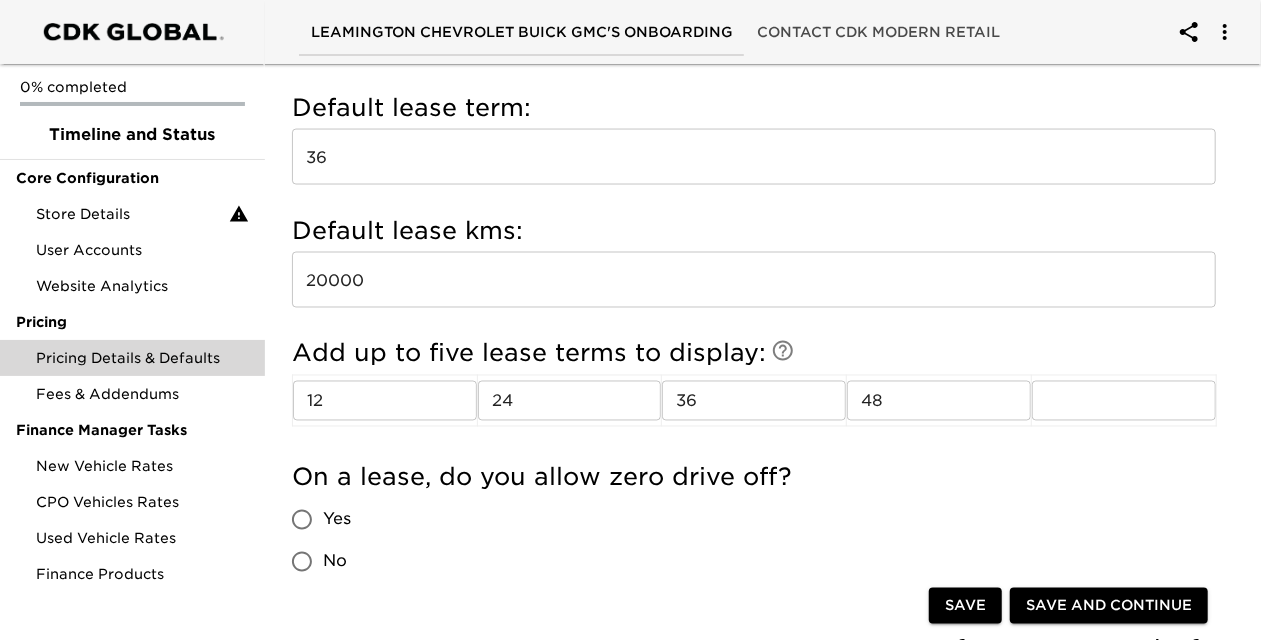 click on "On a lease, do you allow zero drive off? Yes No" at bounding box center (754, 522) 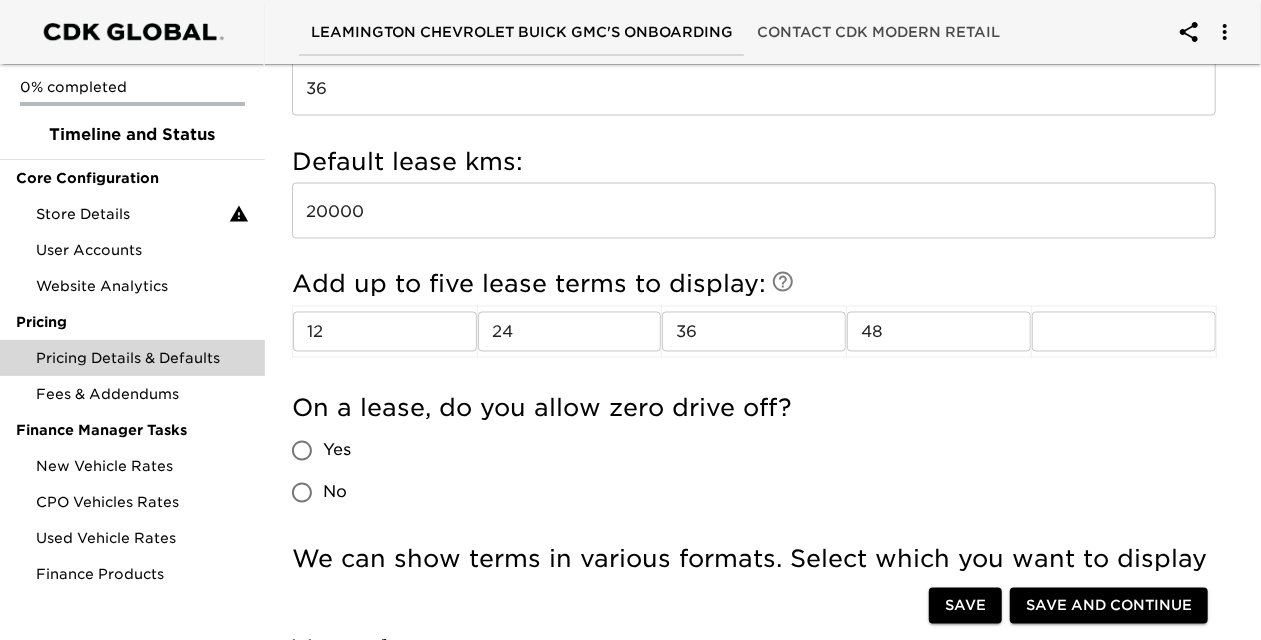 scroll, scrollTop: 1700, scrollLeft: 0, axis: vertical 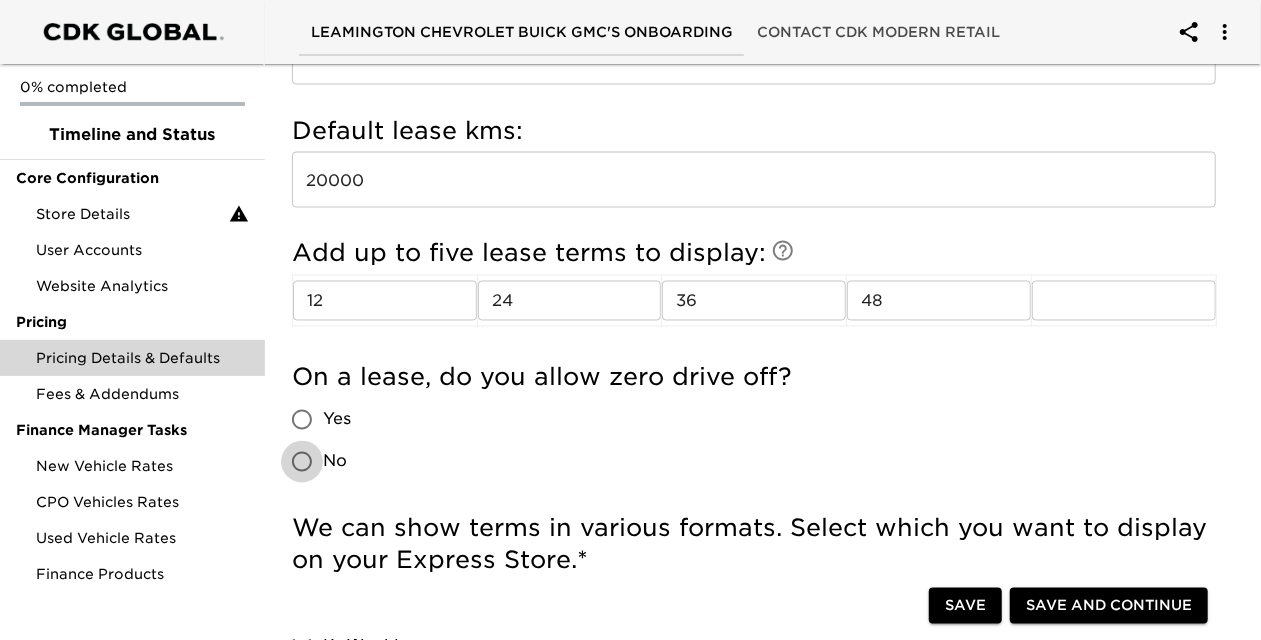 click on "No" at bounding box center (302, 462) 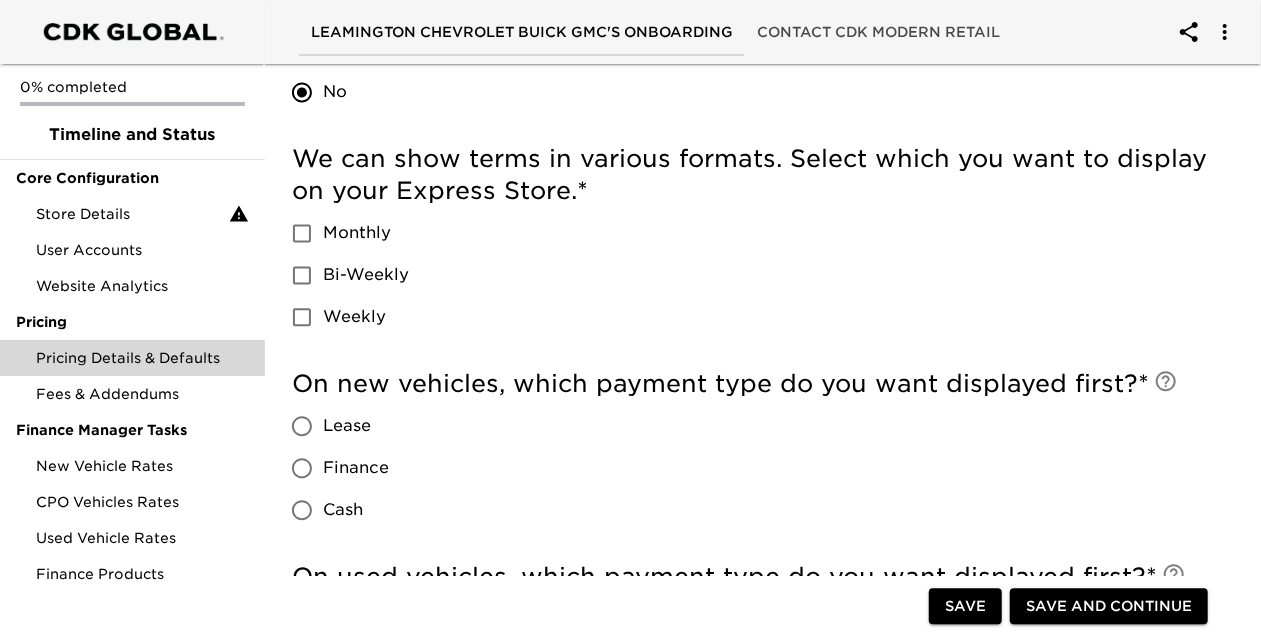 scroll, scrollTop: 2100, scrollLeft: 0, axis: vertical 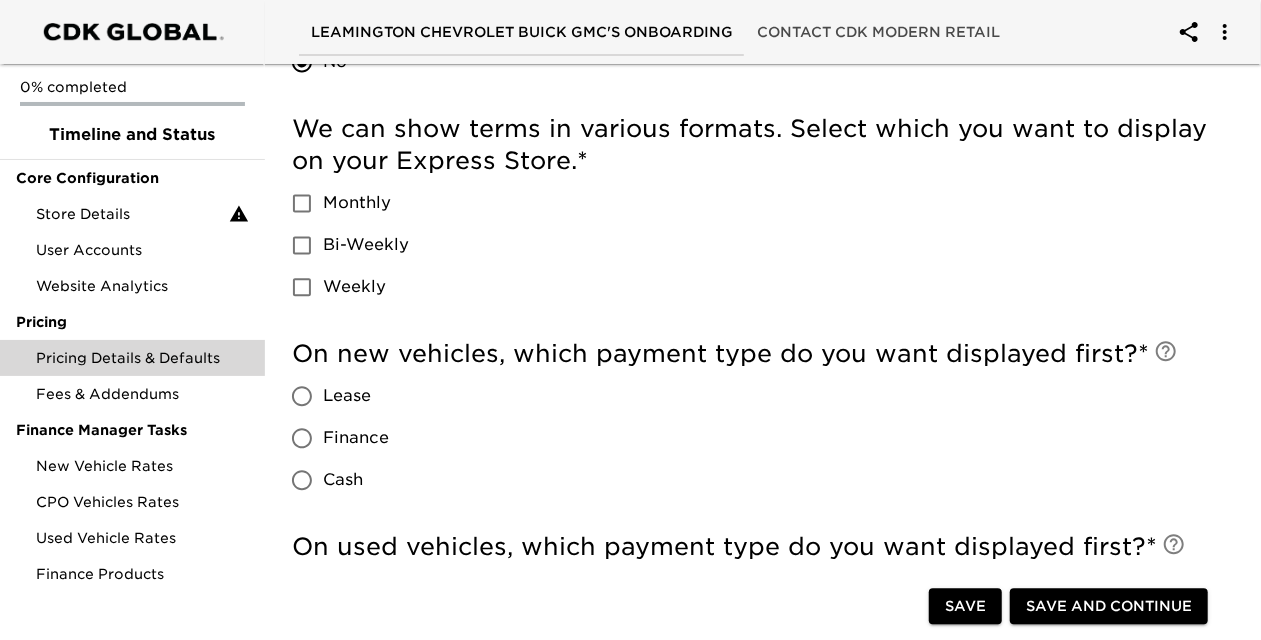 click on "Finance" at bounding box center (302, 438) 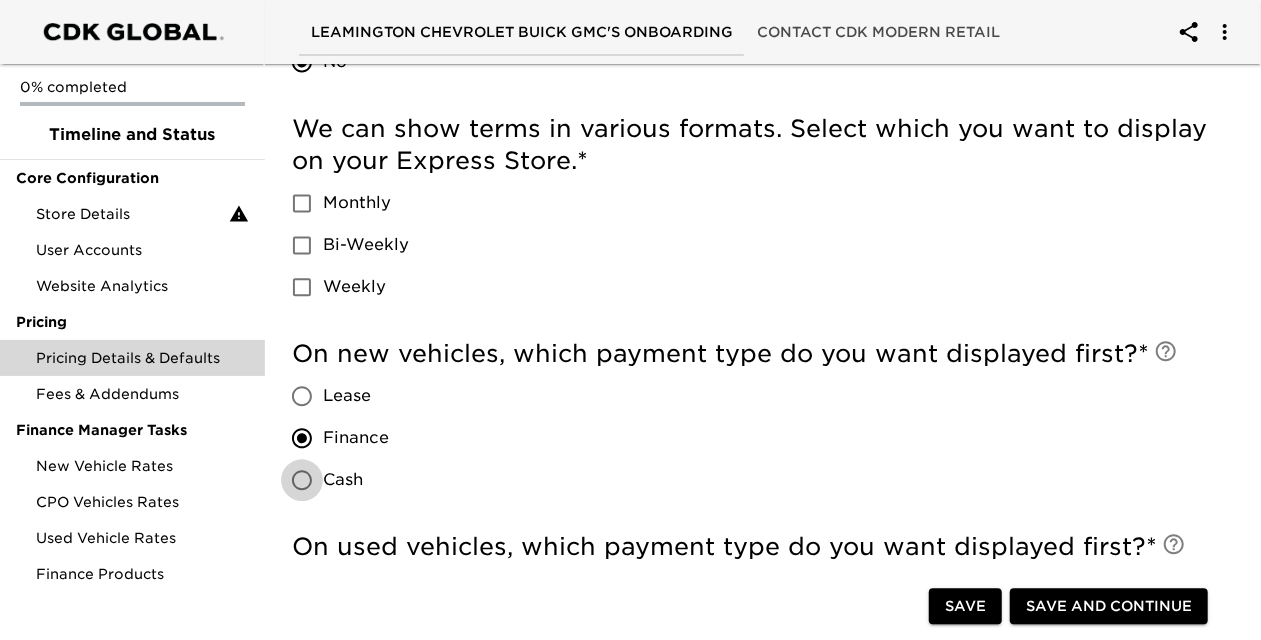 click on "Cash" at bounding box center (302, 480) 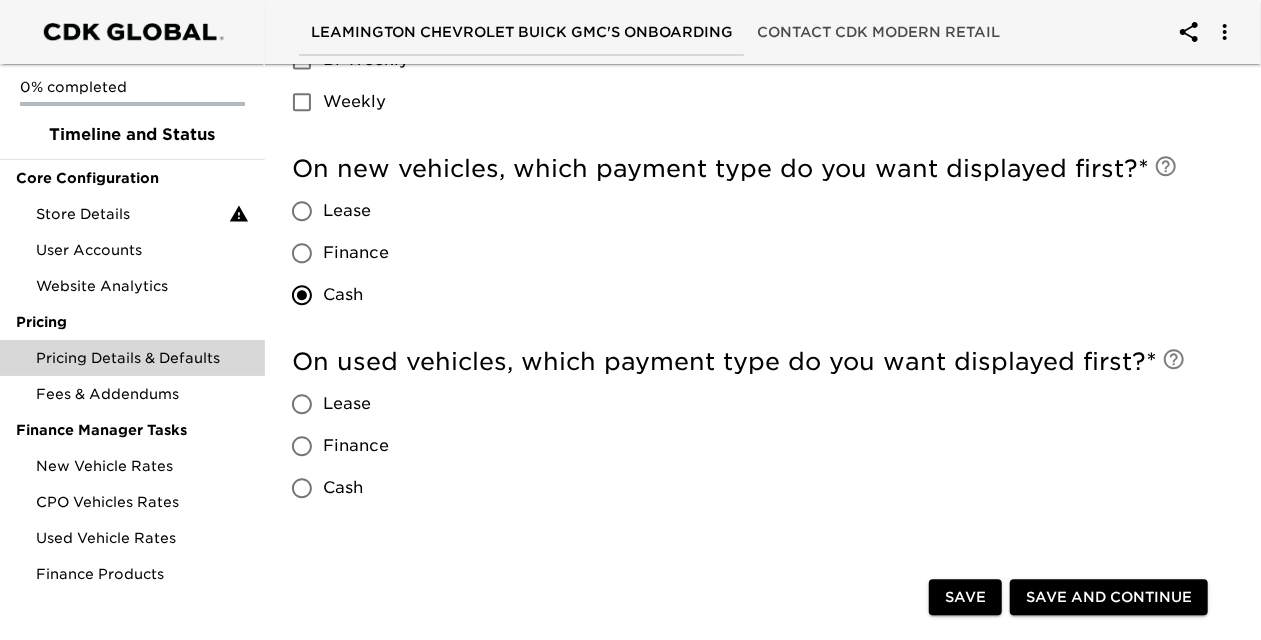 scroll, scrollTop: 2300, scrollLeft: 0, axis: vertical 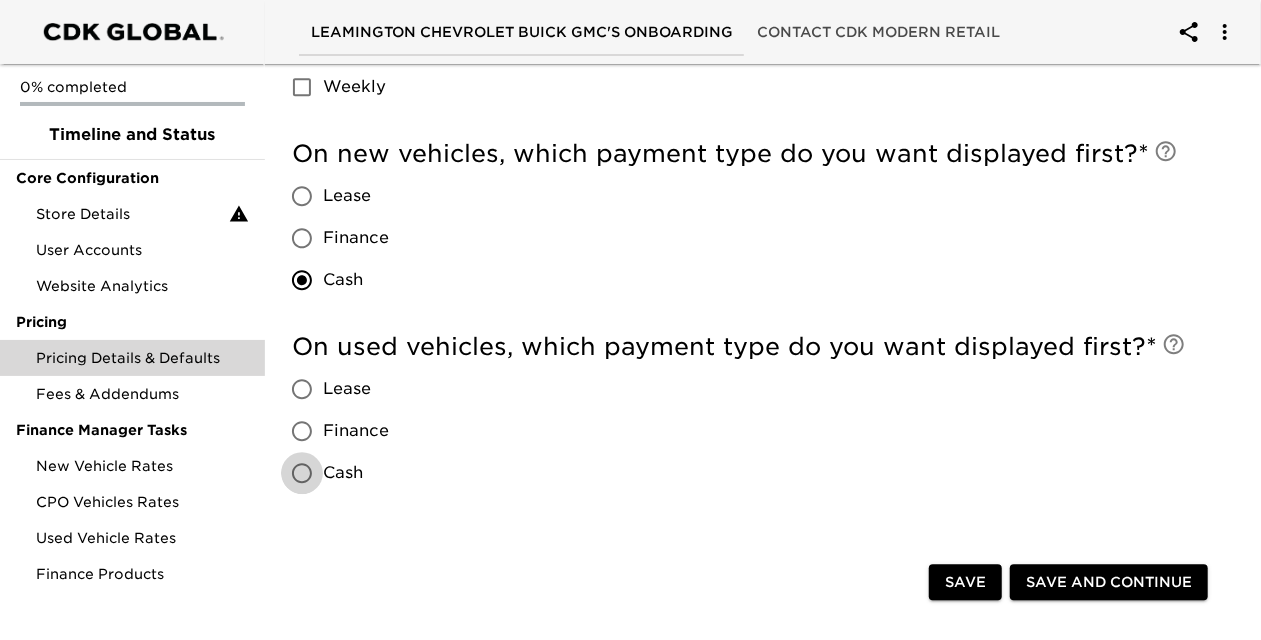 click on "Cash" at bounding box center [302, 473] 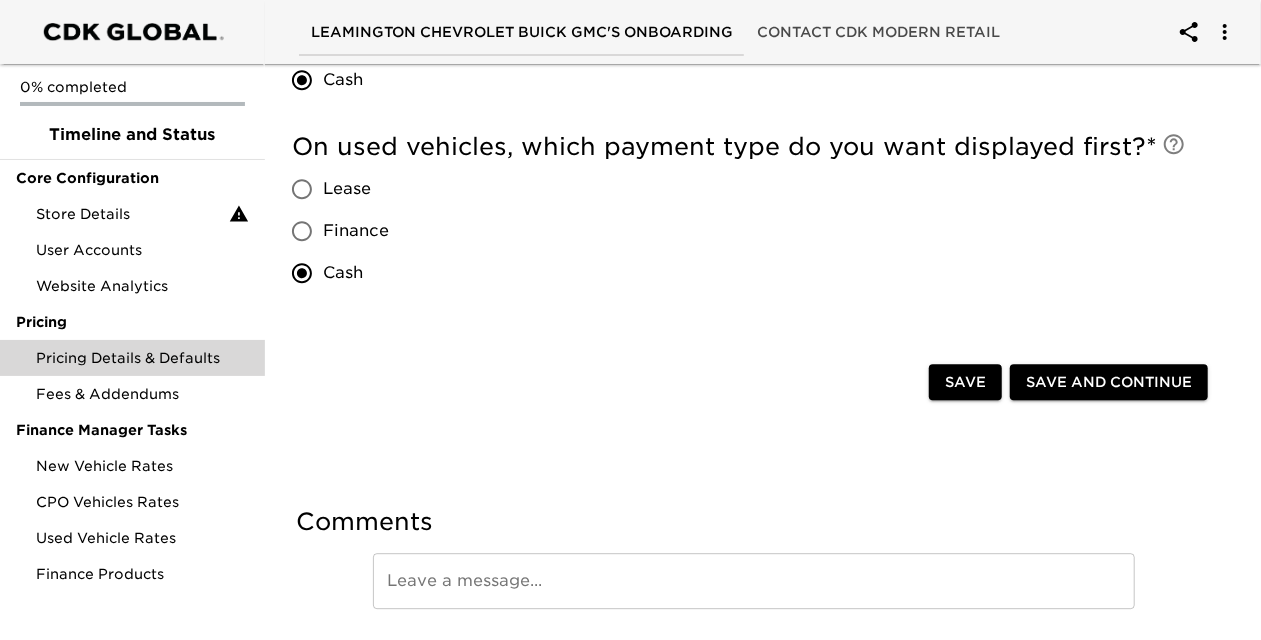 scroll, scrollTop: 2560, scrollLeft: 0, axis: vertical 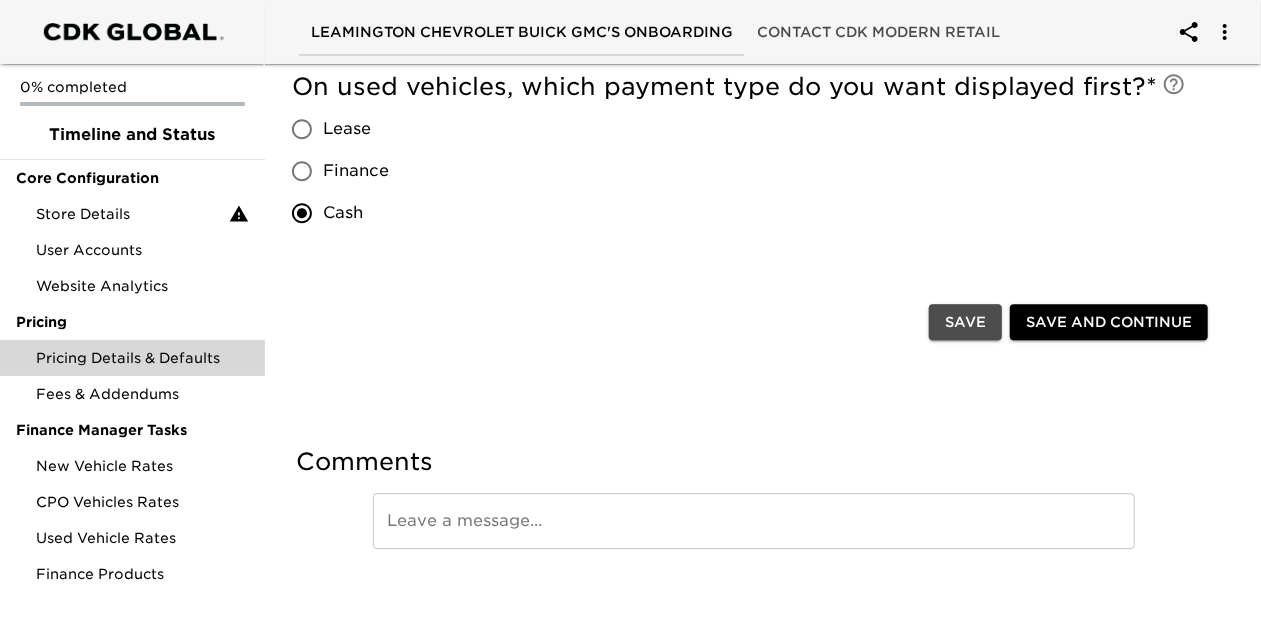 click on "Save" at bounding box center [965, 322] 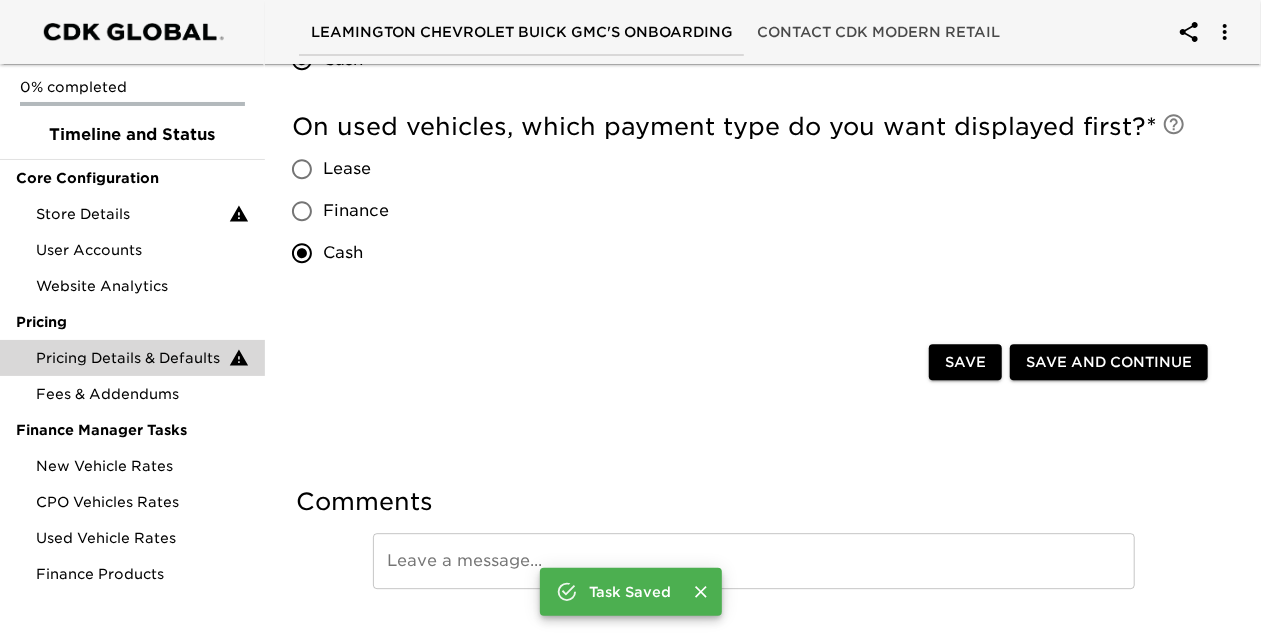 scroll, scrollTop: 2600, scrollLeft: 0, axis: vertical 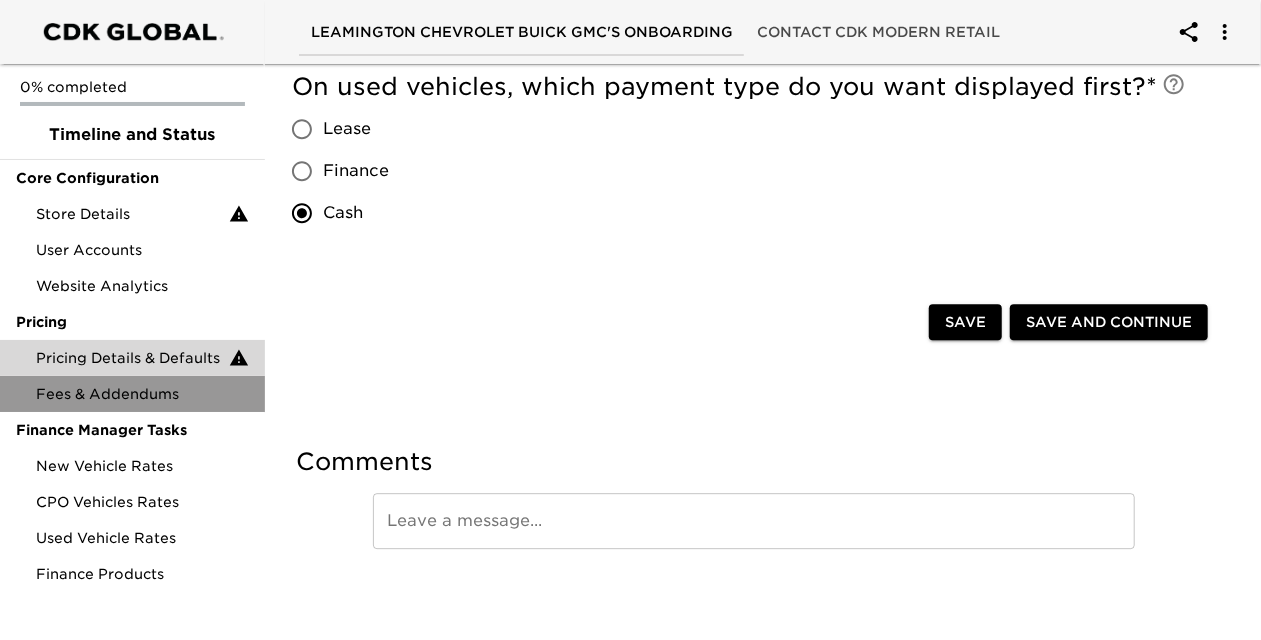 click on "Fees & Addendums" at bounding box center [142, 394] 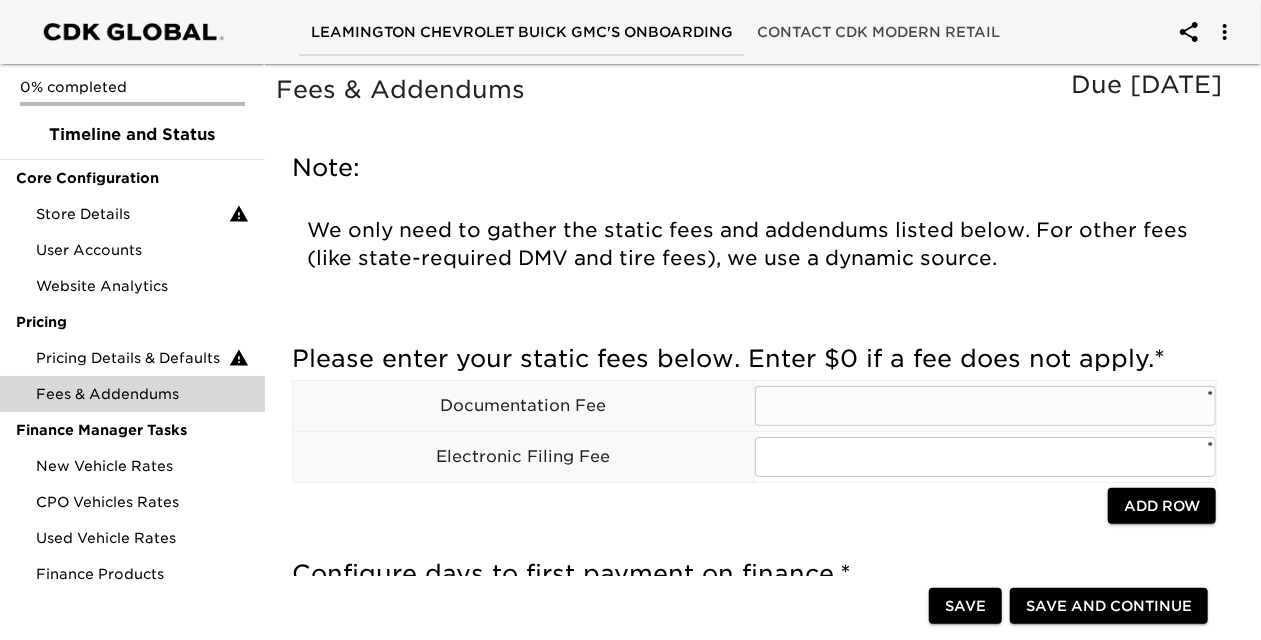 click at bounding box center (985, 406) 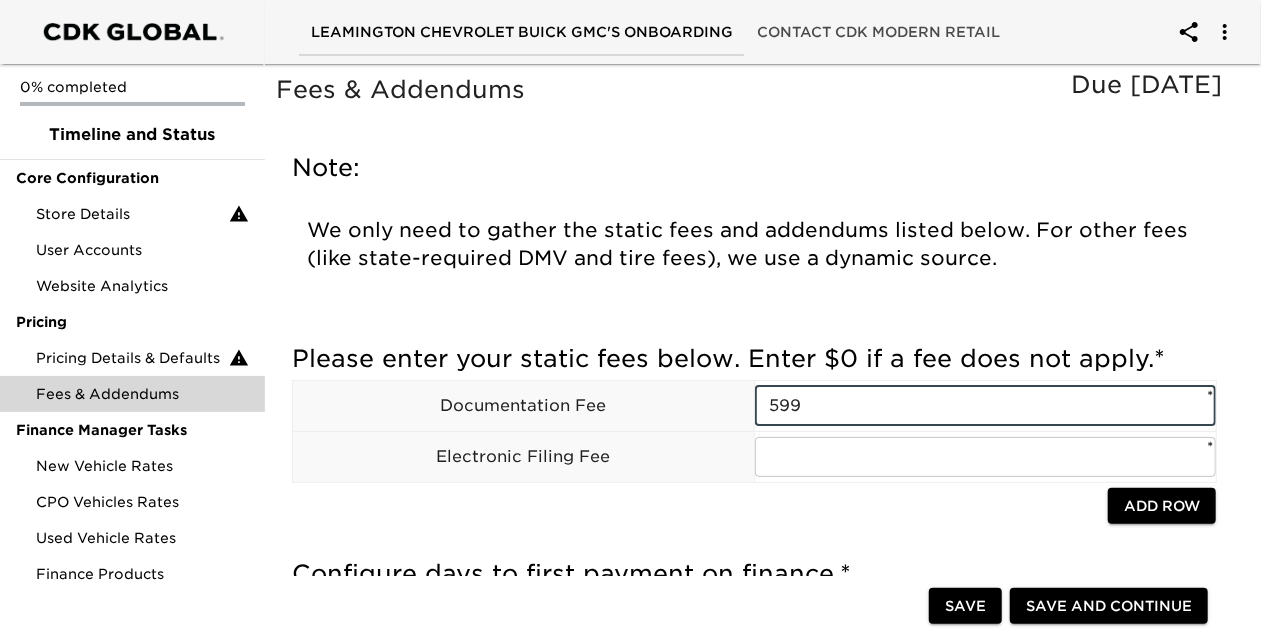 type on "599" 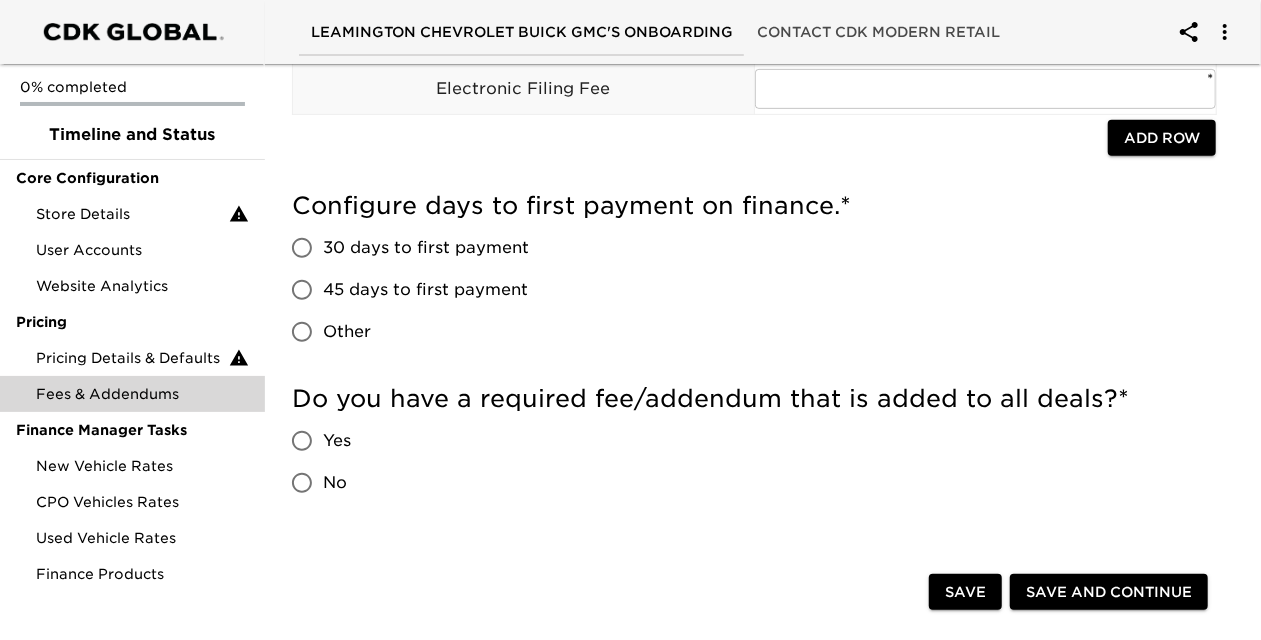 scroll, scrollTop: 400, scrollLeft: 0, axis: vertical 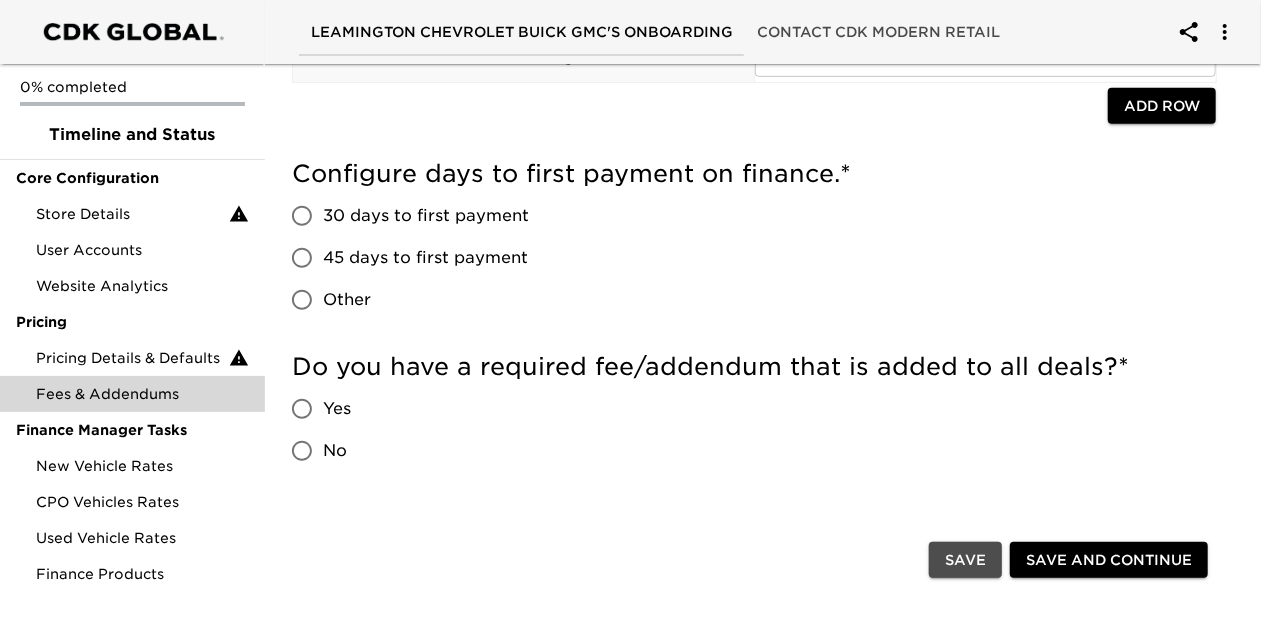 click on "Save" at bounding box center (965, 560) 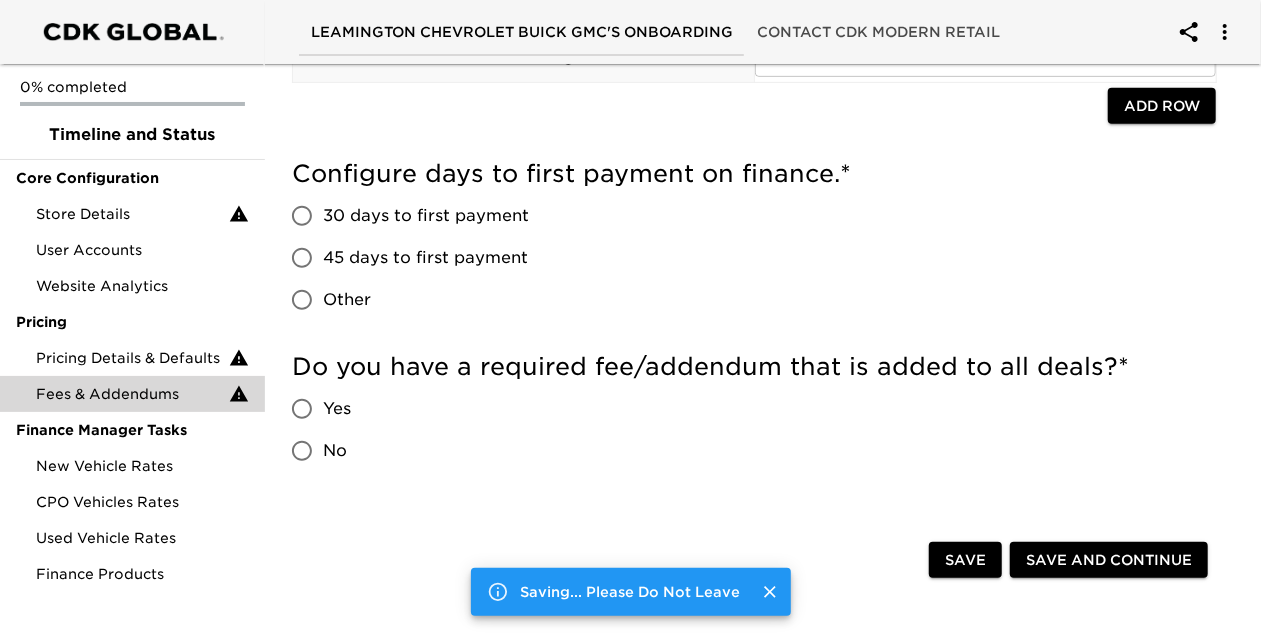 scroll, scrollTop: 460, scrollLeft: 0, axis: vertical 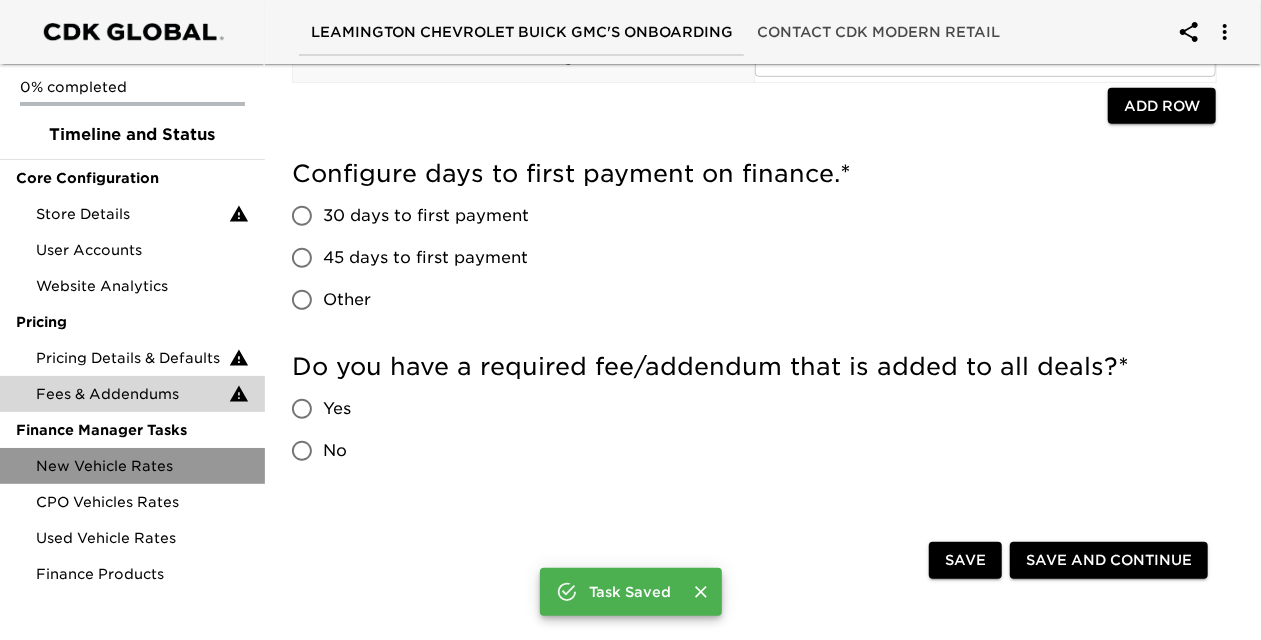 click on "New Vehicle Rates" at bounding box center (142, 466) 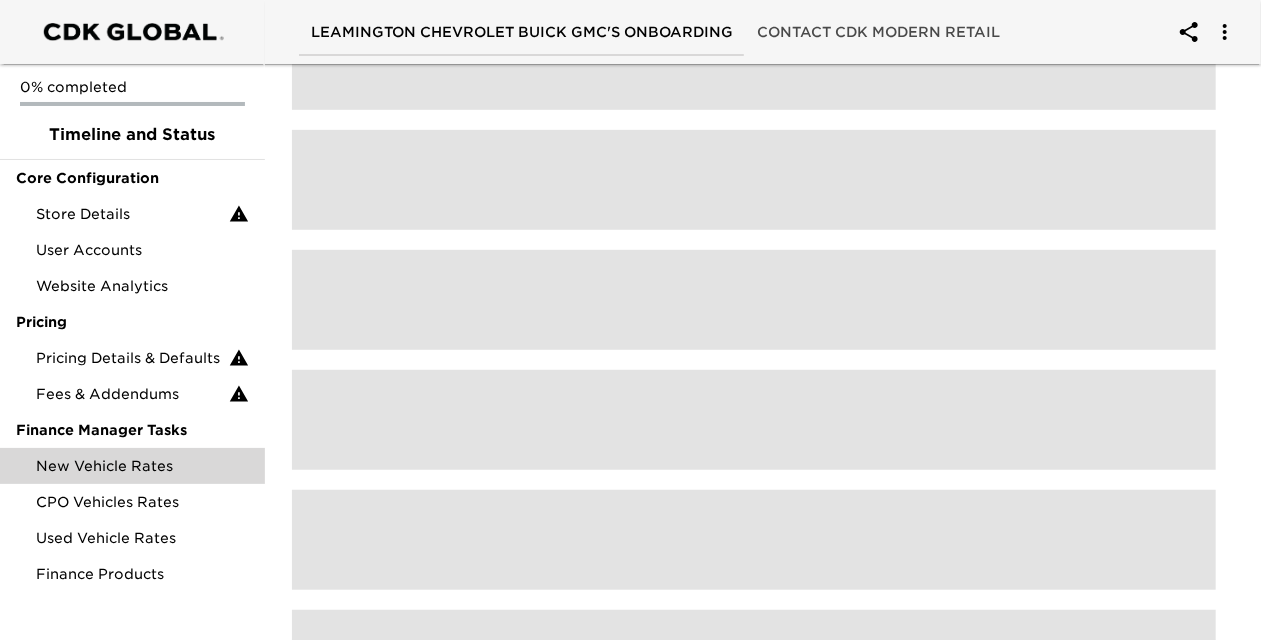 scroll, scrollTop: 0, scrollLeft: 0, axis: both 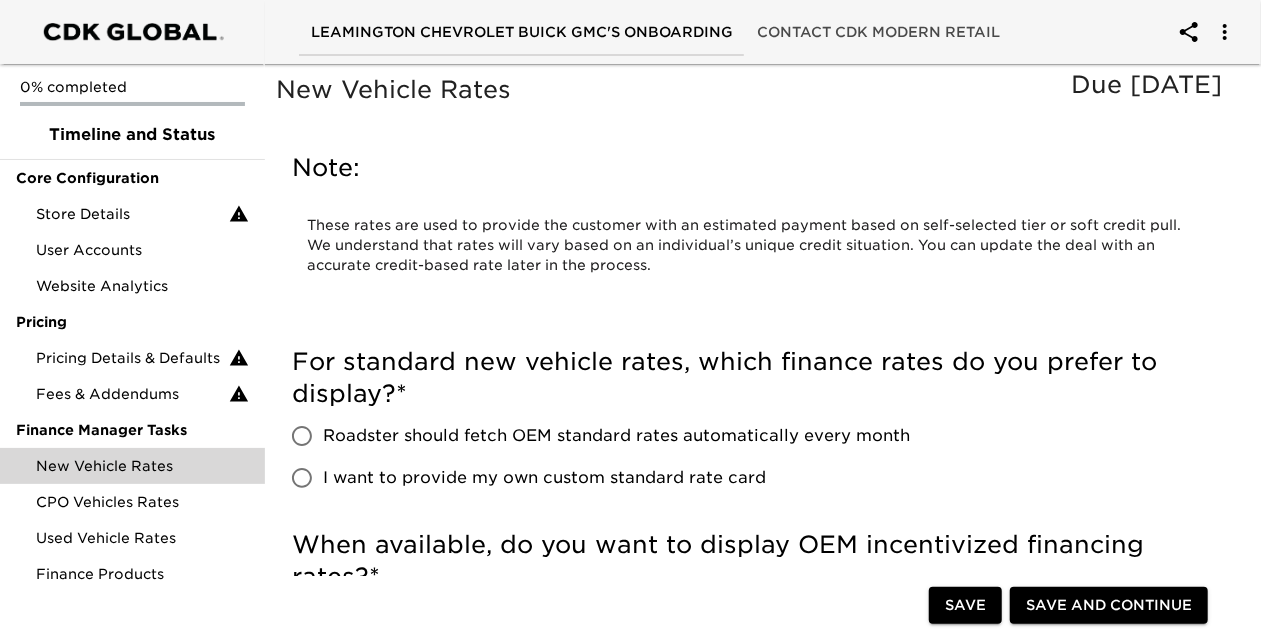 click on "Roadster should fetch OEM standard rates automatically every month" at bounding box center [302, 436] 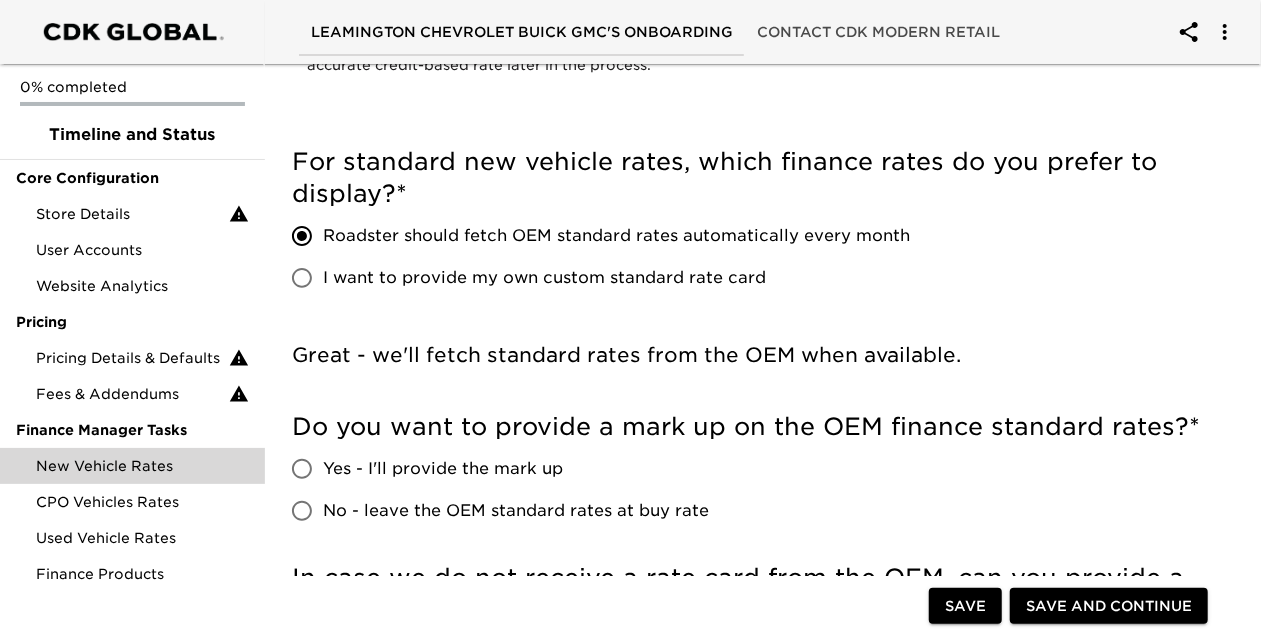 scroll, scrollTop: 300, scrollLeft: 0, axis: vertical 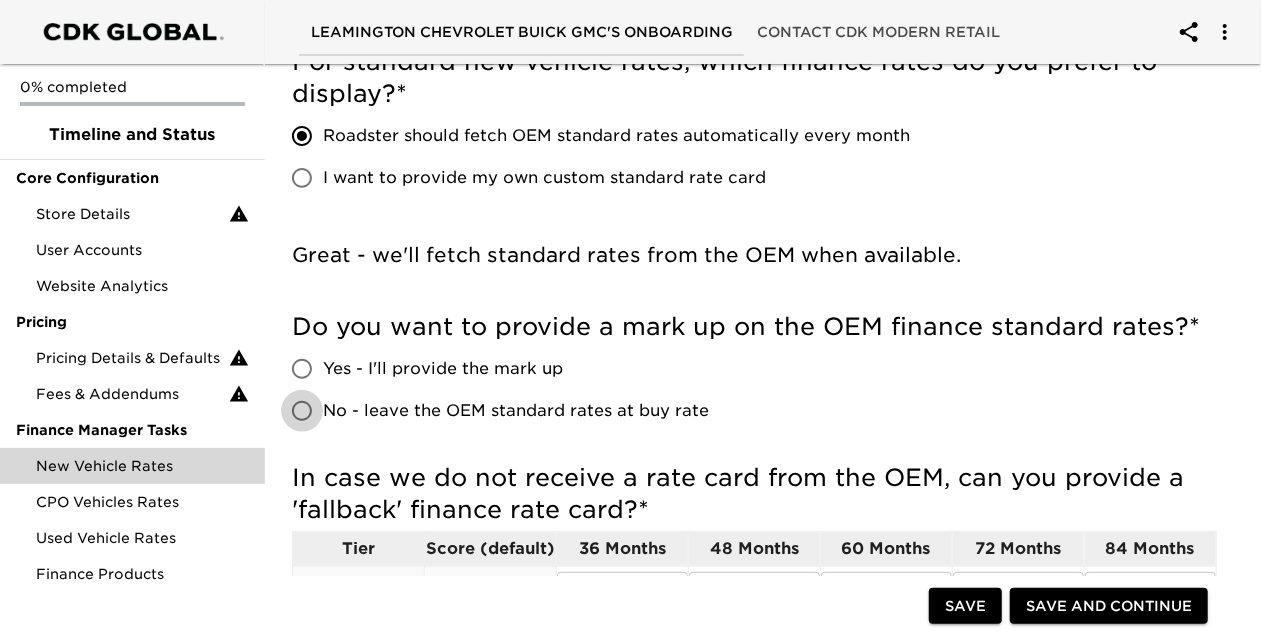 click on "No - leave the OEM standard rates at buy rate" at bounding box center (302, 411) 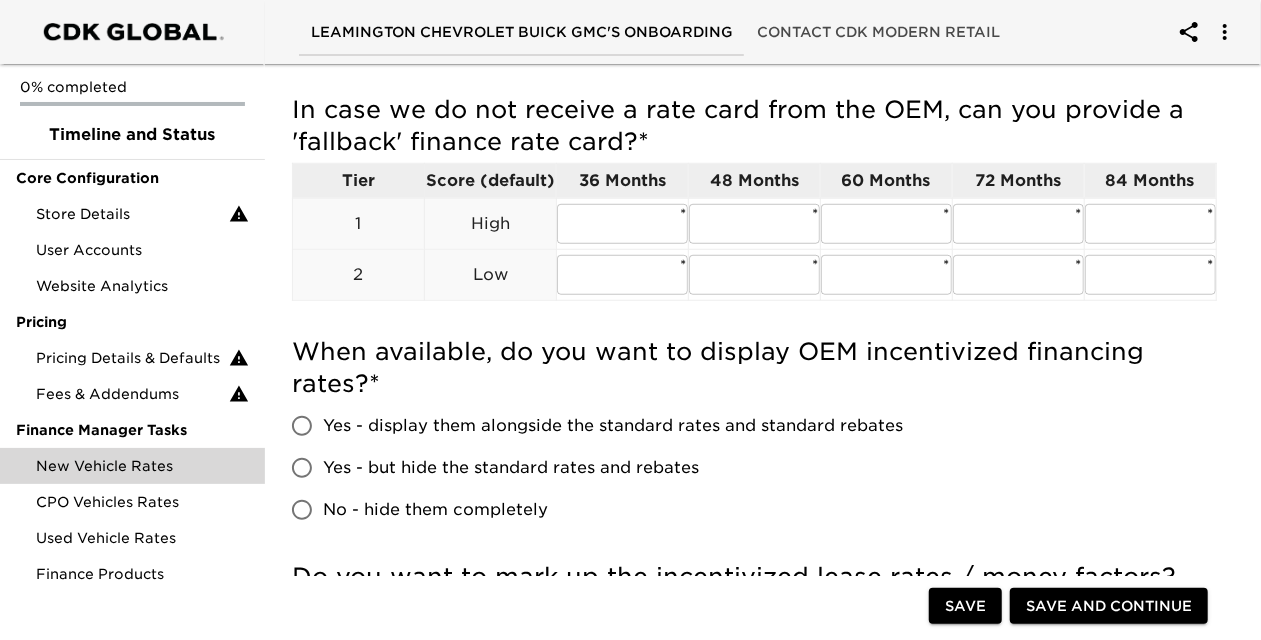 scroll, scrollTop: 700, scrollLeft: 0, axis: vertical 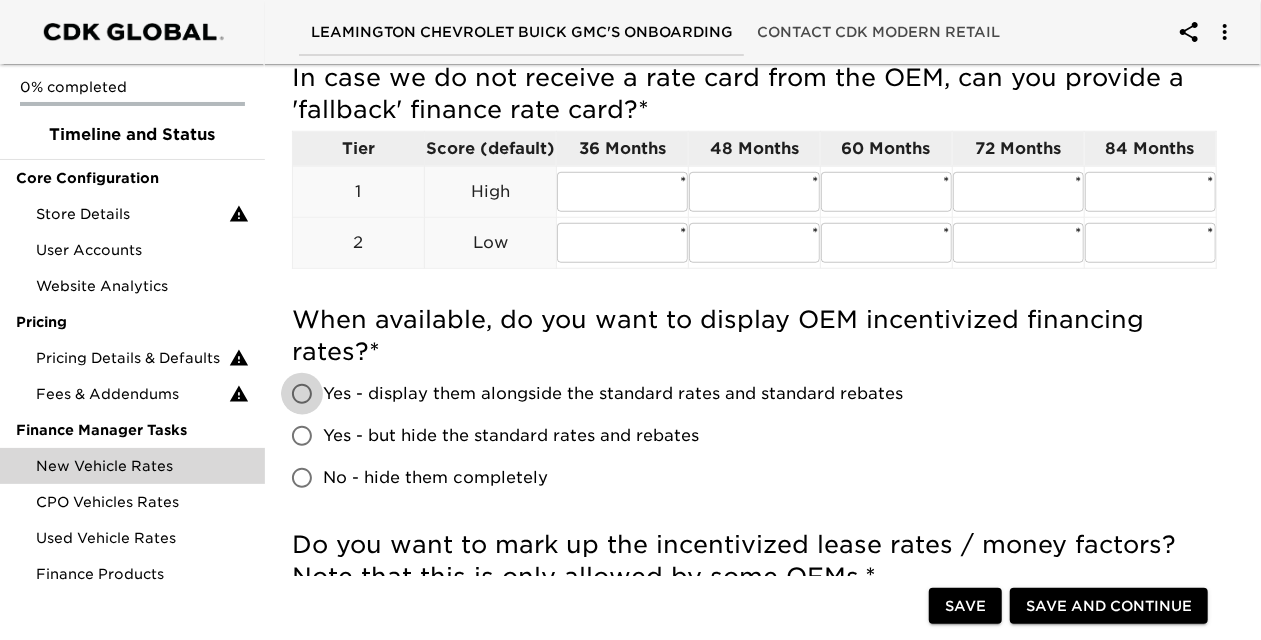 click on "Yes - display them alongside the standard rates and standard rebates" at bounding box center [302, 394] 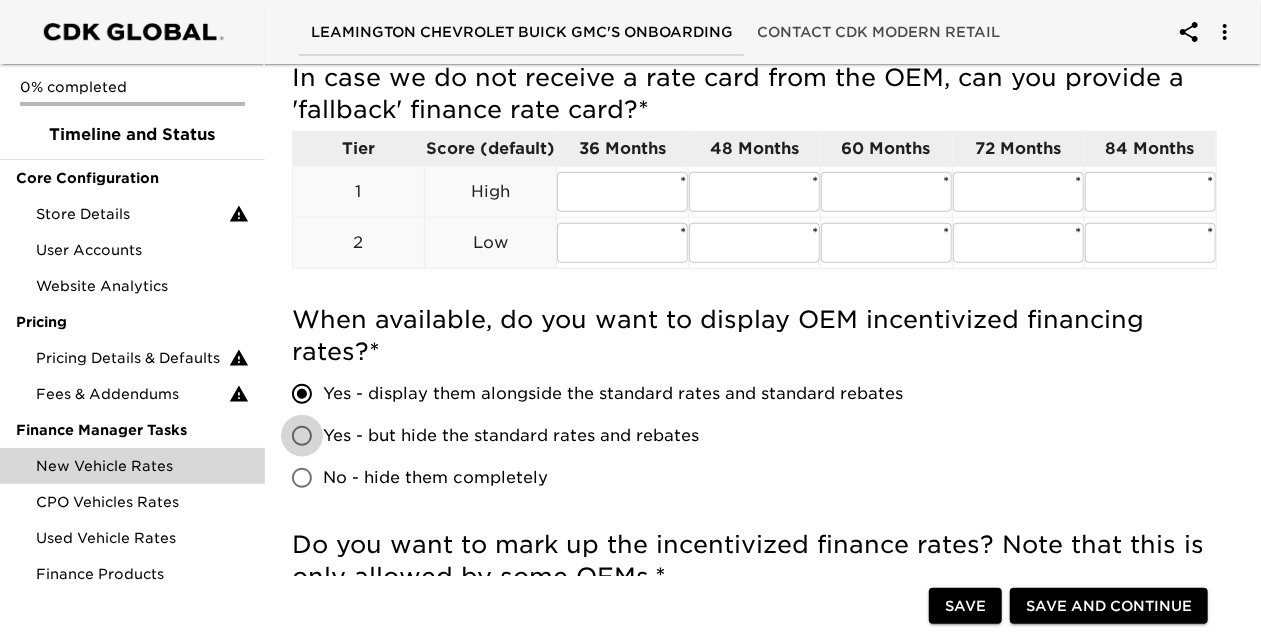 click on "Yes - but hide the standard rates and rebates" at bounding box center (302, 436) 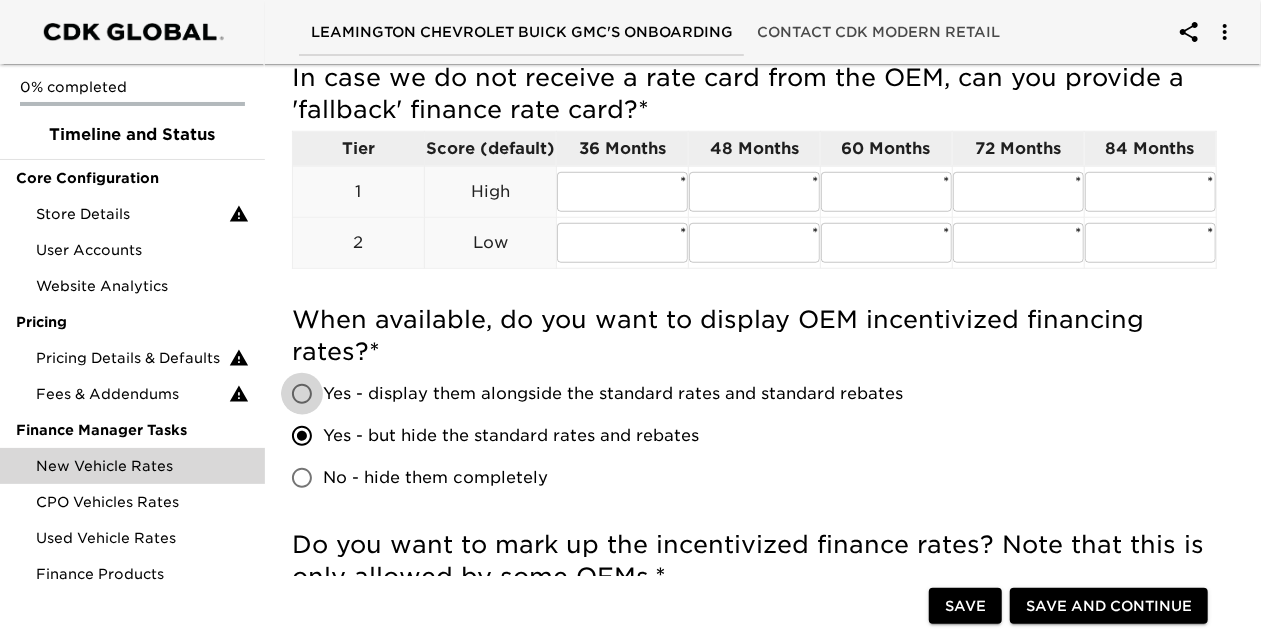 click on "Yes - display them alongside the standard rates and standard rebates" at bounding box center [302, 394] 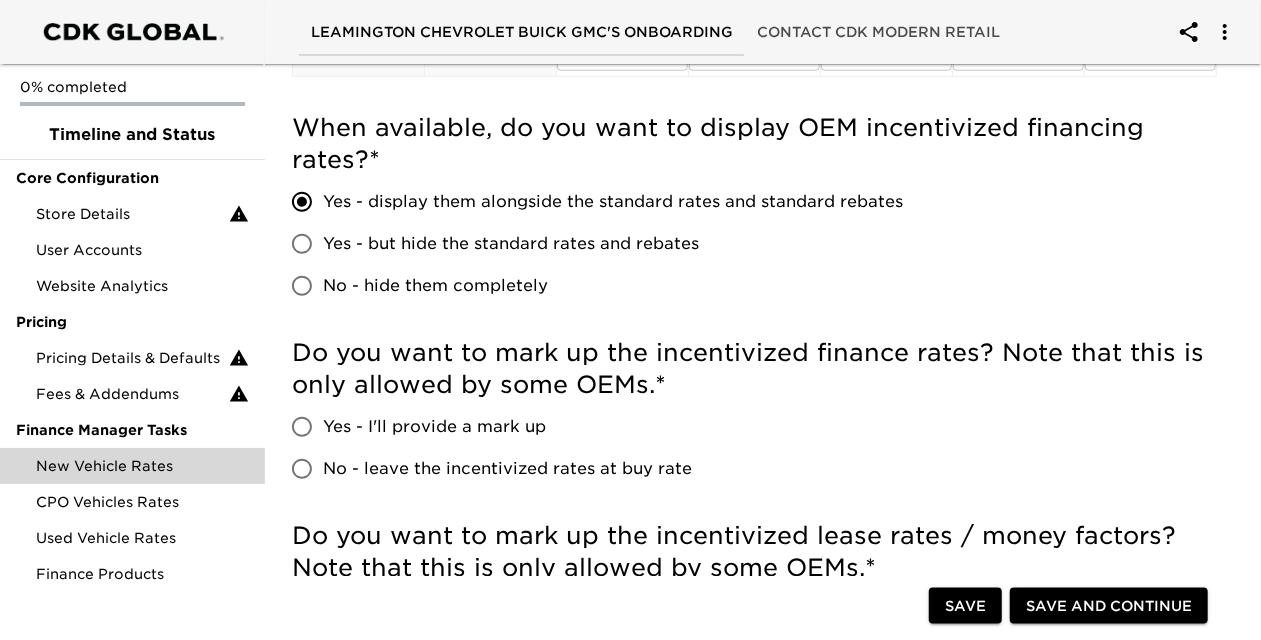 scroll, scrollTop: 900, scrollLeft: 0, axis: vertical 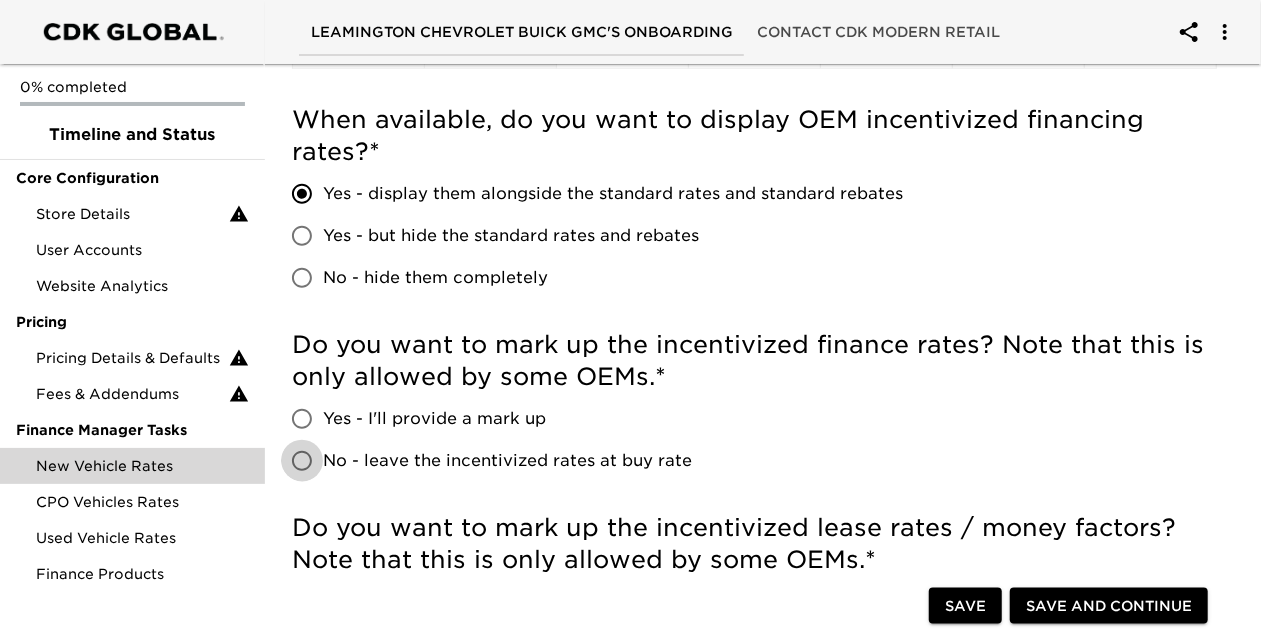 click on "No - leave the incentivized rates at buy rate" at bounding box center (302, 461) 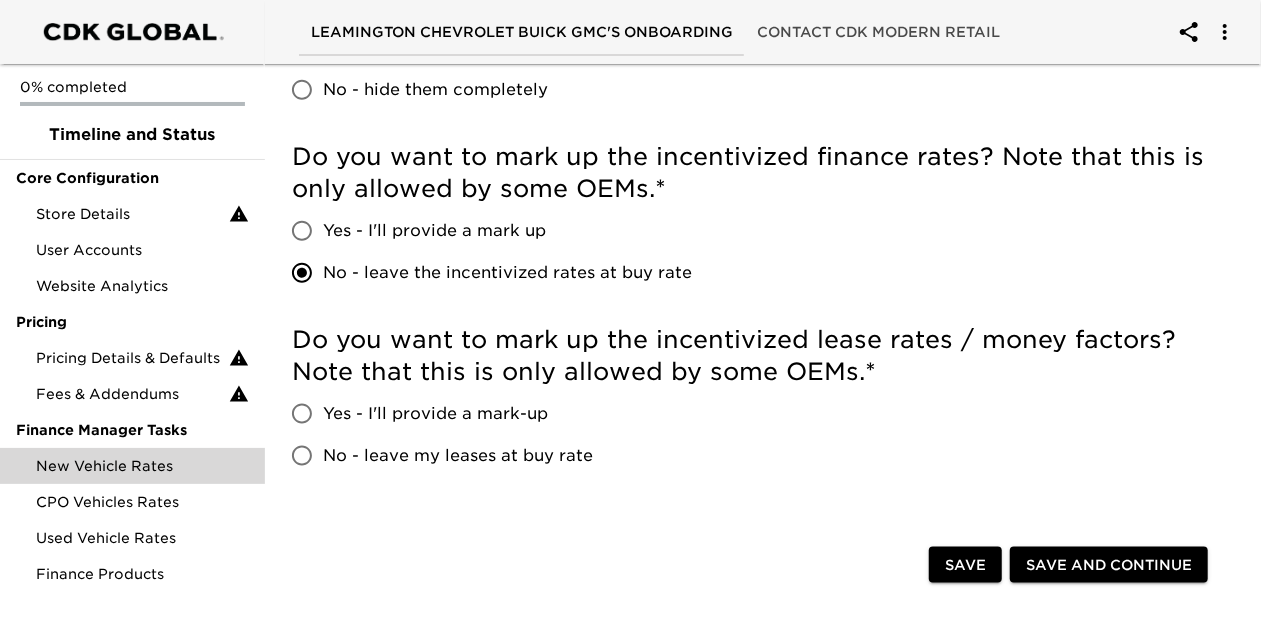 scroll, scrollTop: 1100, scrollLeft: 0, axis: vertical 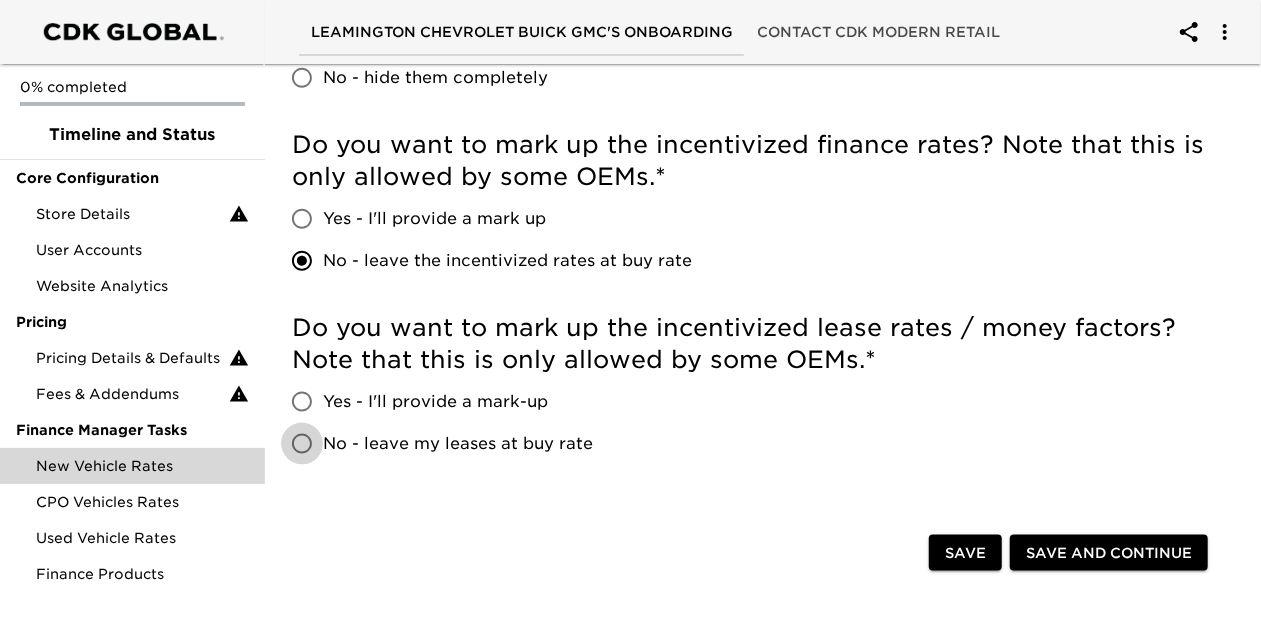 click on "No - leave my leases at buy rate" at bounding box center [302, 444] 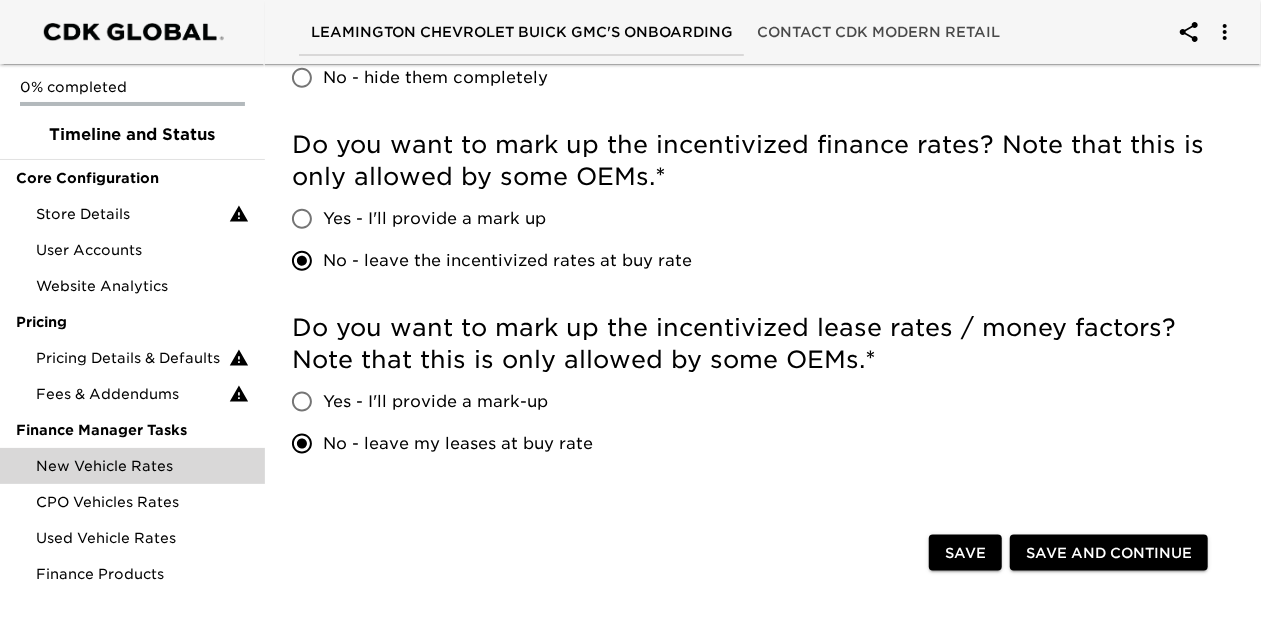 click on "Save" at bounding box center (965, 553) 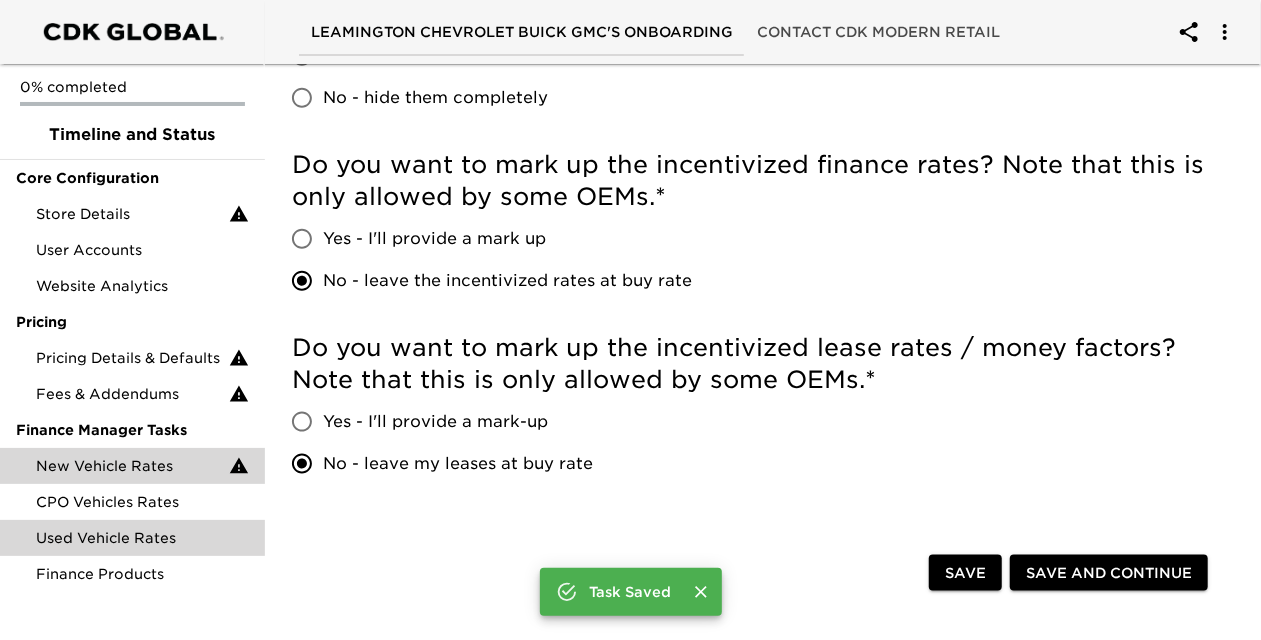 scroll, scrollTop: 1120, scrollLeft: 0, axis: vertical 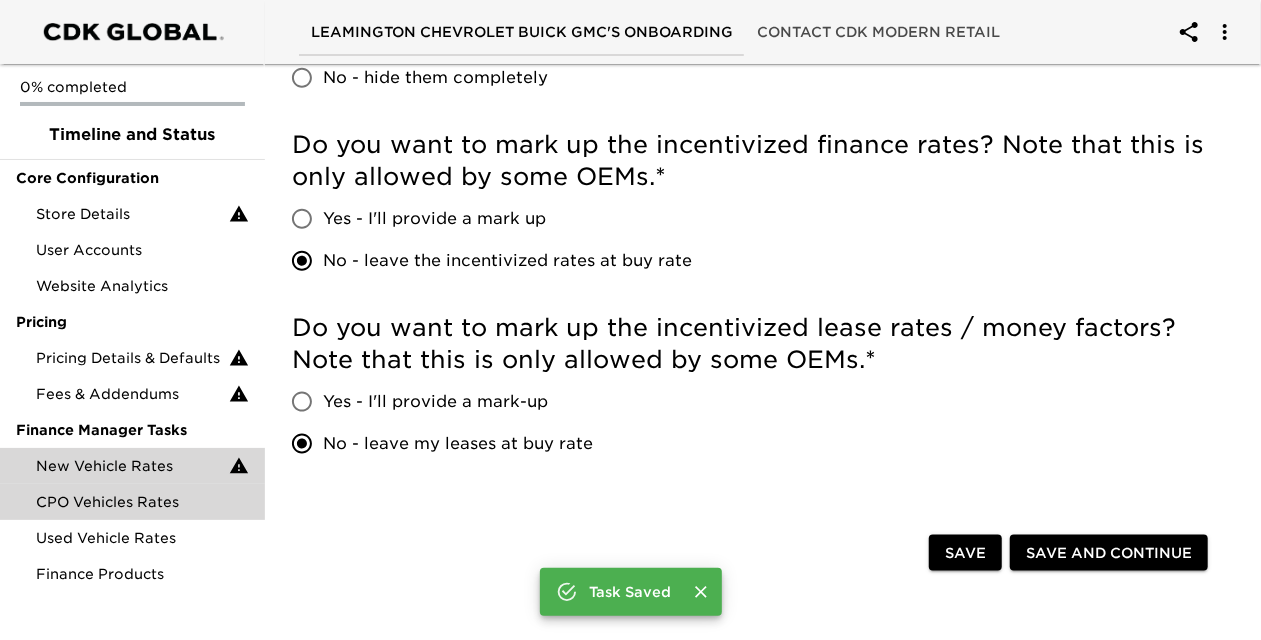 click on "CPO Vehicles Rates" at bounding box center (142, 502) 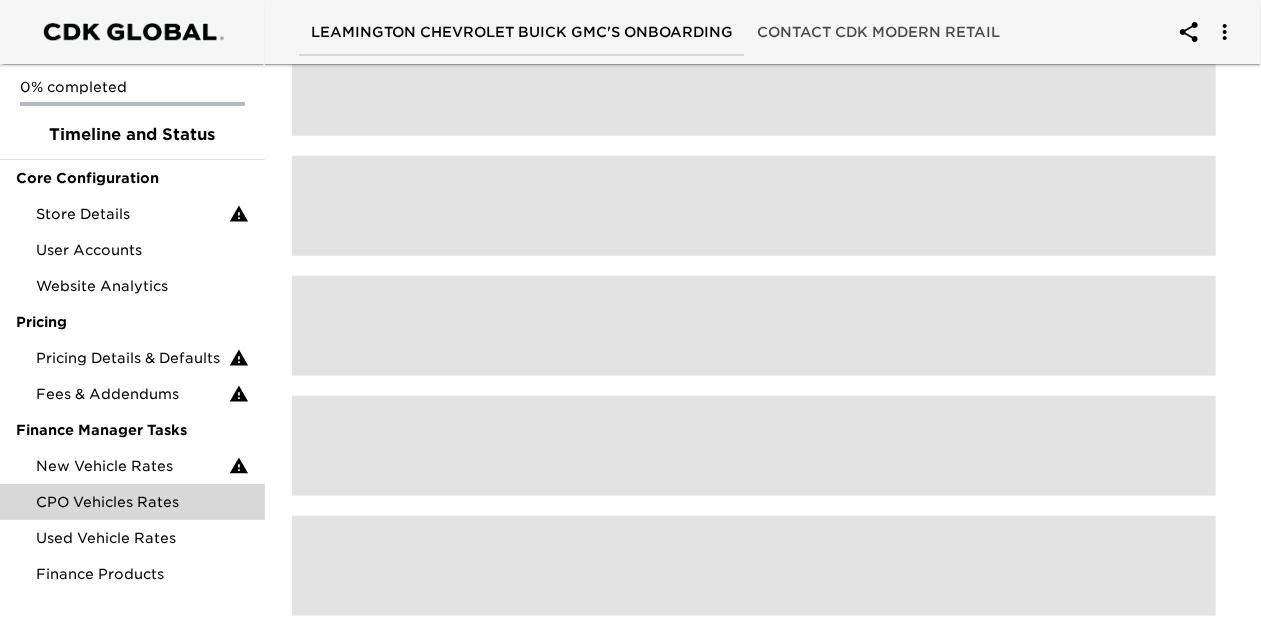 scroll, scrollTop: 0, scrollLeft: 0, axis: both 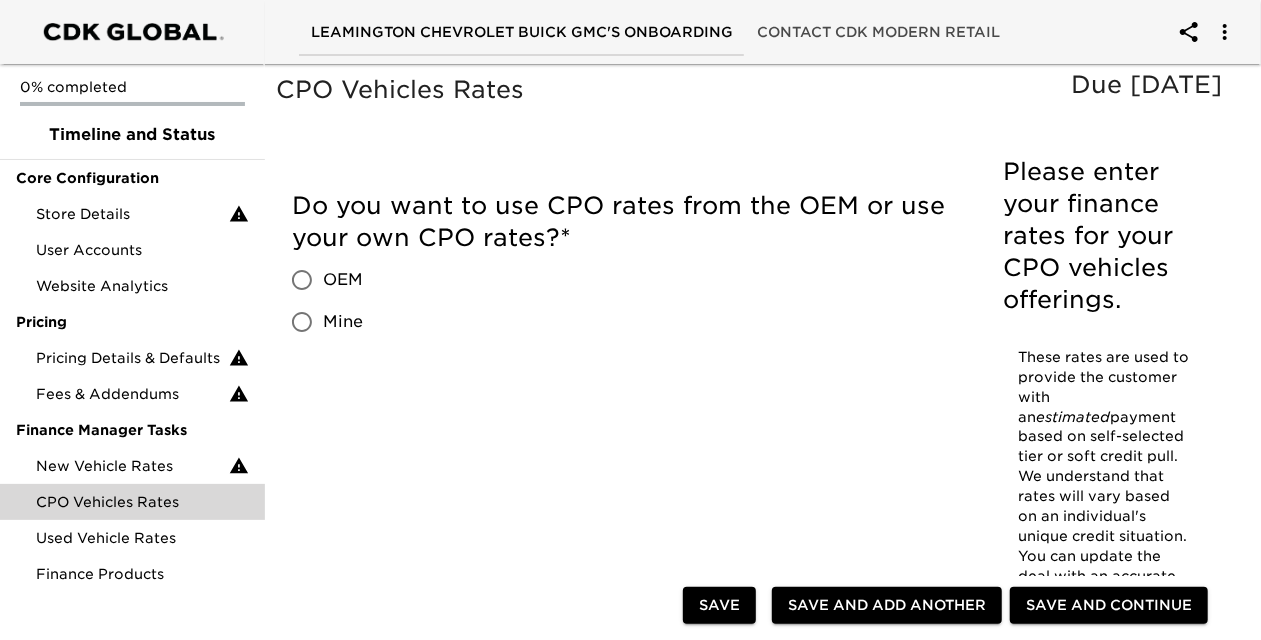 click on "OEM" at bounding box center (302, 280) 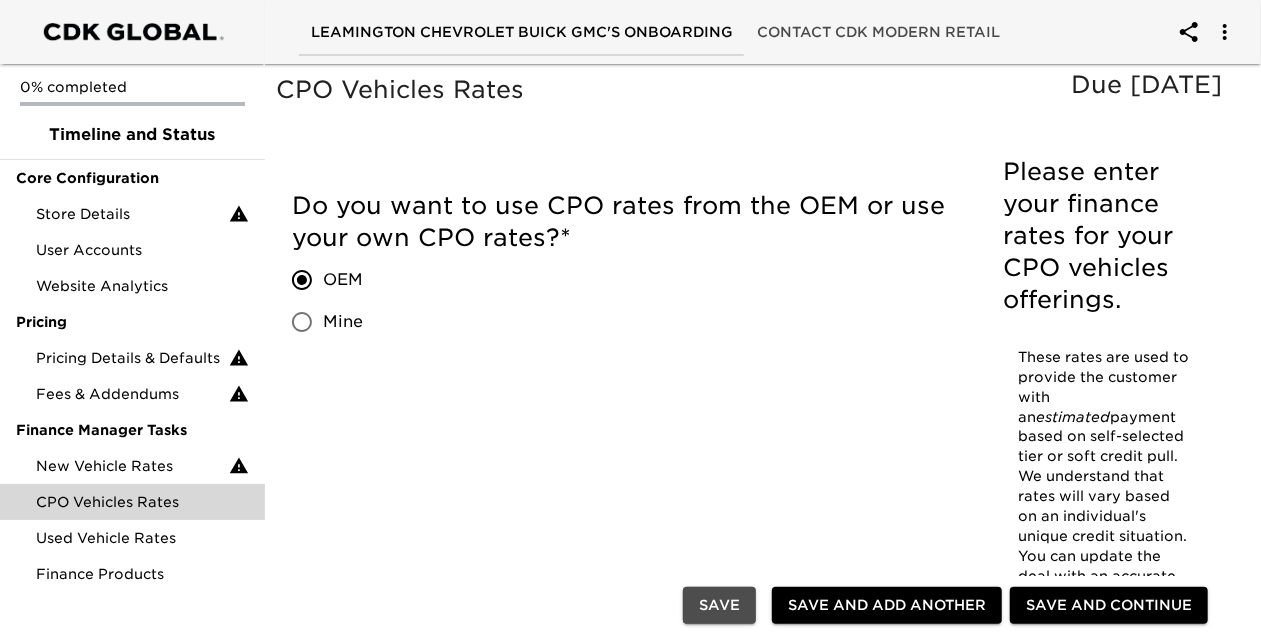 click on "Save" at bounding box center [719, 606] 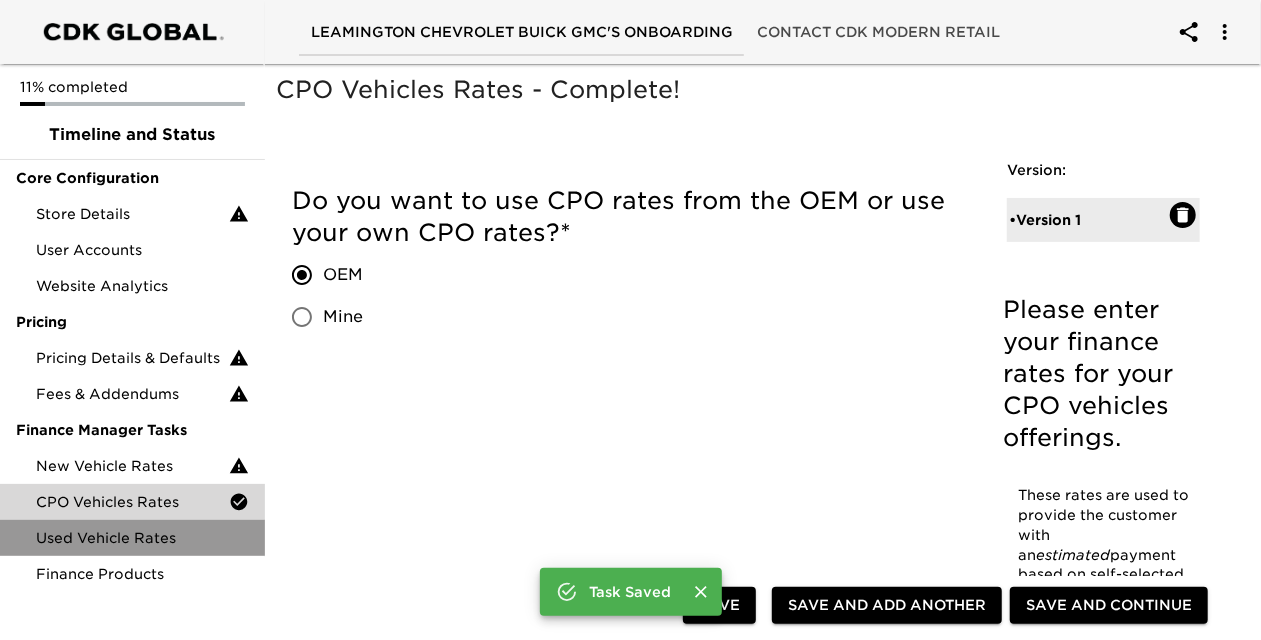 click on "Used Vehicle Rates" at bounding box center (142, 538) 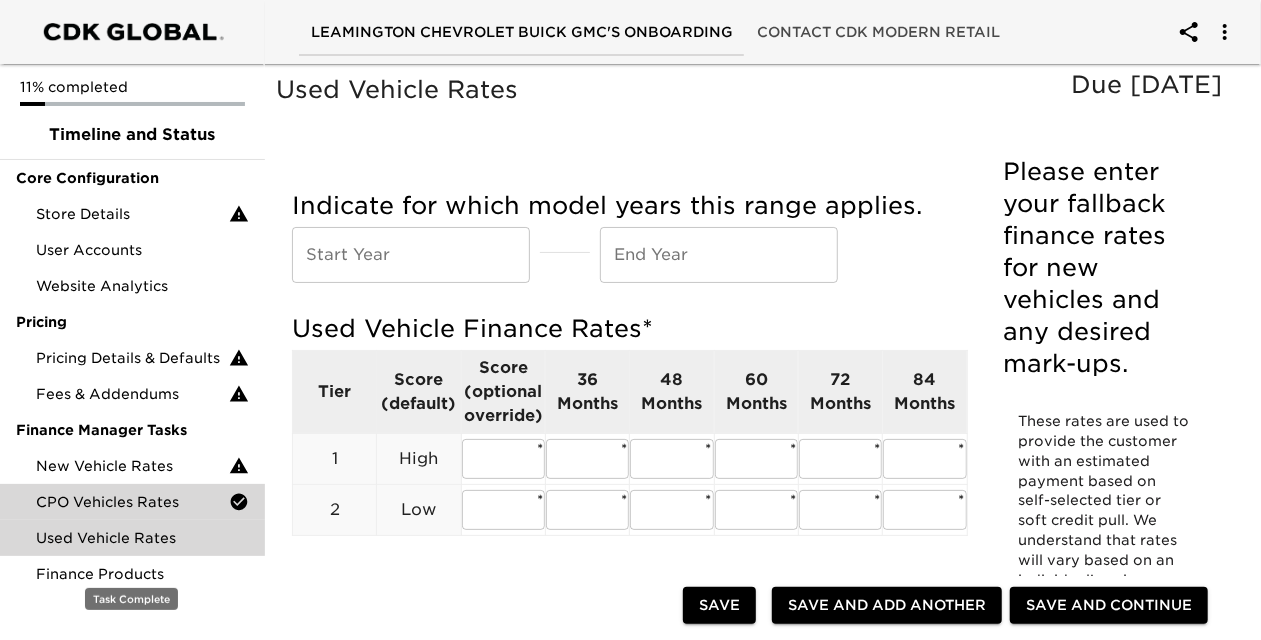 scroll, scrollTop: 100, scrollLeft: 0, axis: vertical 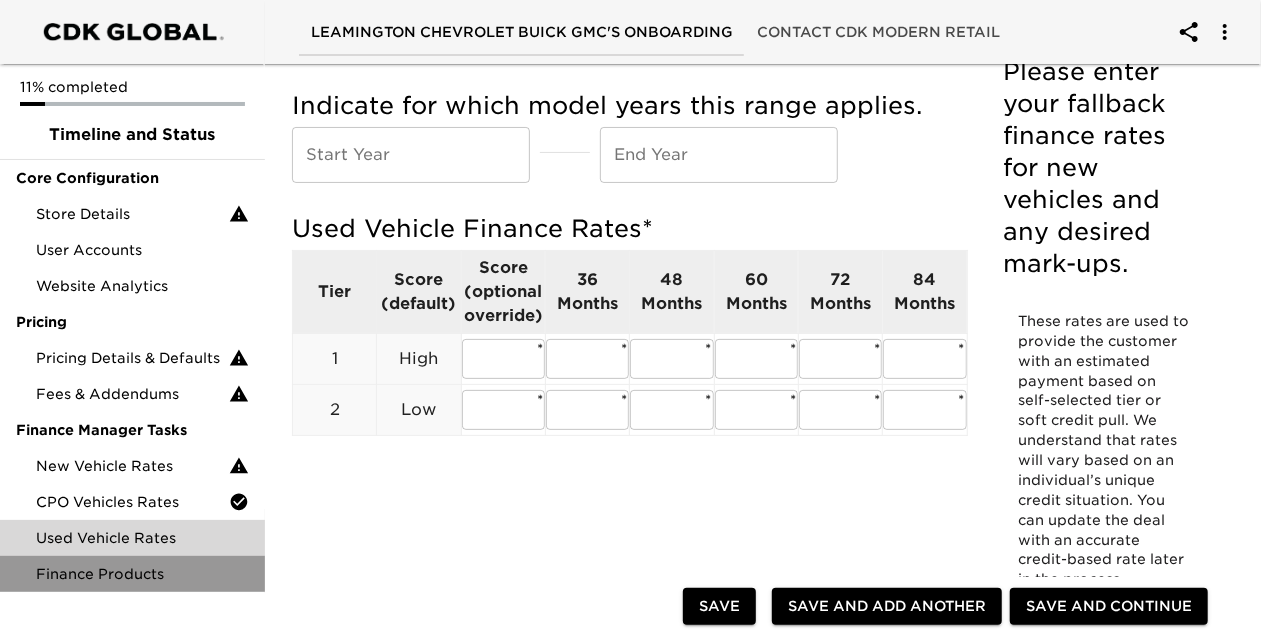 click on "Finance Products" at bounding box center (142, 574) 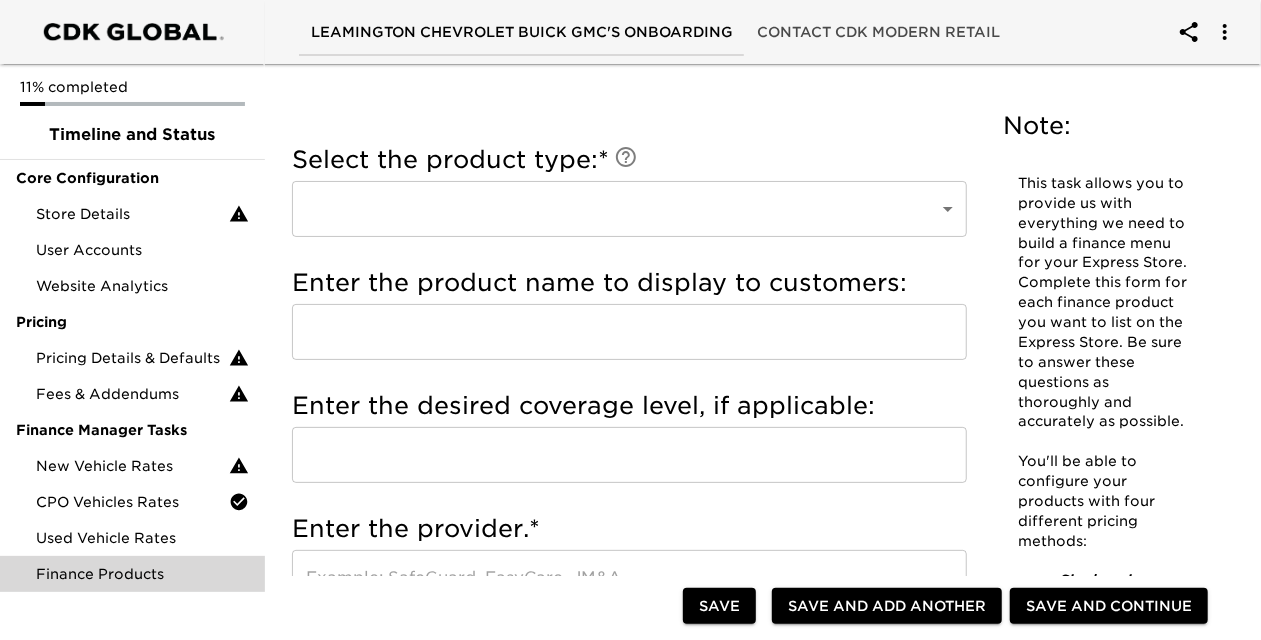 scroll, scrollTop: 46, scrollLeft: 0, axis: vertical 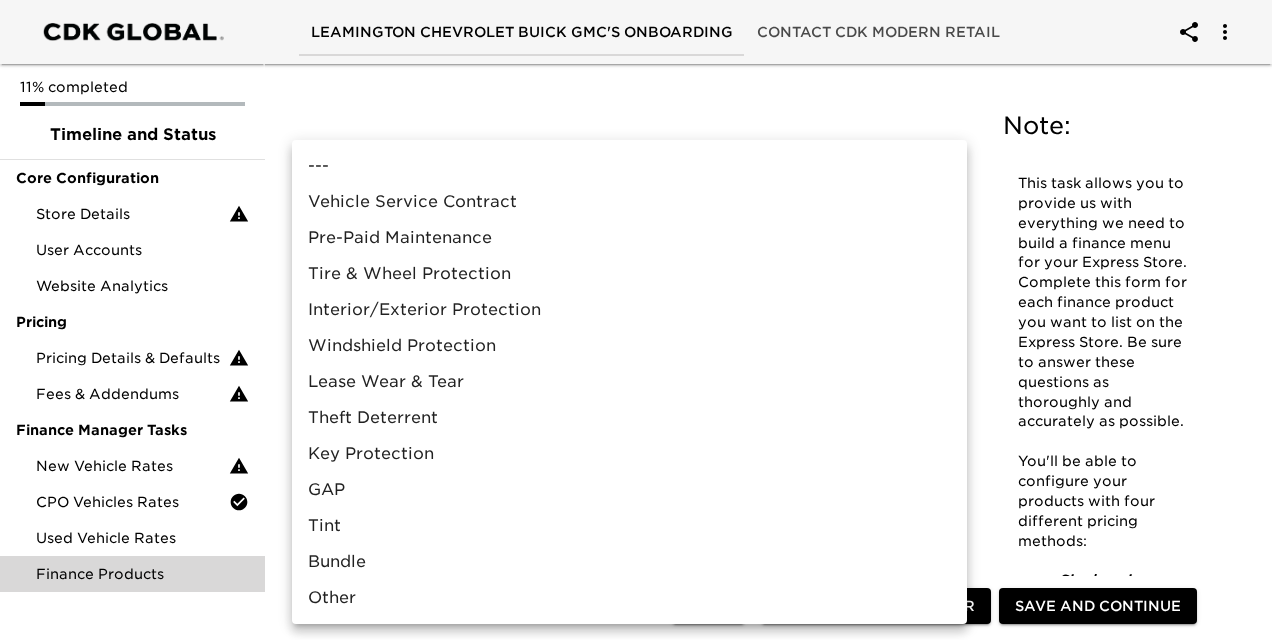 click on "Leamington Chevrolet Buick GMC's Onboarding Contact CDK Modern Retail 11% completed Timeline and Status Core Configuration Store Details User Accounts Website Analytics Pricing Pricing Details & Defaults Fees & Addendums Finance Manager Tasks New Vehicle Rates CPO Vehicles Rates Used Vehicle Rates Finance Products Finance Products  Due in 5 Days Note: This task allows you to provide us with everything we need to build a finance menu for your Express Store. Complete this form for each finance product you want to list on the Express Store. Be sure to answer these questions as thoroughly and accurately as possible.  You'll be able to configure your products with four different pricing methods: Single-price static pricing  - Simple, one price product. For example, this might be a GAP plan that is $699 for every vehicle at any term. Multi-term static pricing  -  Hidden pricing  - We'll hide the price but show the product in the menu with a description, product, and provider.  Select the product type: * ​ ​ *" at bounding box center (636, 897) 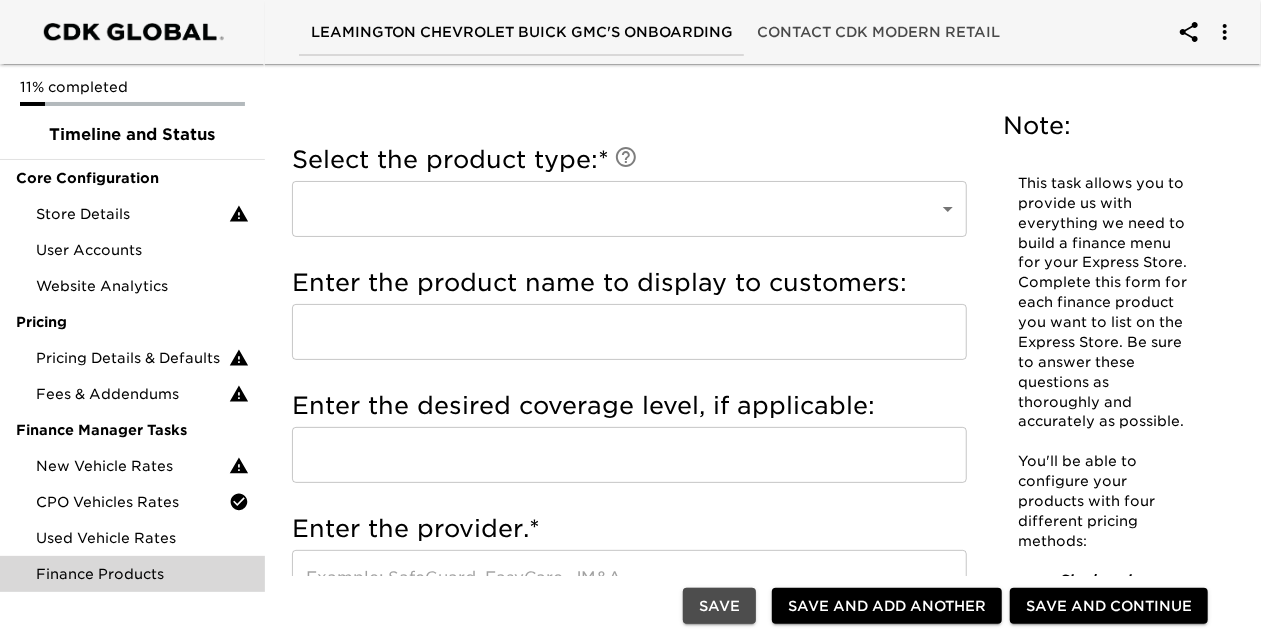 click on "Save" at bounding box center [719, 606] 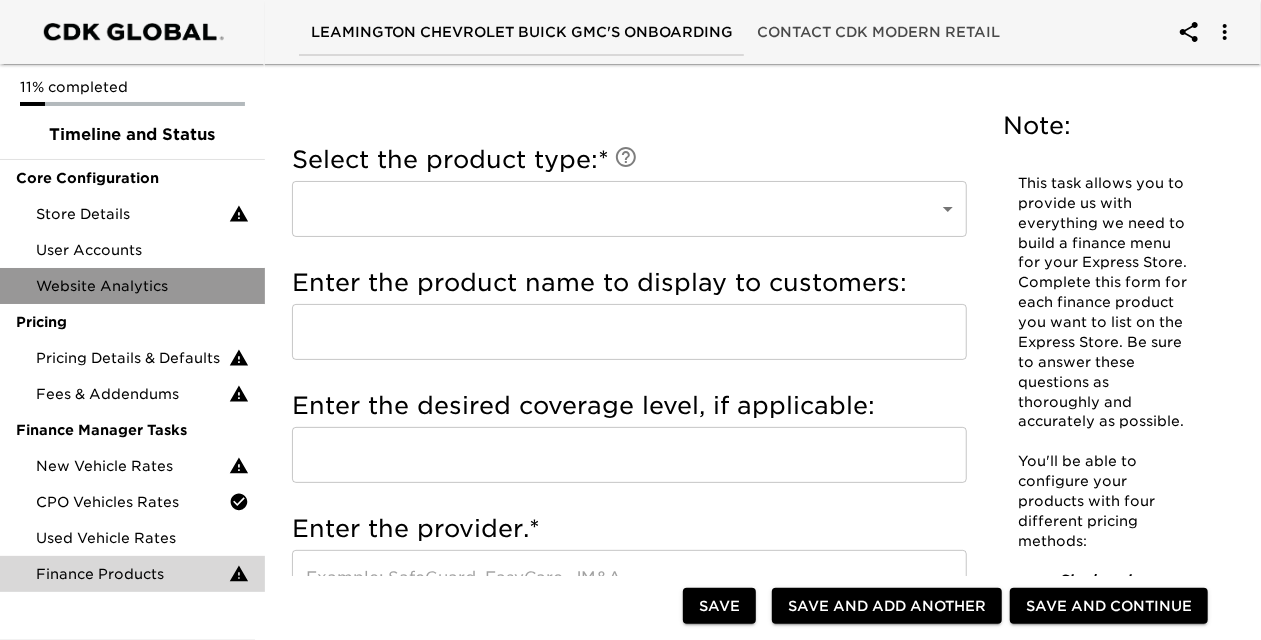 click on "Website Analytics" at bounding box center (142, 286) 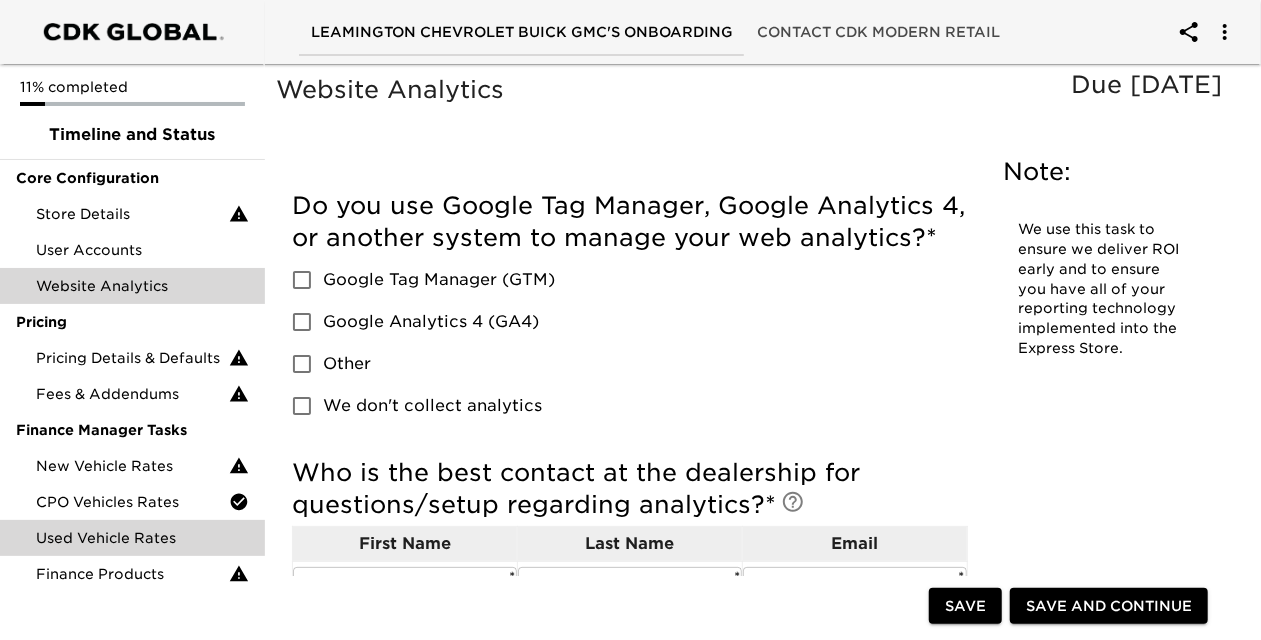 click on "Used Vehicle Rates" at bounding box center (142, 538) 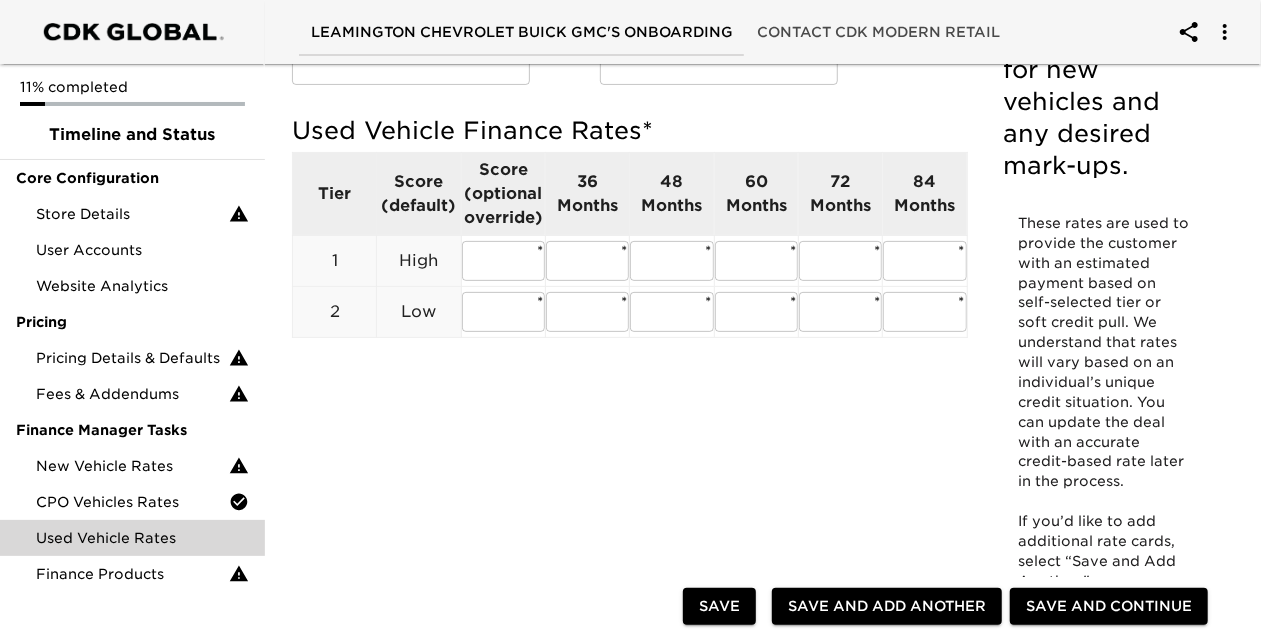 scroll, scrollTop: 0, scrollLeft: 0, axis: both 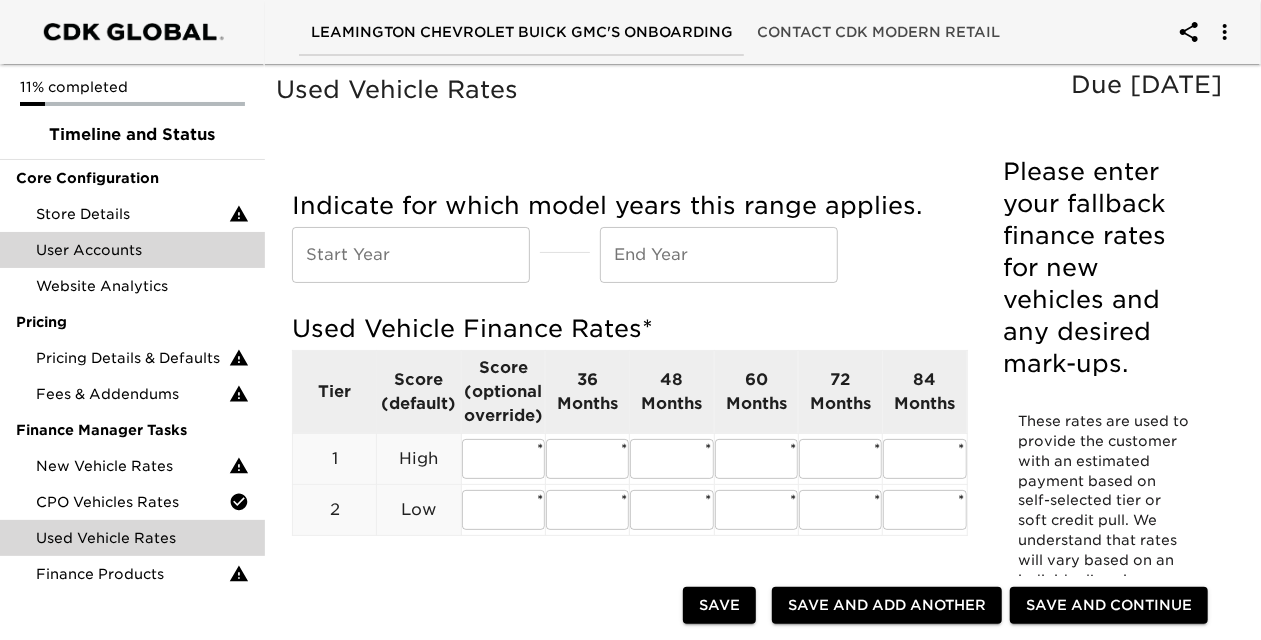 click on "User Accounts" at bounding box center (142, 250) 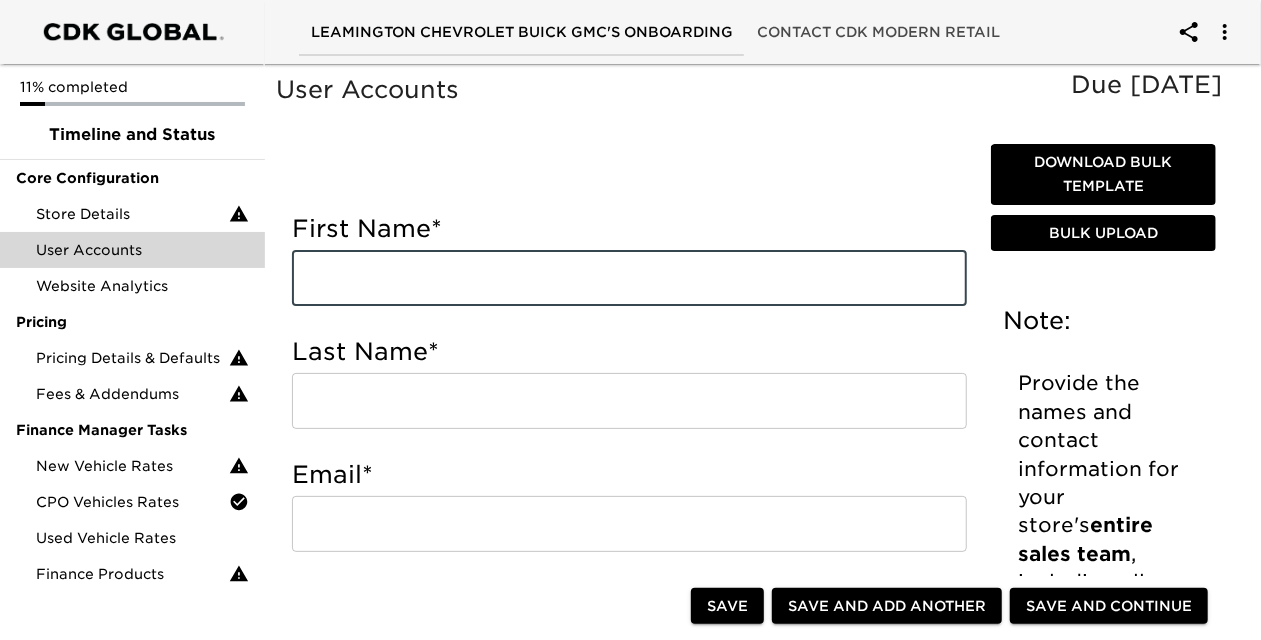 click at bounding box center (629, 278) 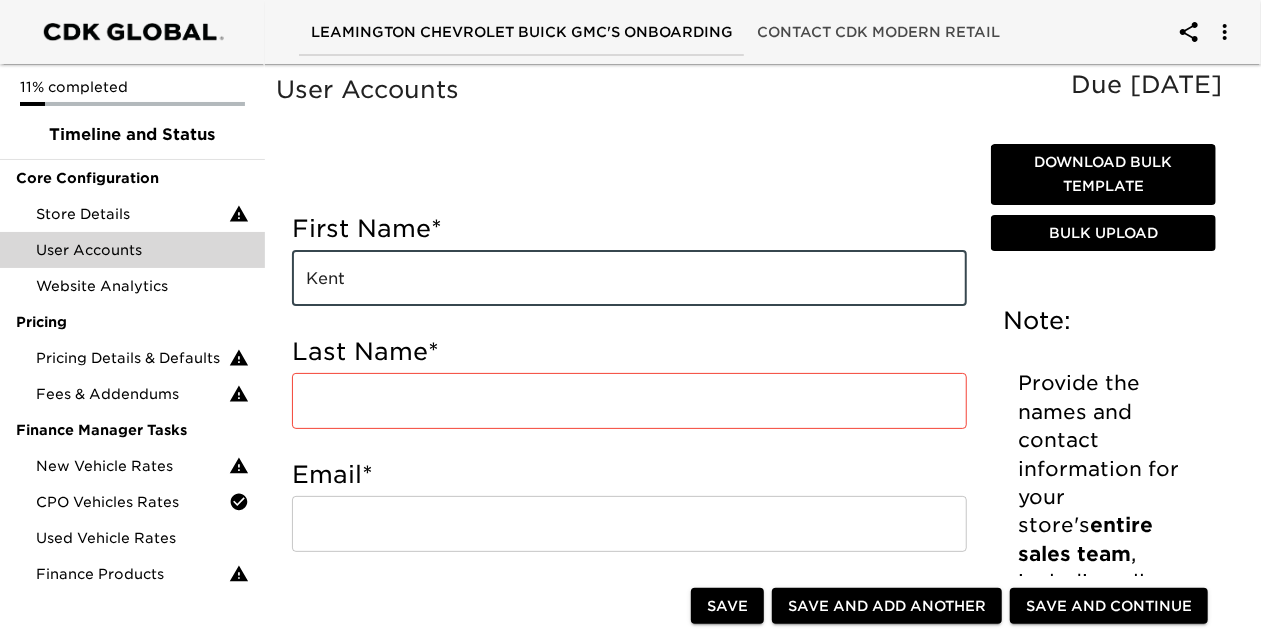 type on "Kent" 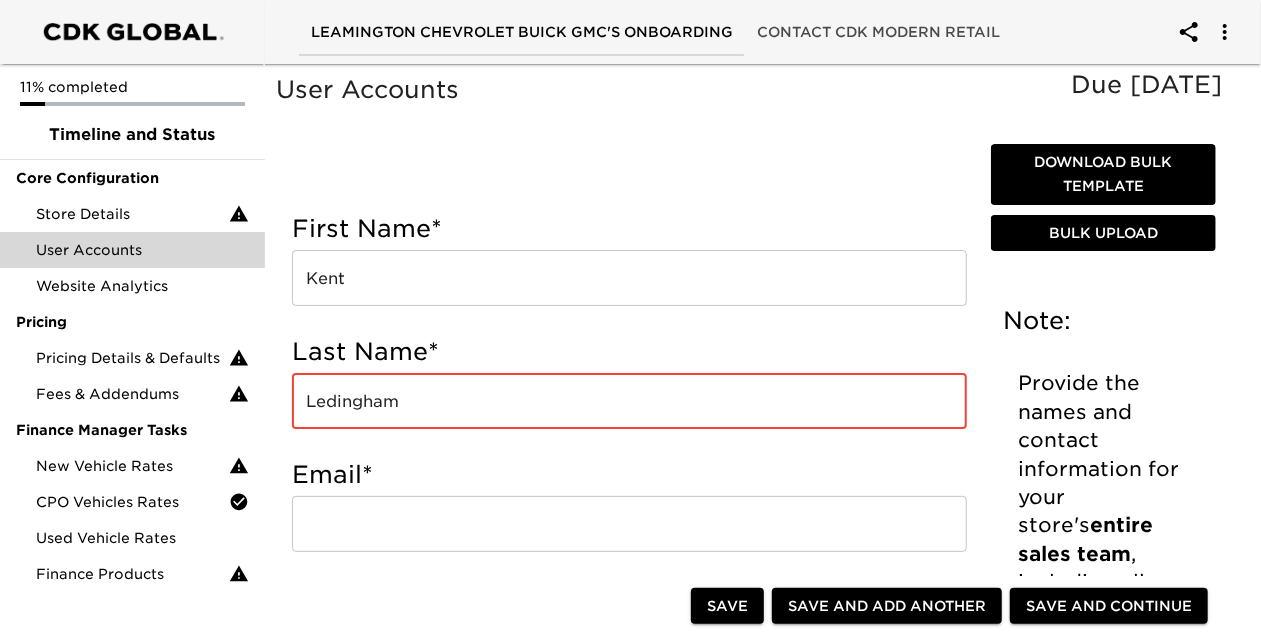 type on "Ledingham" 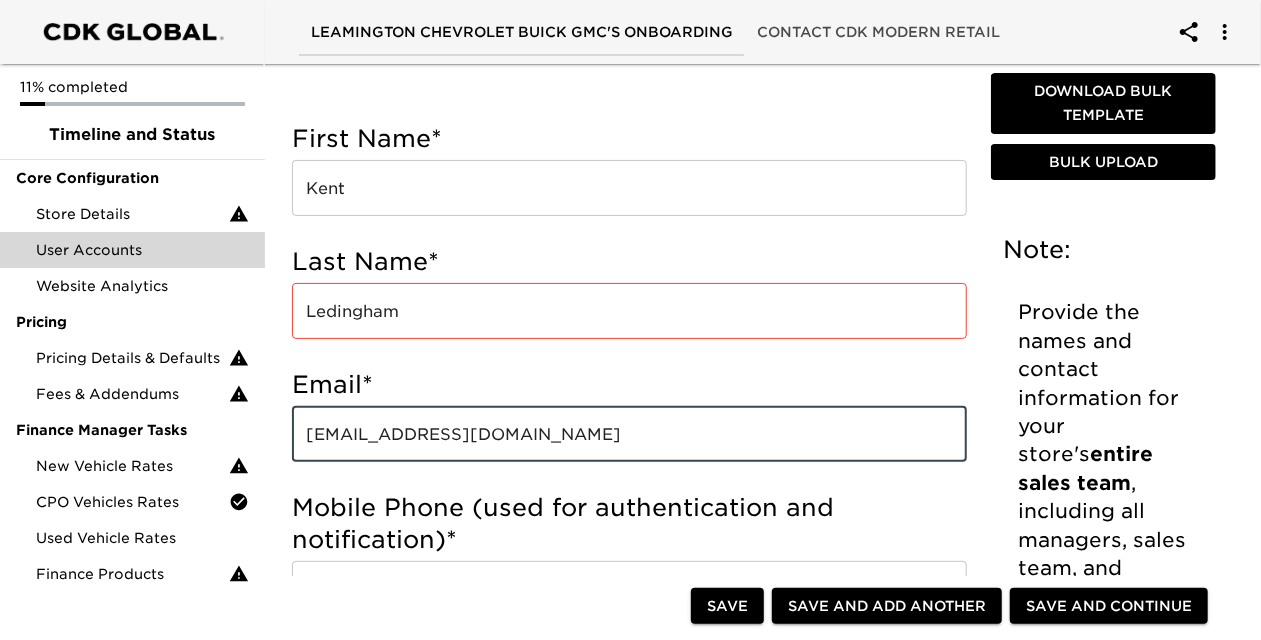 scroll, scrollTop: 200, scrollLeft: 0, axis: vertical 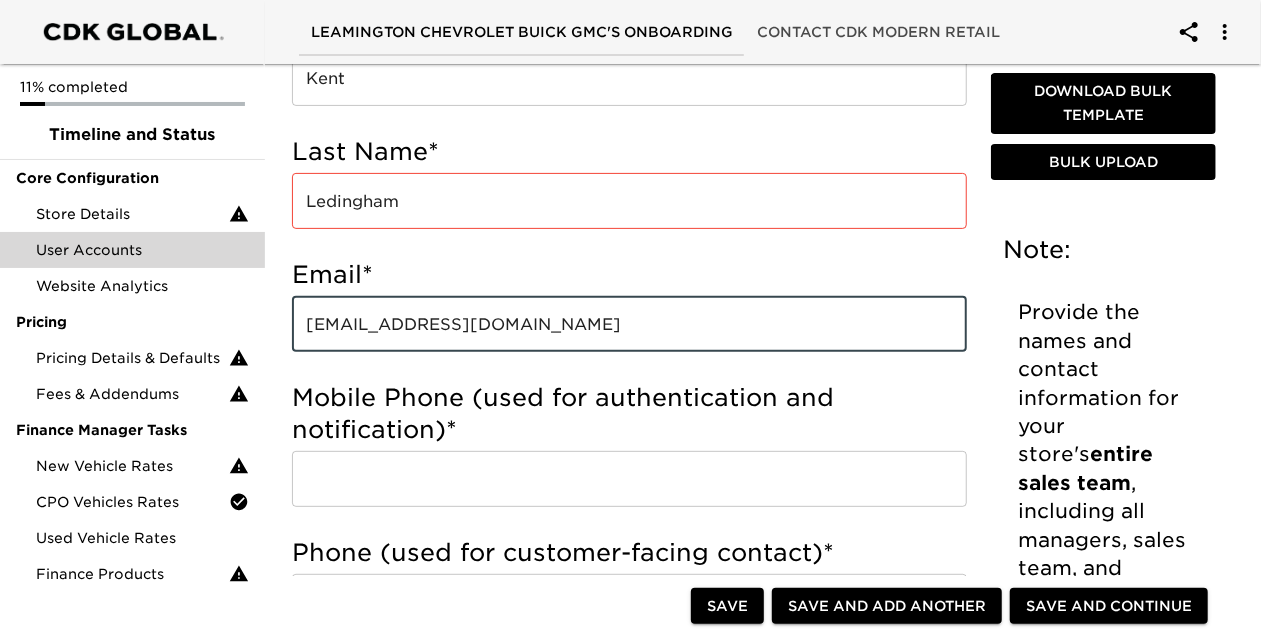 type on "kent.ledingham@ledinghamgm.com" 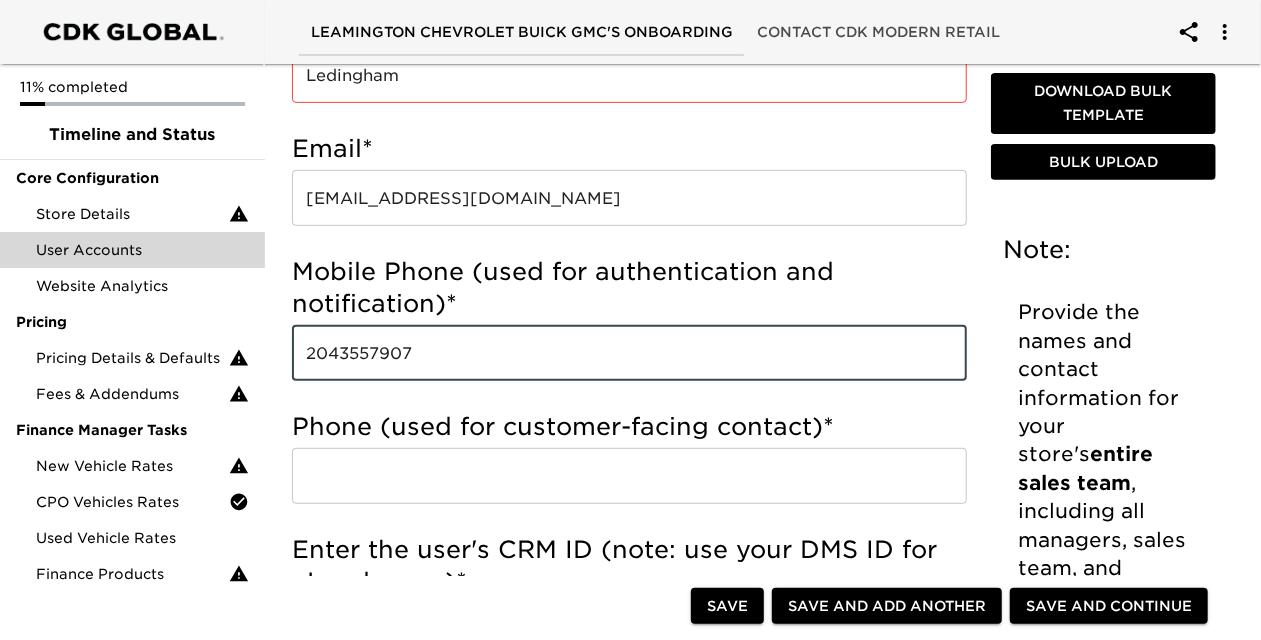 scroll, scrollTop: 400, scrollLeft: 0, axis: vertical 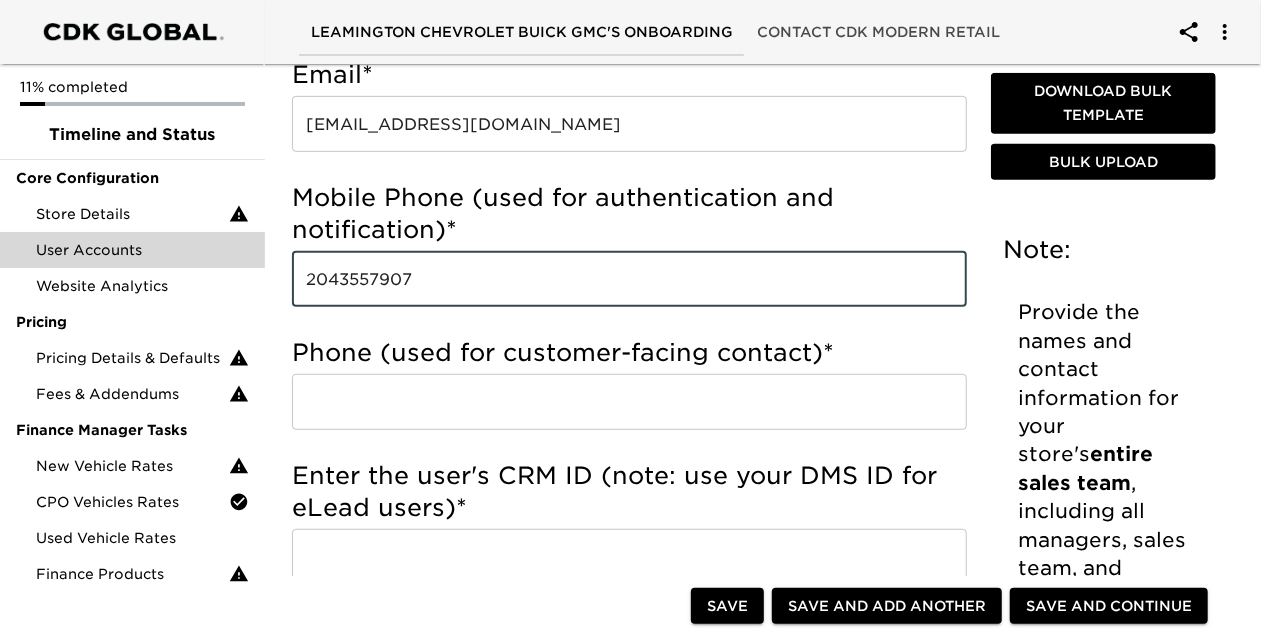 type on "2043557907" 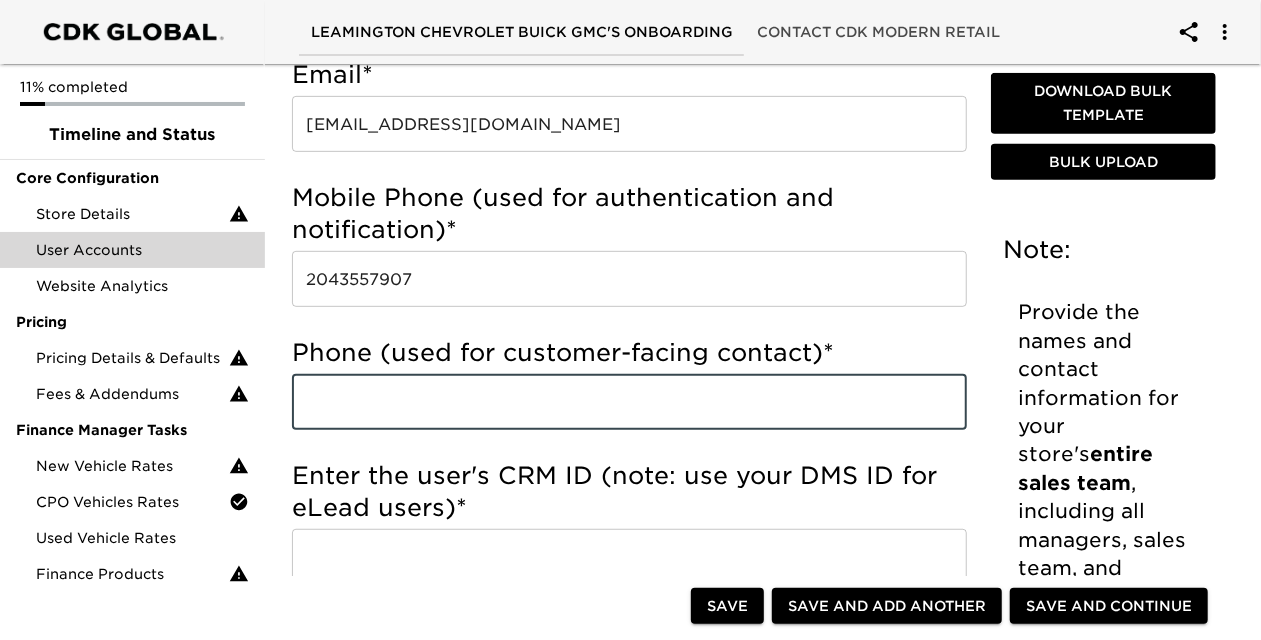 click at bounding box center (629, 402) 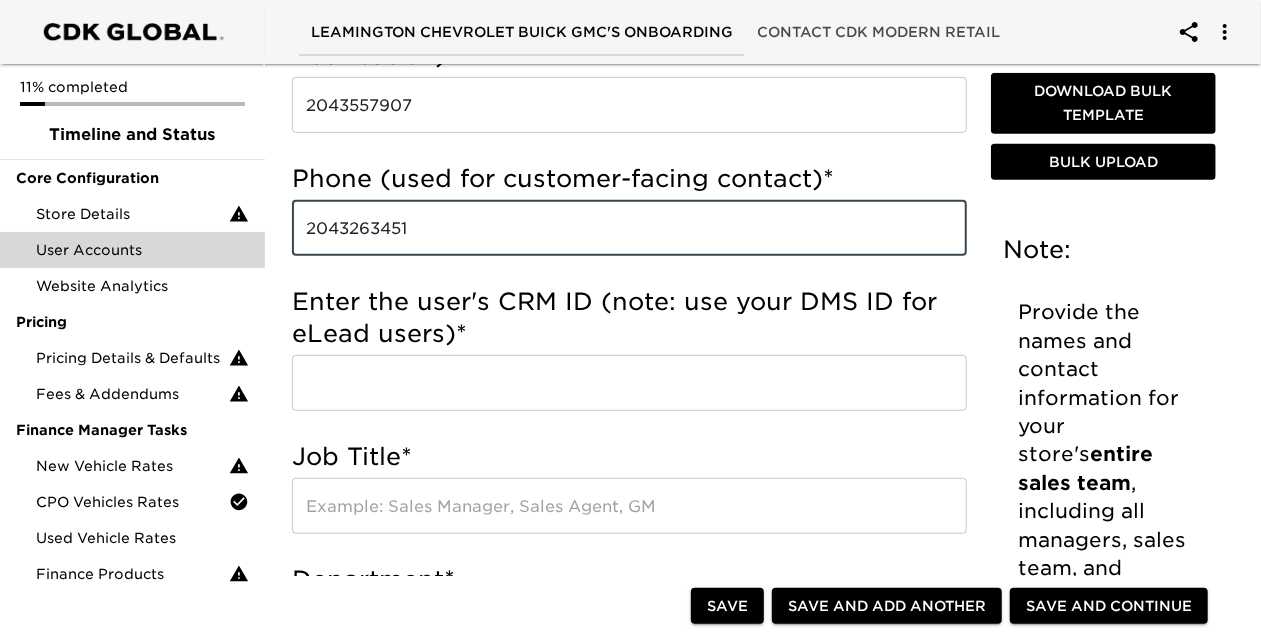 scroll, scrollTop: 600, scrollLeft: 0, axis: vertical 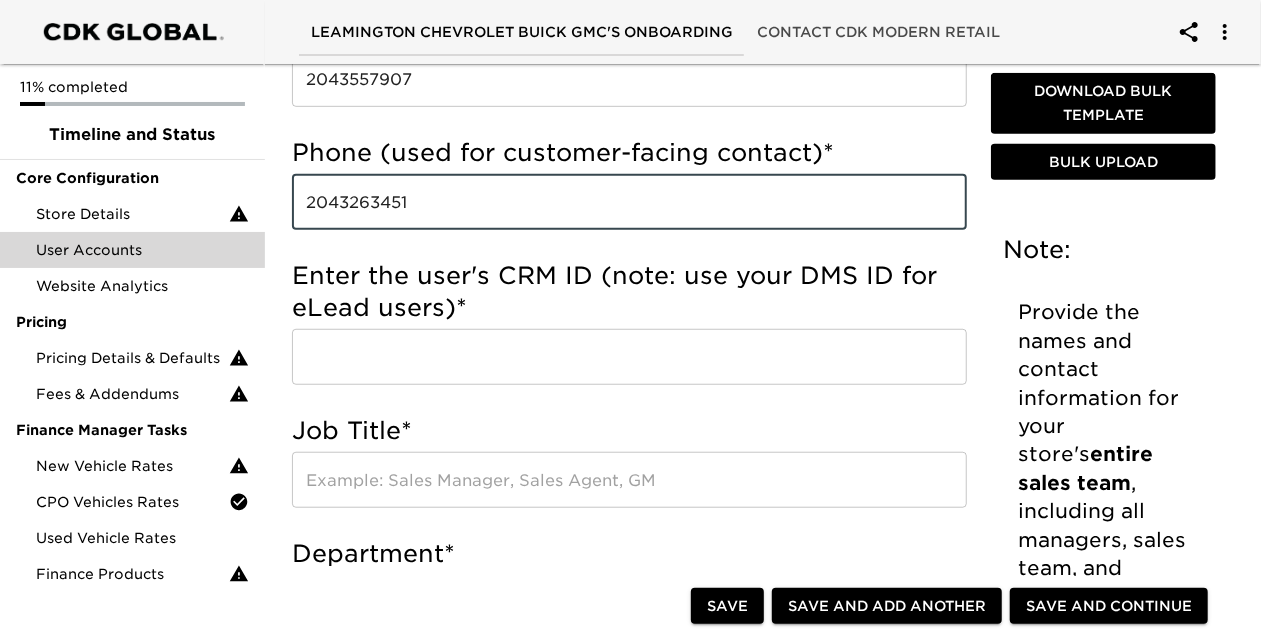 type on "2043263451" 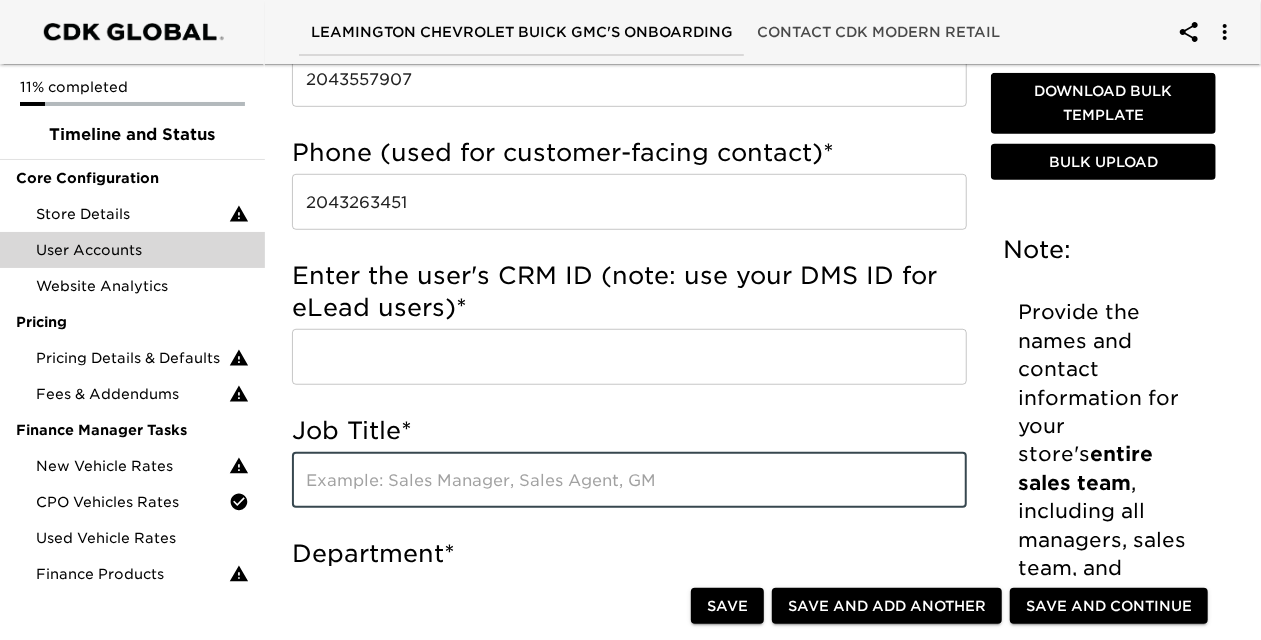 click at bounding box center (629, 480) 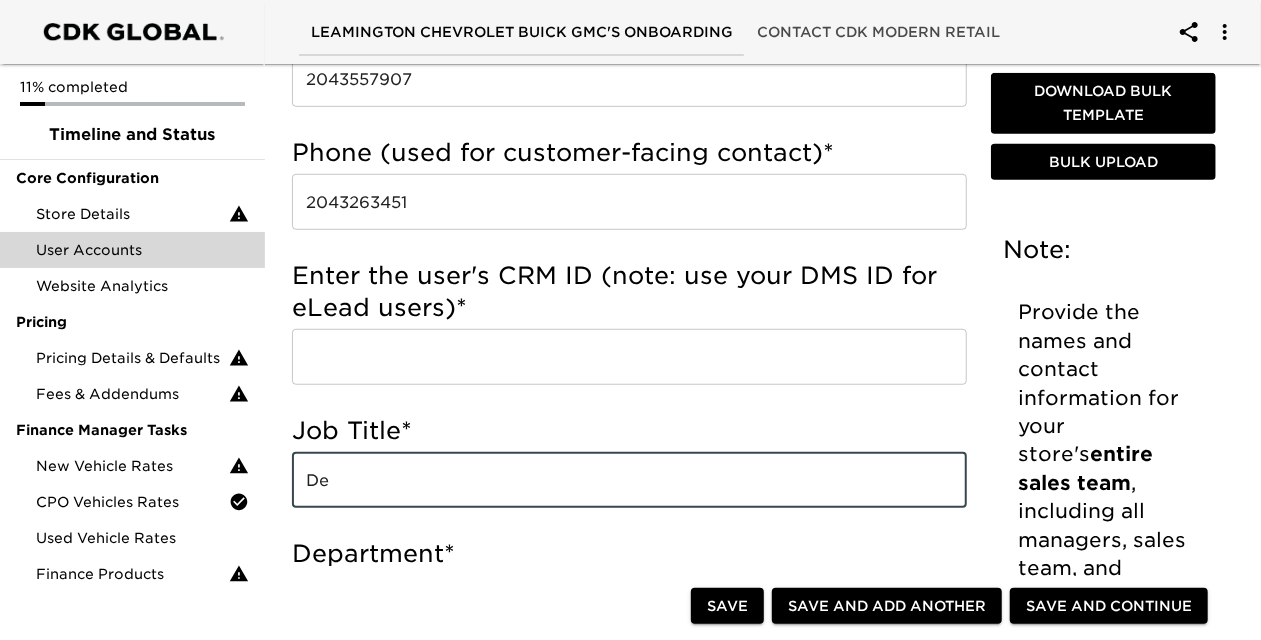 type on "D" 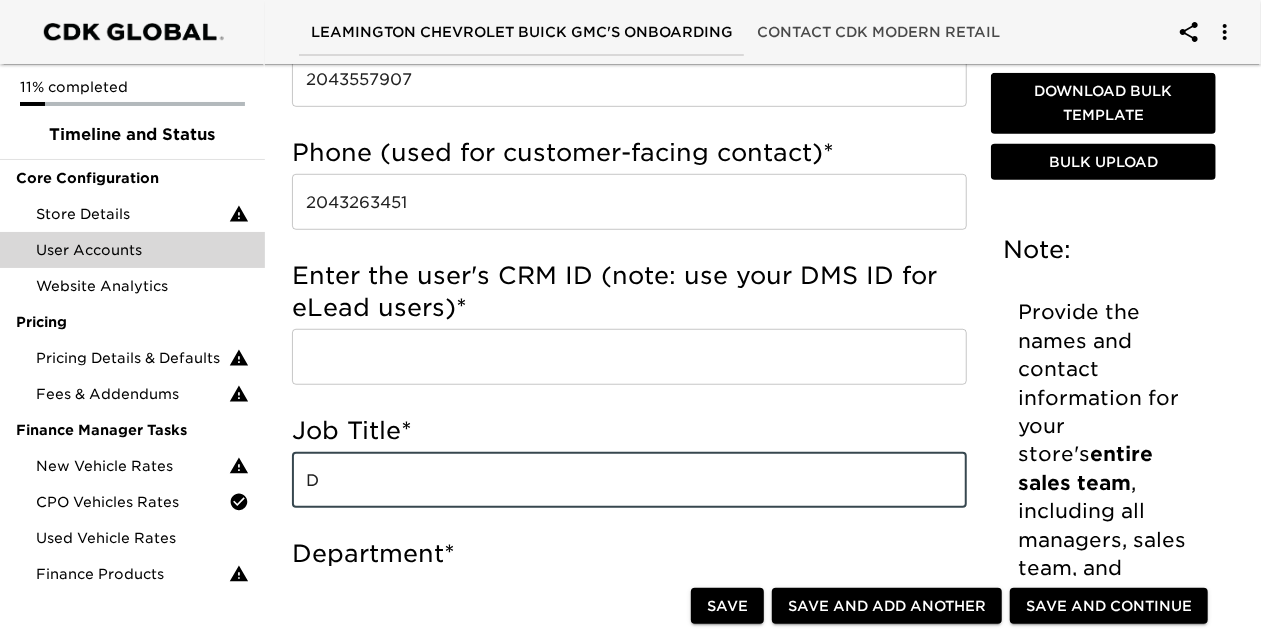 type 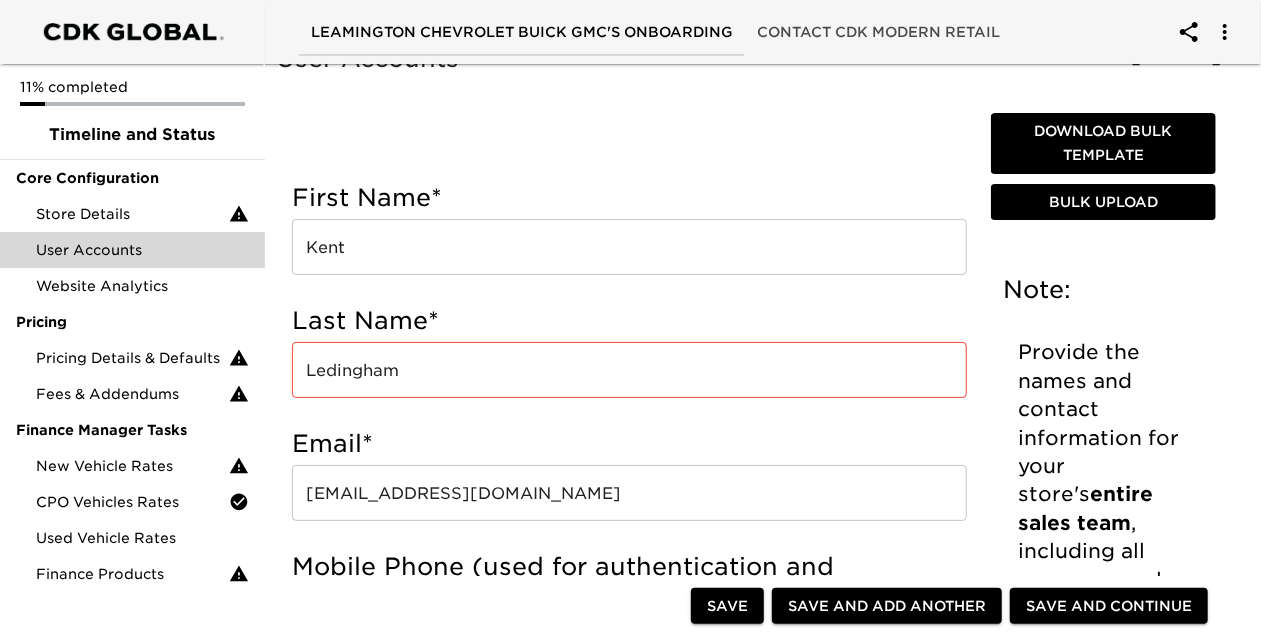 scroll, scrollTop: 0, scrollLeft: 0, axis: both 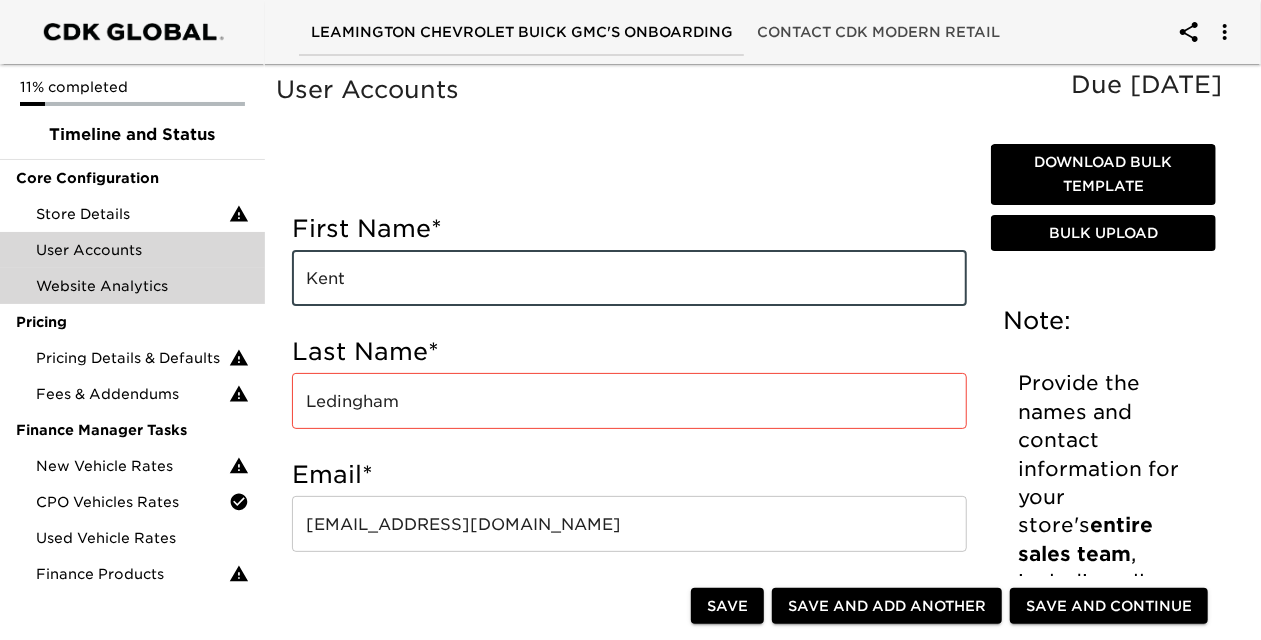 drag, startPoint x: 365, startPoint y: 276, endPoint x: 256, endPoint y: 277, distance: 109.004585 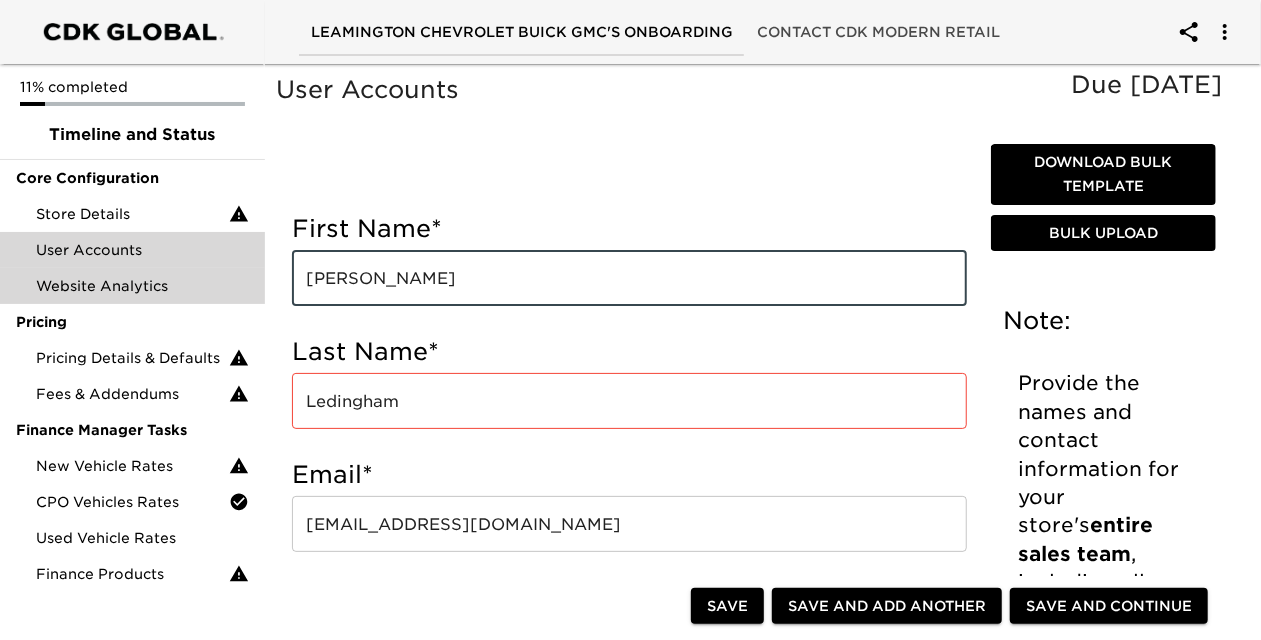 type on "Bob" 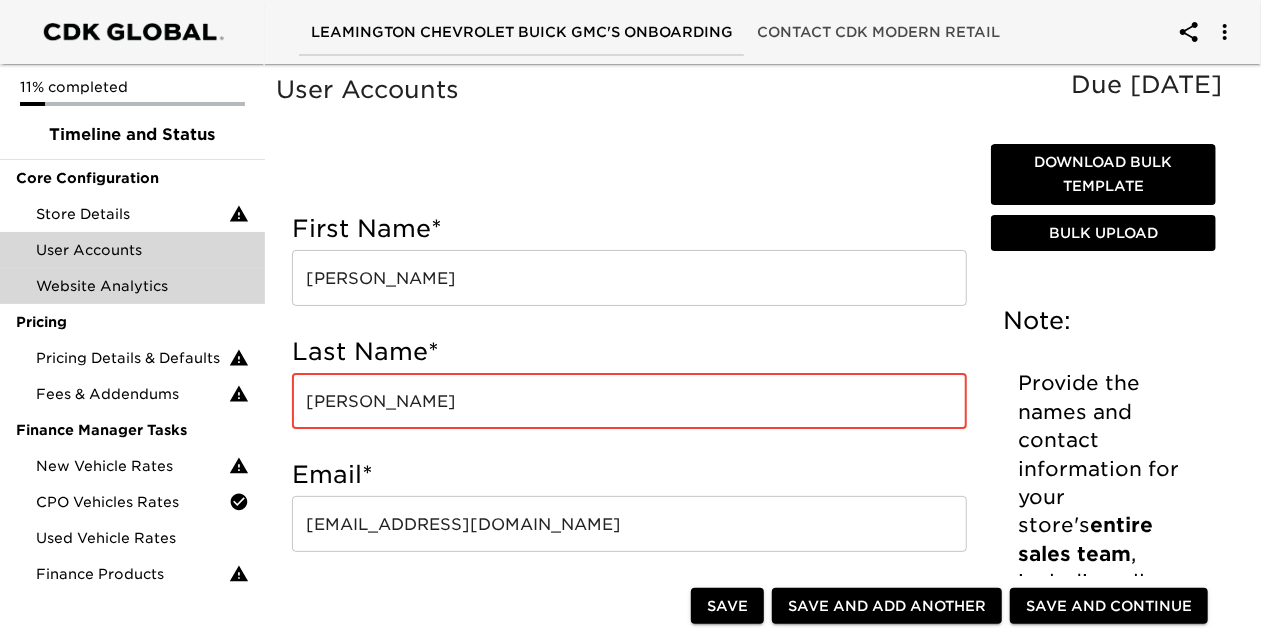 type on "Winkler" 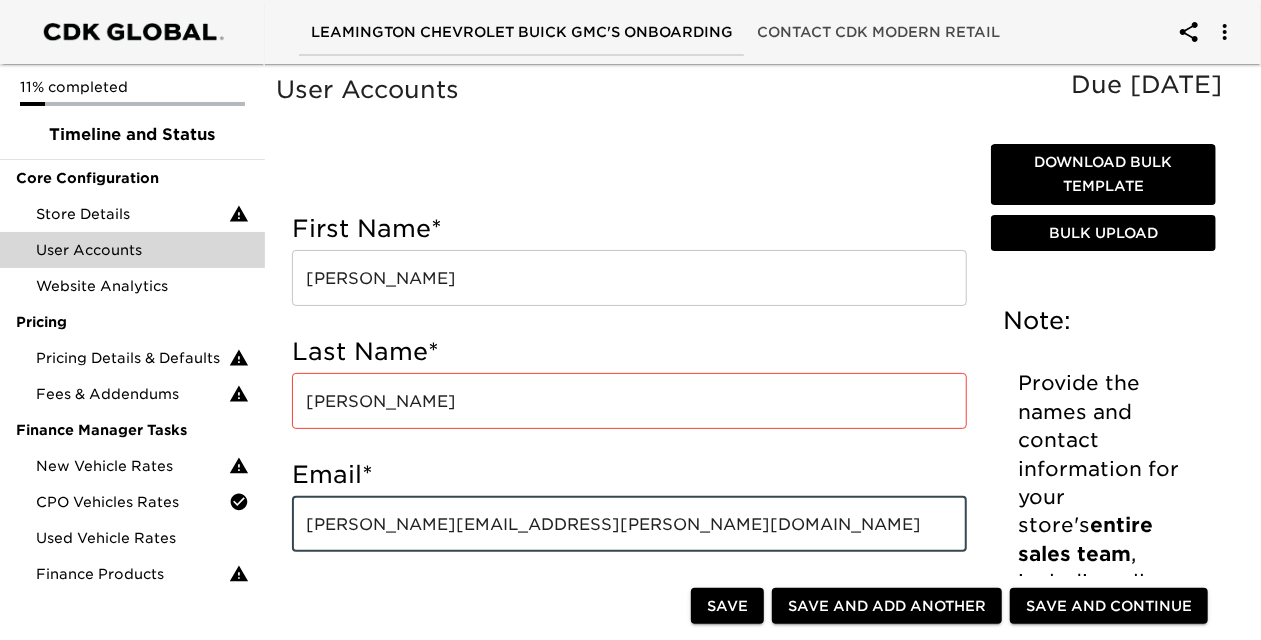 type on "bob.winkler@ledinghamgm.com" 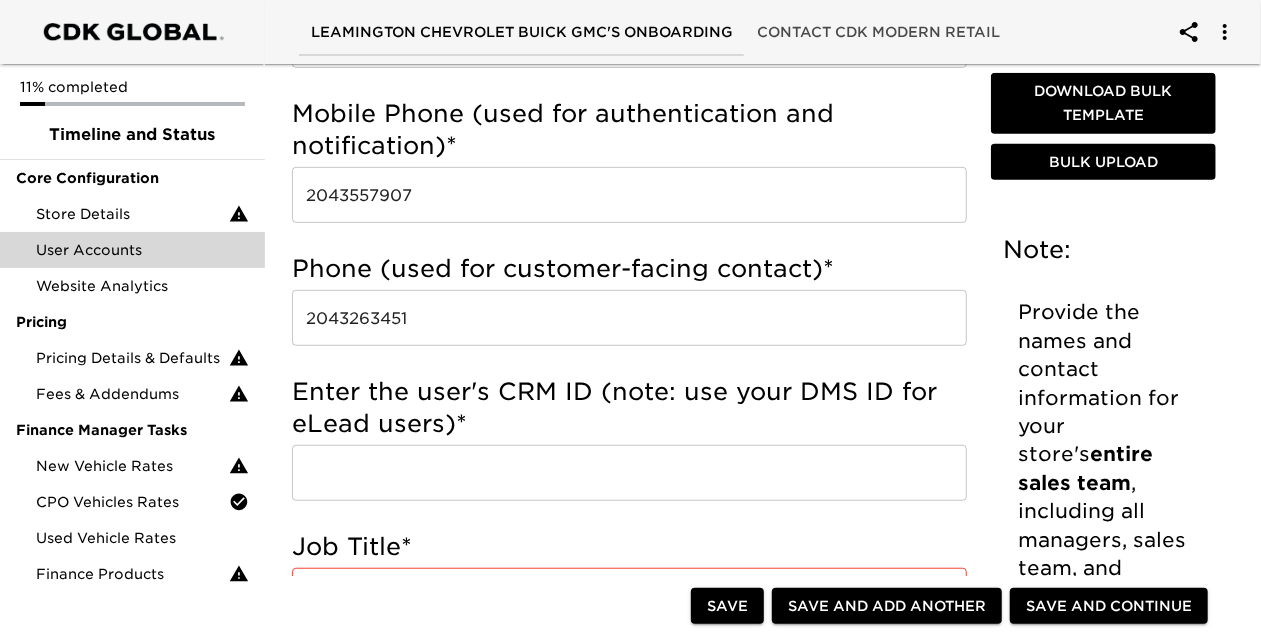 scroll, scrollTop: 500, scrollLeft: 0, axis: vertical 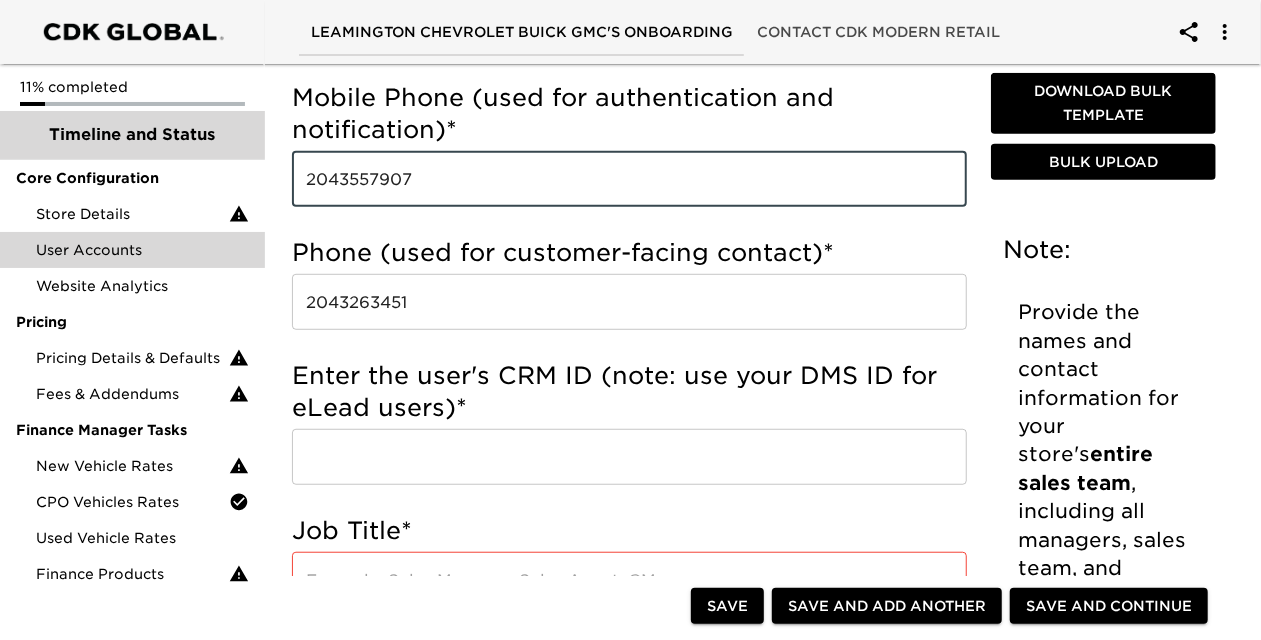 drag, startPoint x: 402, startPoint y: 175, endPoint x: 126, endPoint y: 145, distance: 277.62564 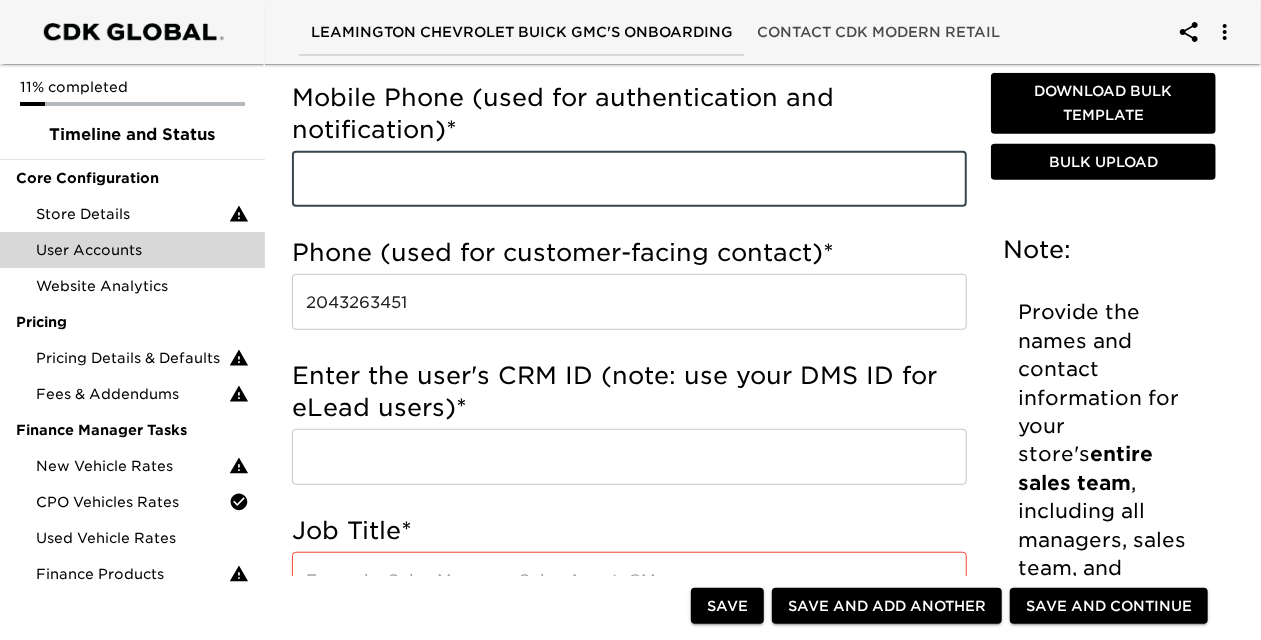 type 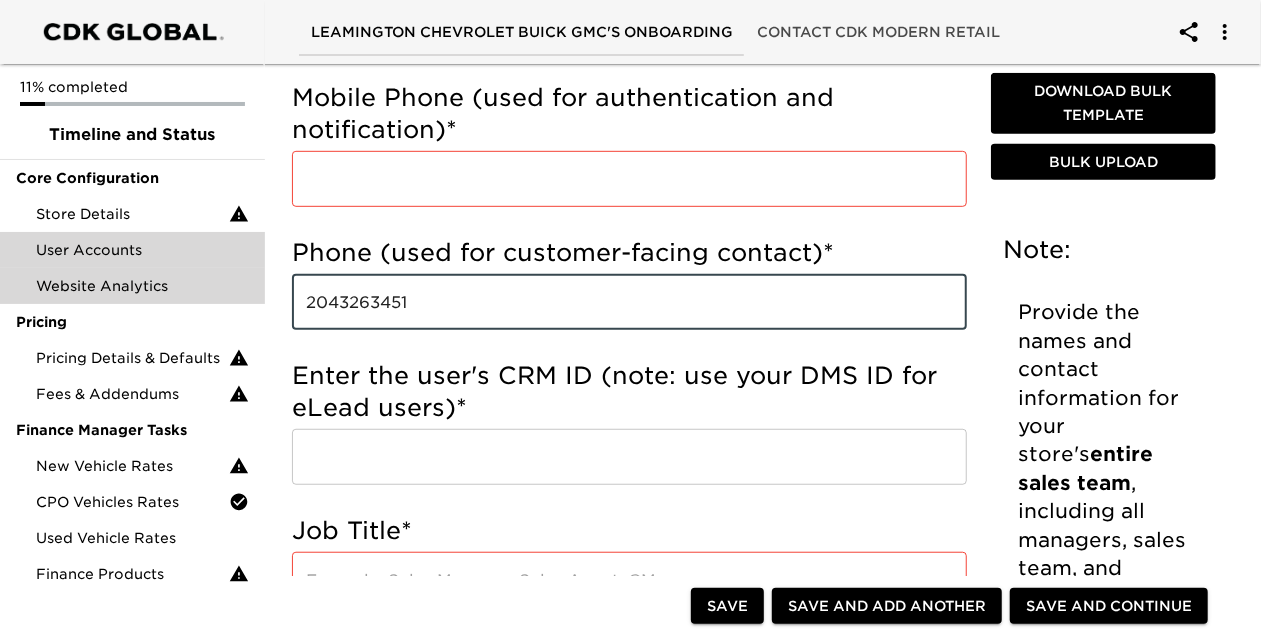 drag, startPoint x: 422, startPoint y: 308, endPoint x: 136, endPoint y: 278, distance: 287.56912 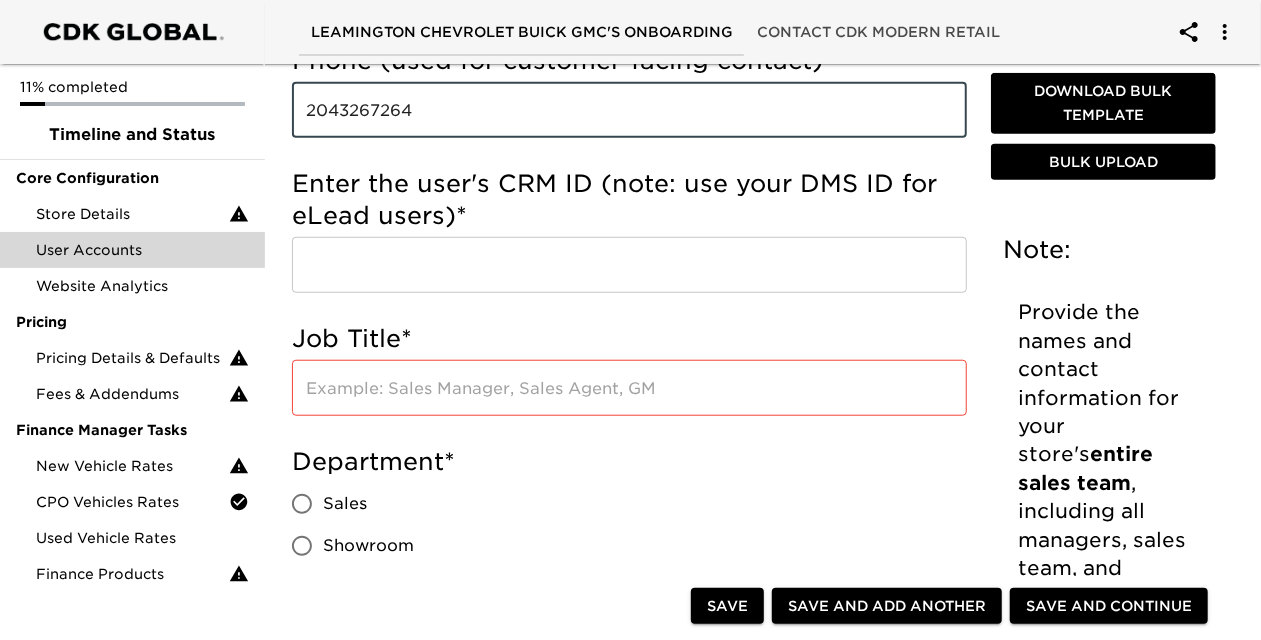scroll, scrollTop: 700, scrollLeft: 0, axis: vertical 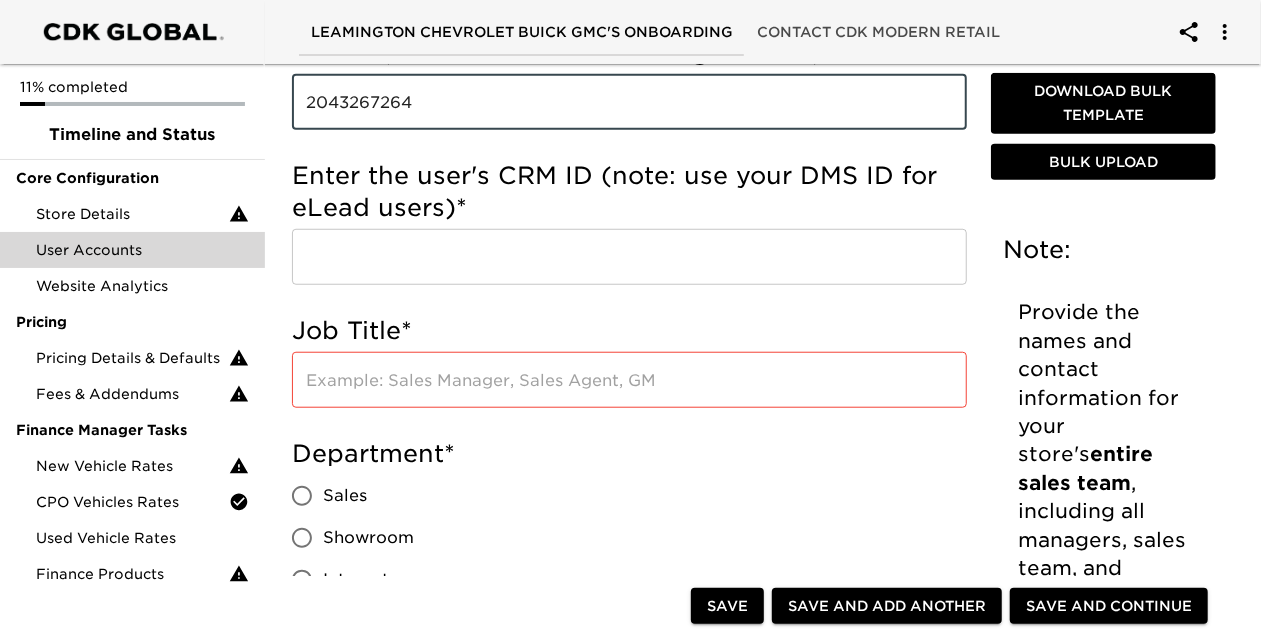 type on "2043267264" 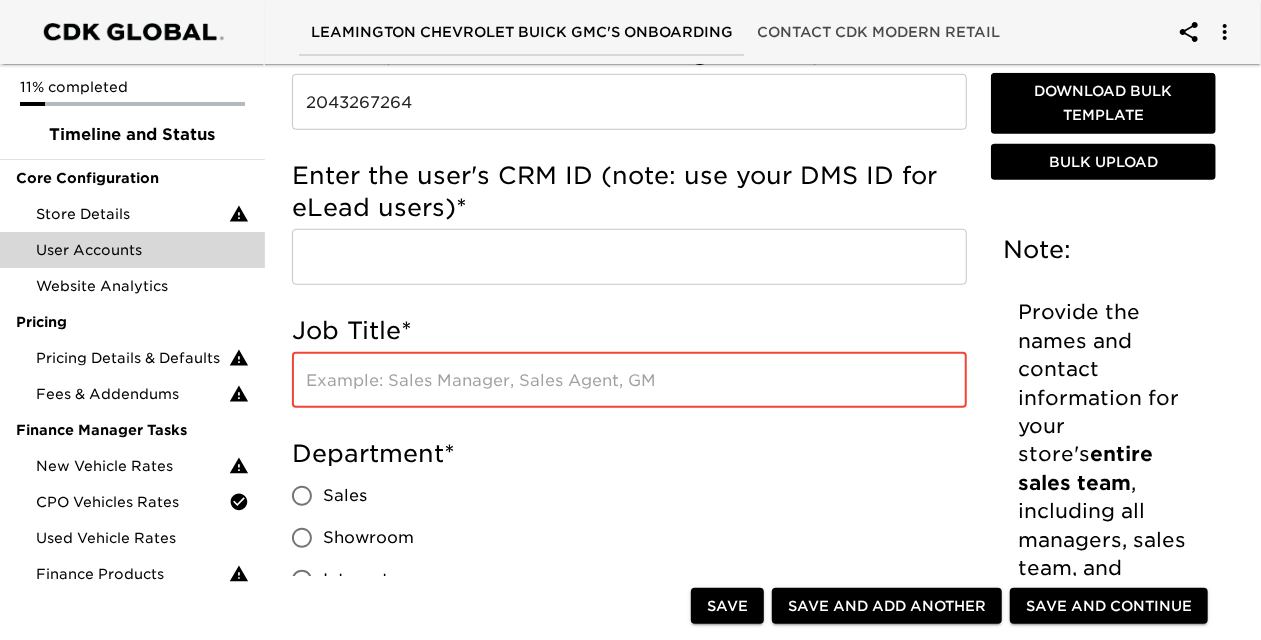click at bounding box center (629, 380) 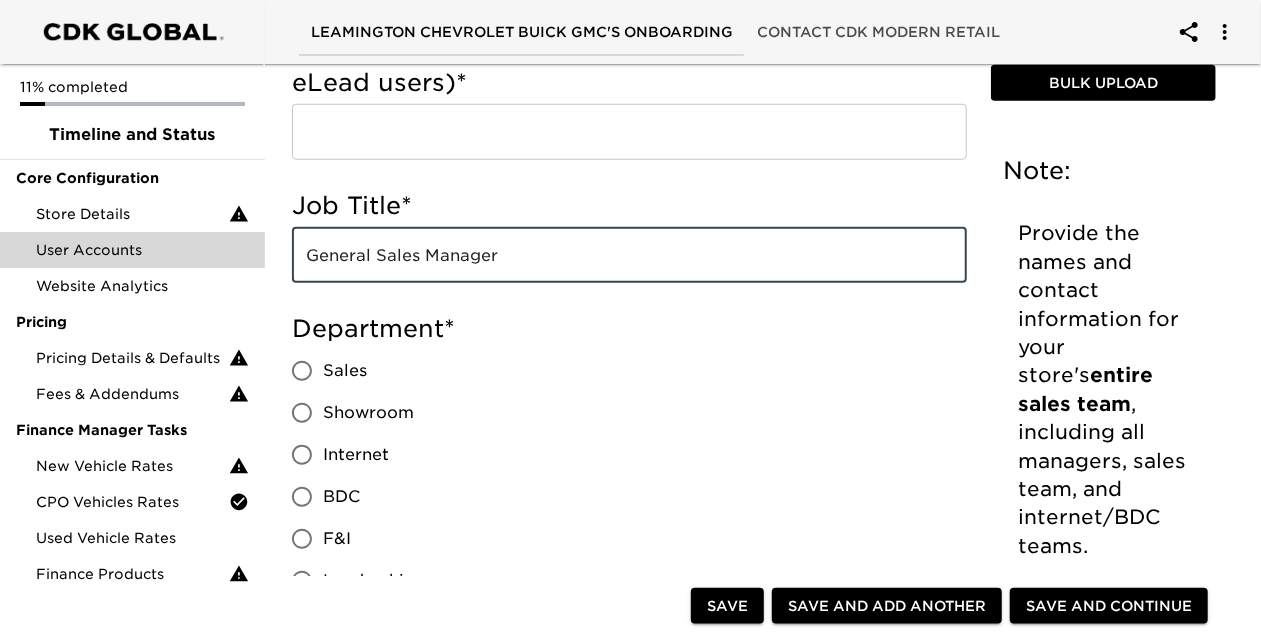 scroll, scrollTop: 900, scrollLeft: 0, axis: vertical 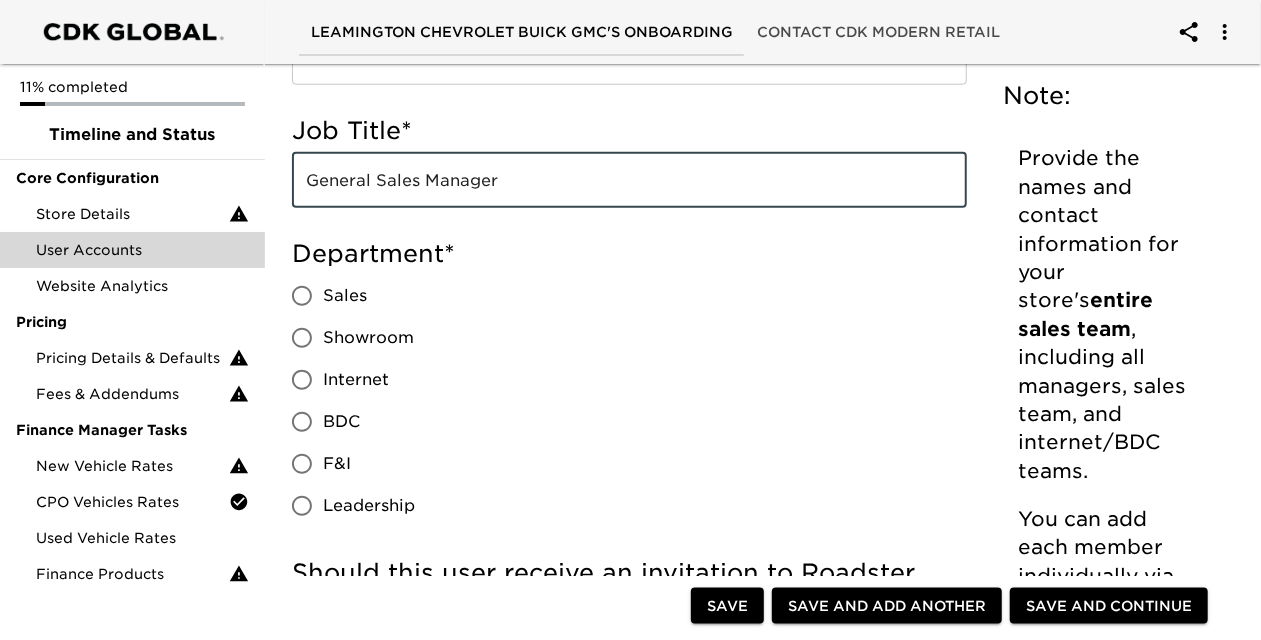 type on "General Sales Manager" 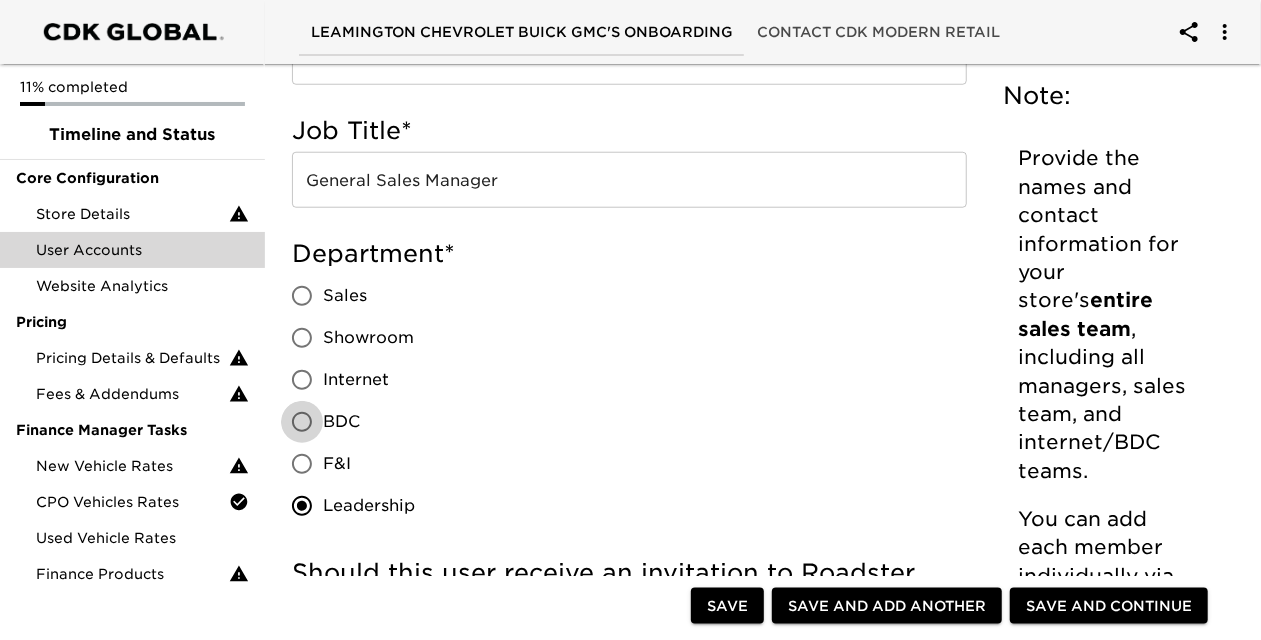 click on "BDC" at bounding box center [302, 422] 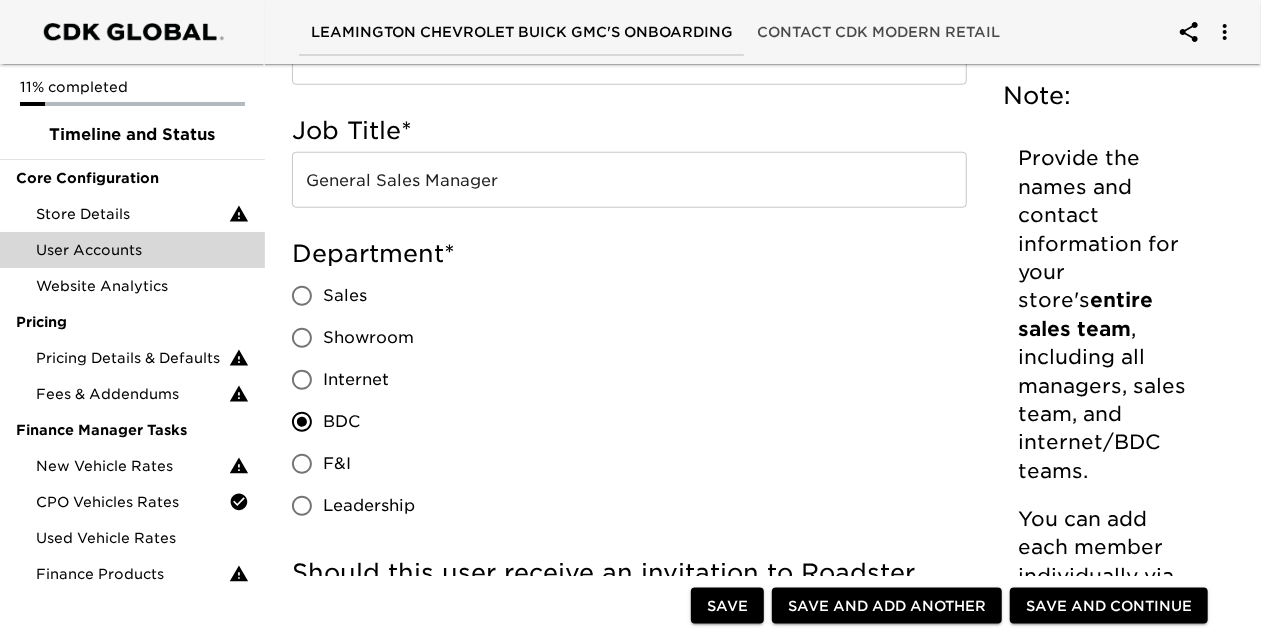 click on "Internet" at bounding box center [302, 380] 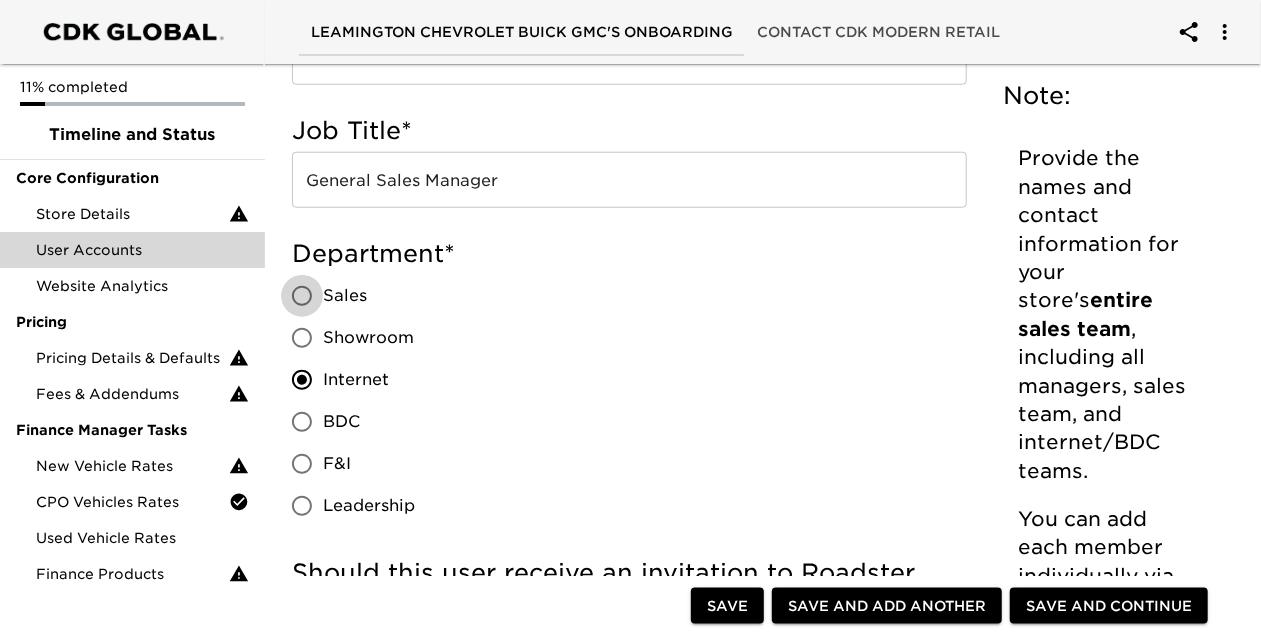 click on "Sales" at bounding box center (302, 296) 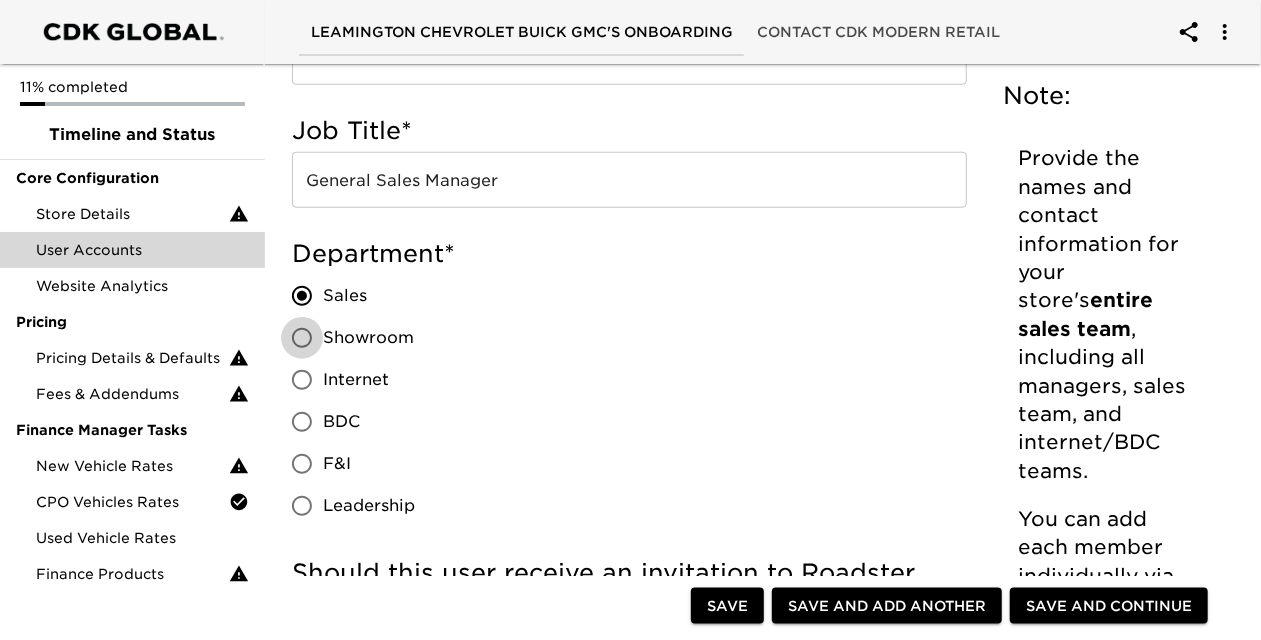 click on "Showroom" at bounding box center [302, 338] 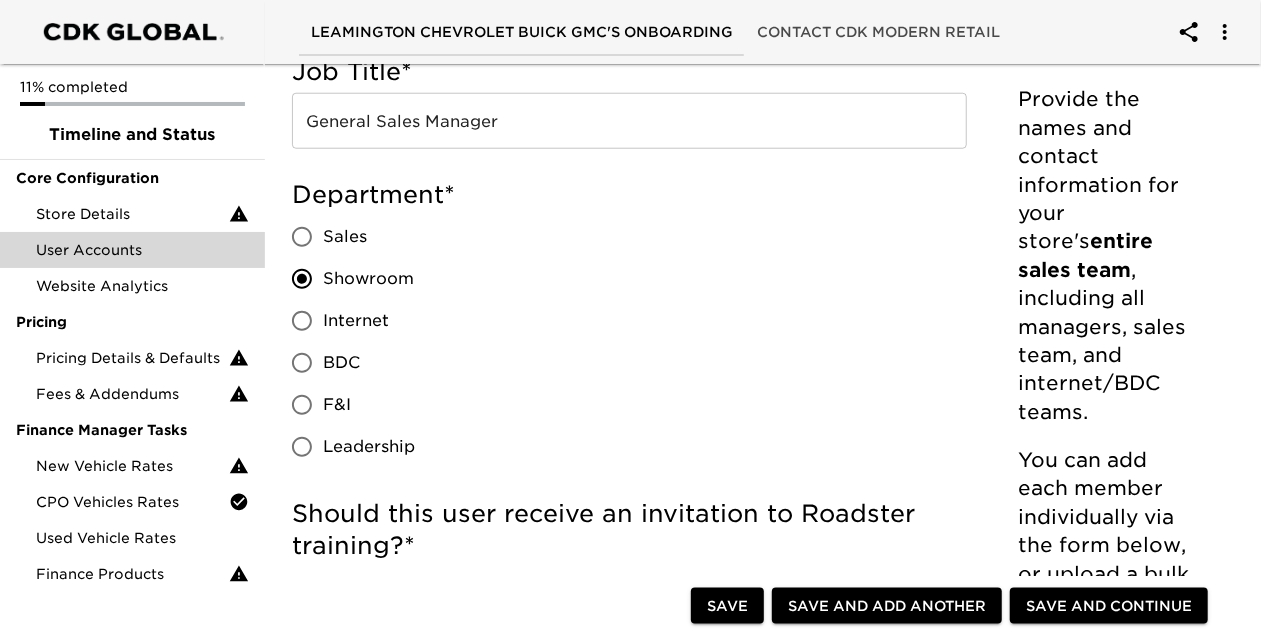 scroll, scrollTop: 1000, scrollLeft: 0, axis: vertical 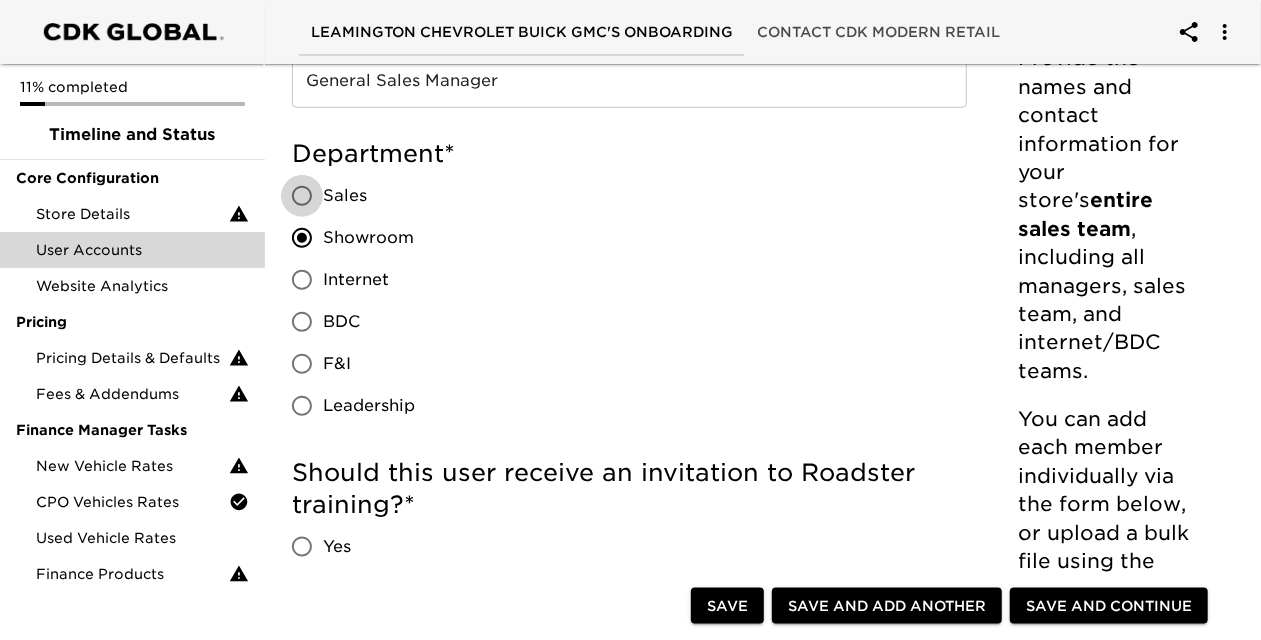 click on "Sales" at bounding box center (302, 196) 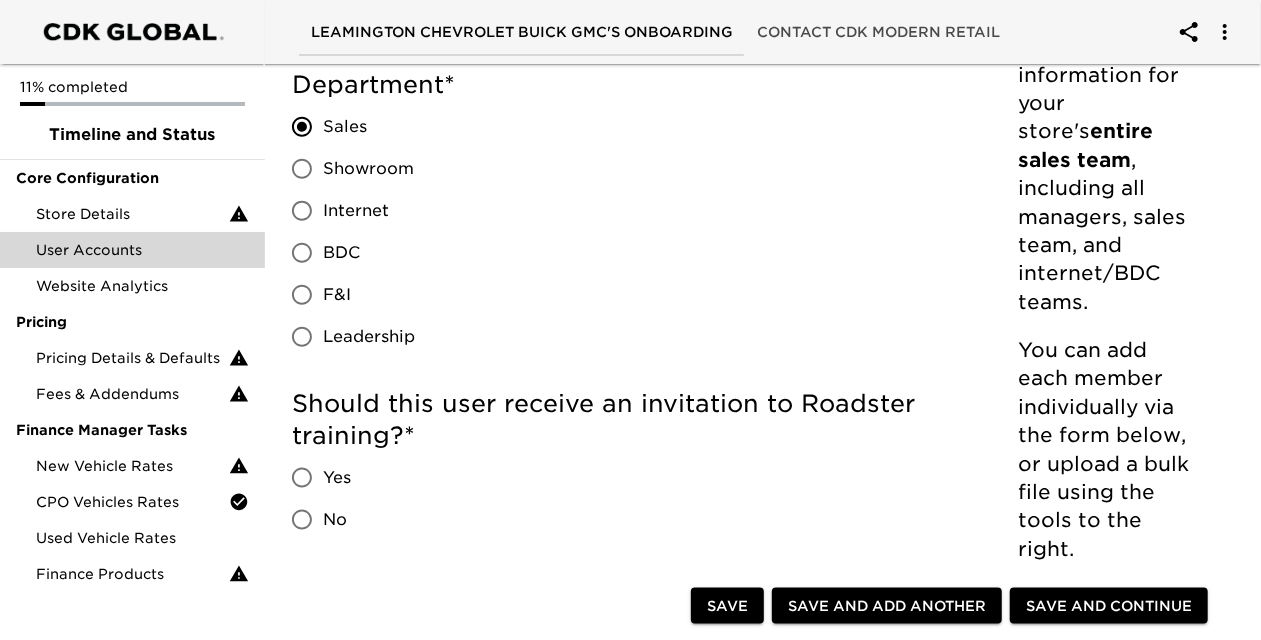 scroll, scrollTop: 1100, scrollLeft: 0, axis: vertical 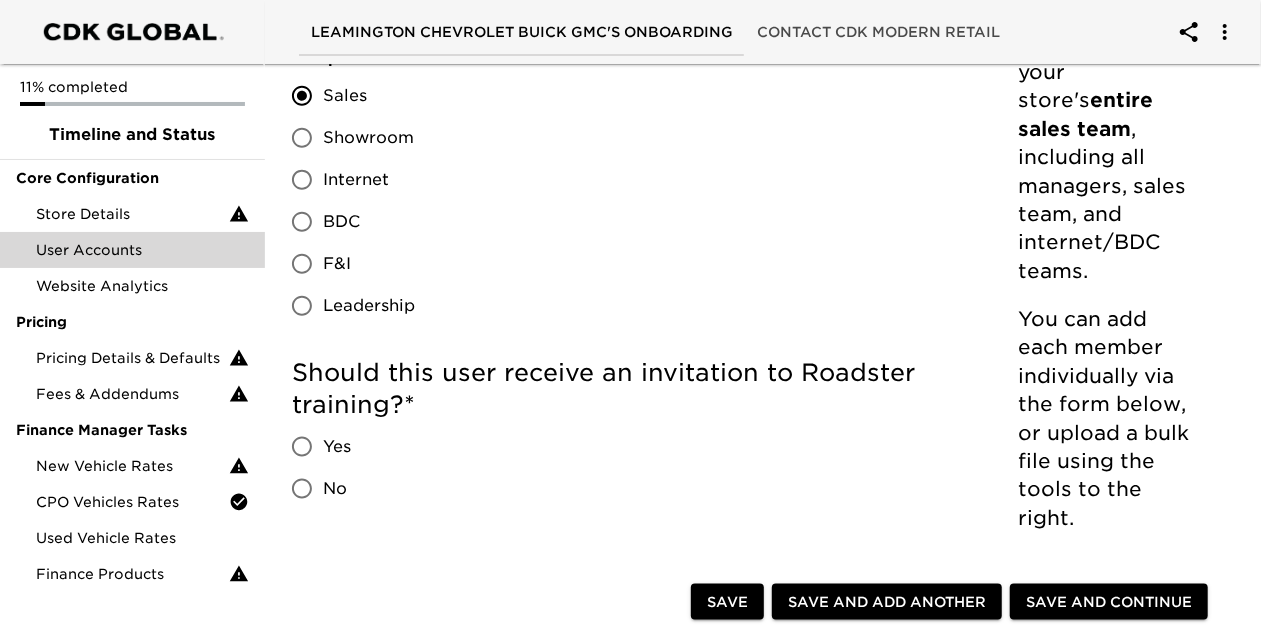 click on "Yes" at bounding box center [302, 447] 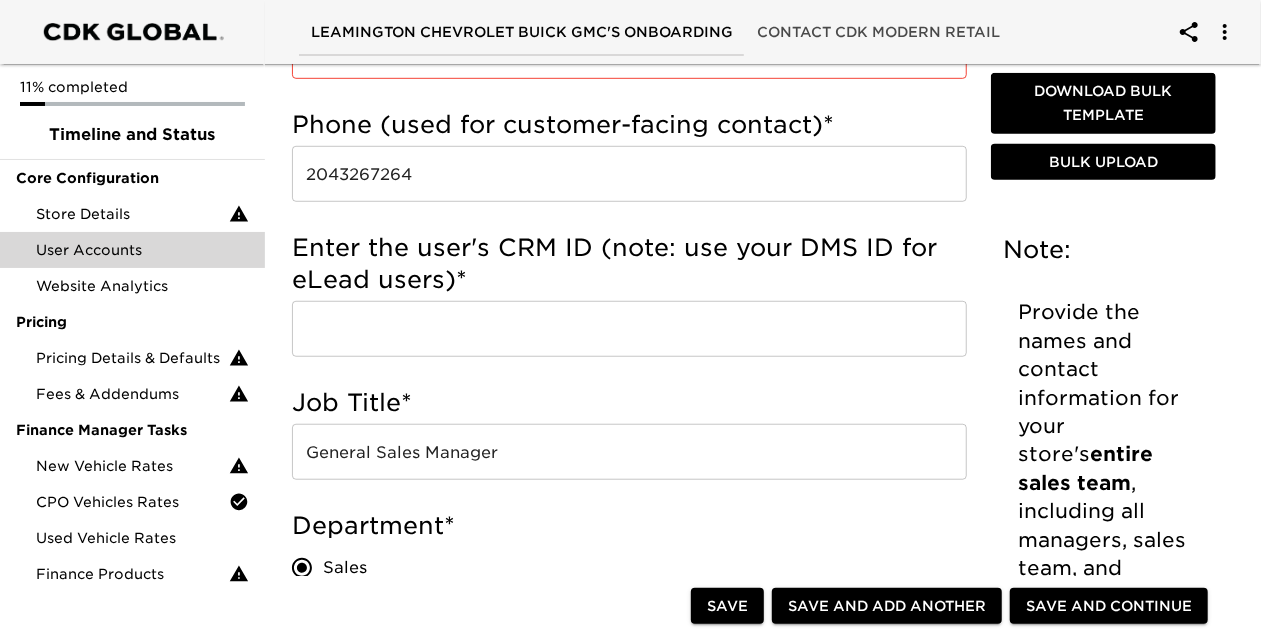 scroll, scrollTop: 583, scrollLeft: 0, axis: vertical 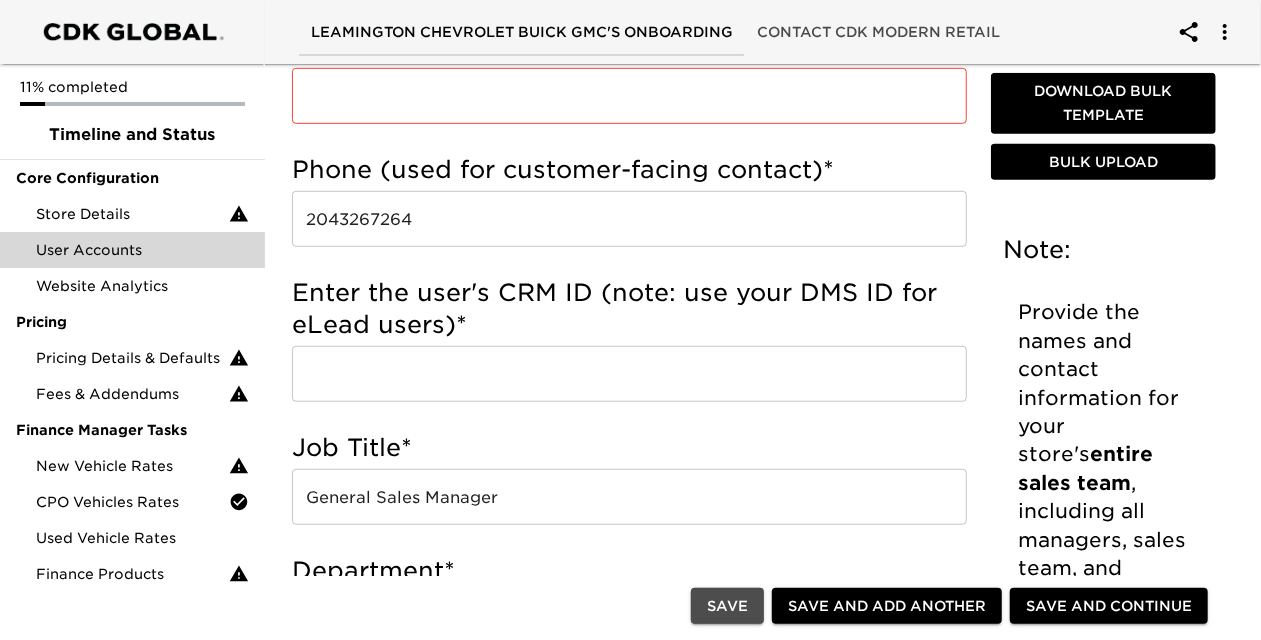 click on "Save" at bounding box center [727, 606] 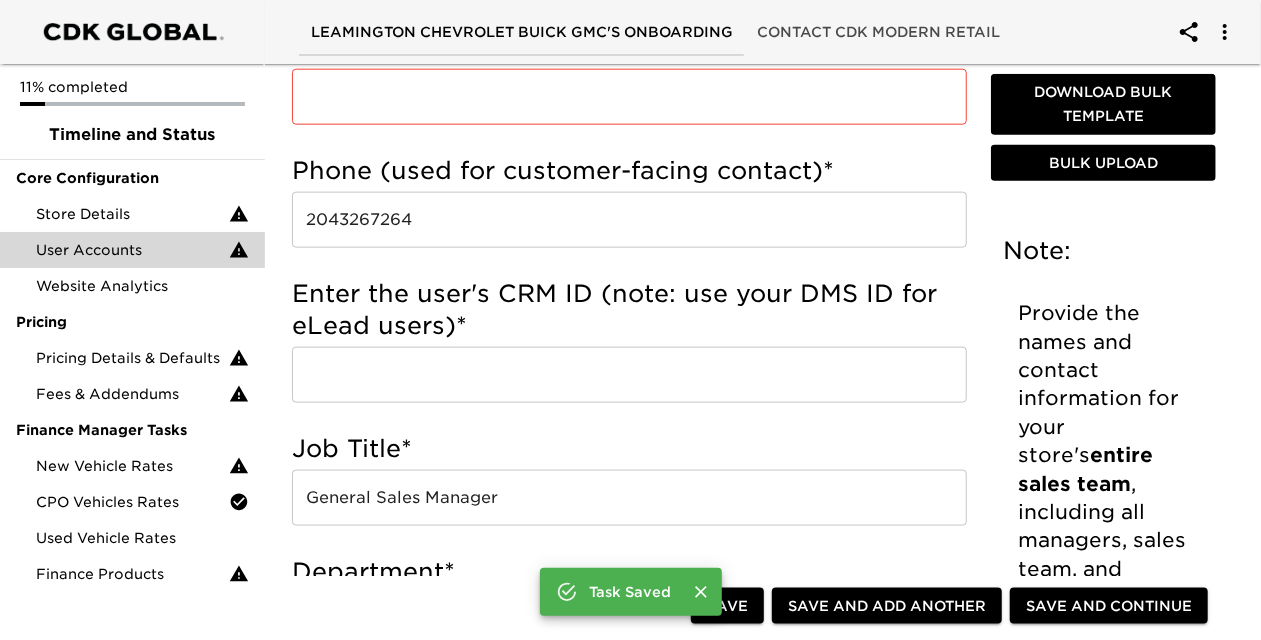 type on "Bob" 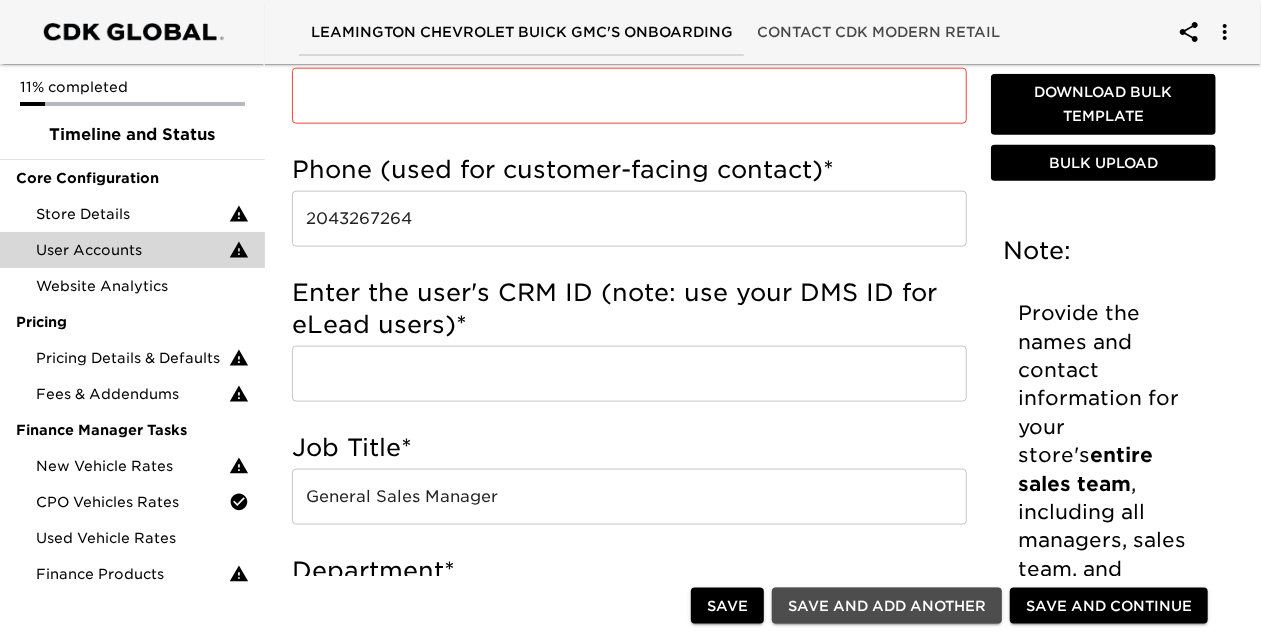 click on "Save and Add Another" at bounding box center (887, 606) 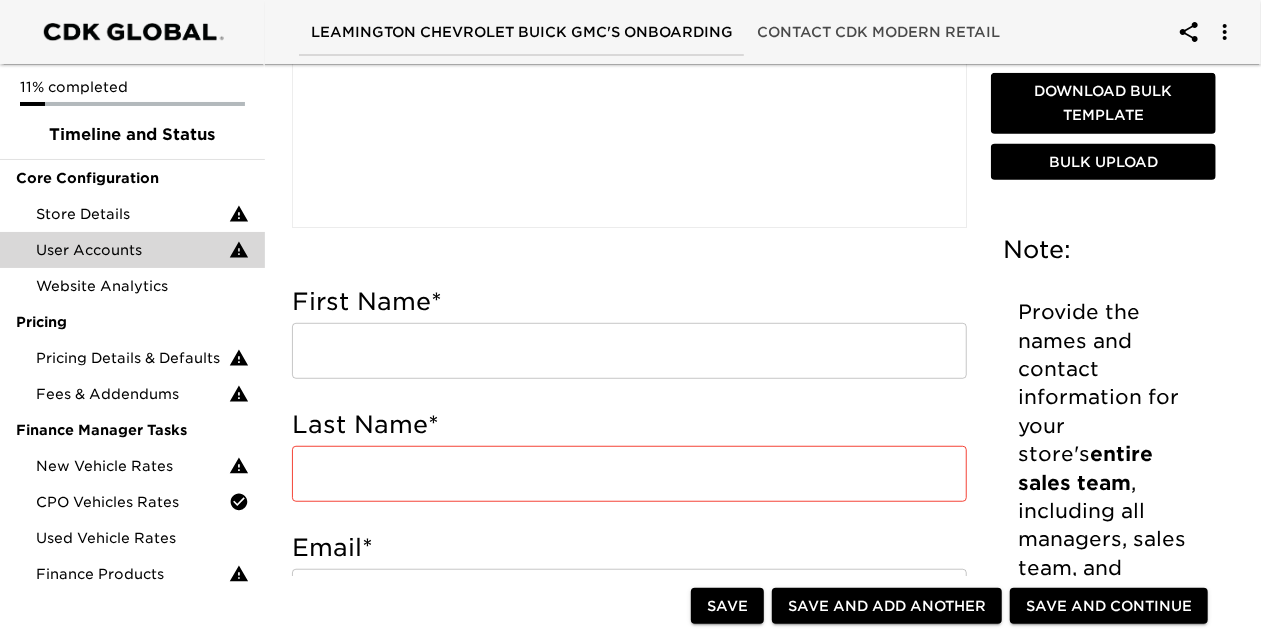 scroll, scrollTop: 500, scrollLeft: 0, axis: vertical 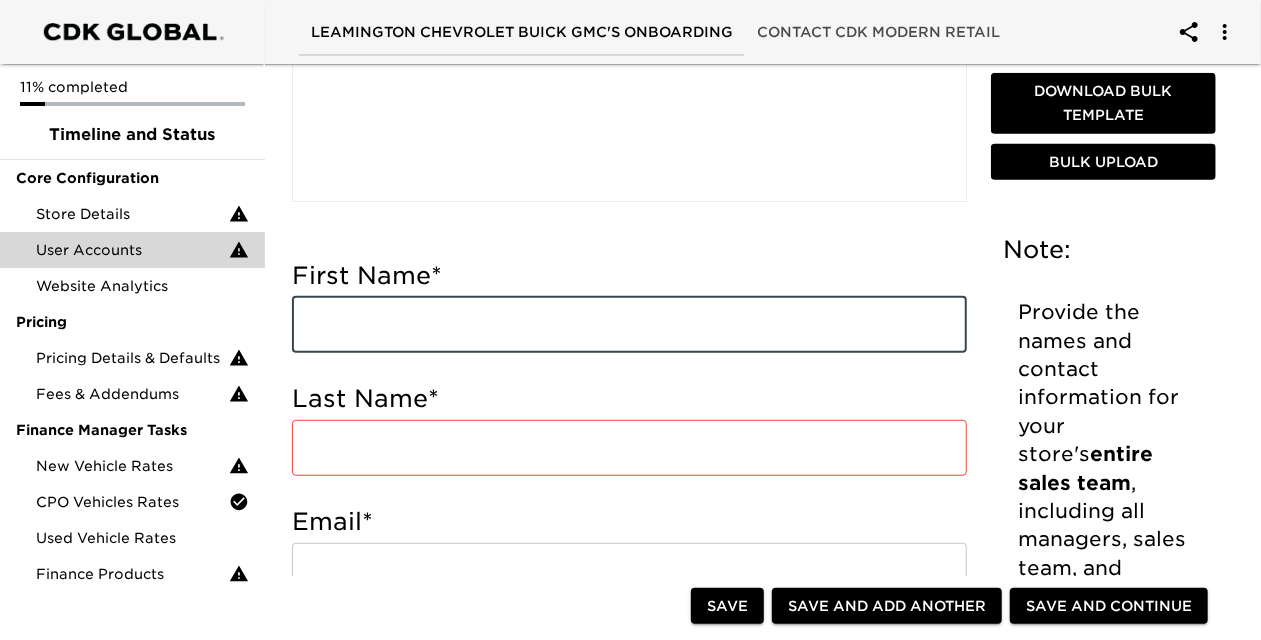 click at bounding box center (629, 325) 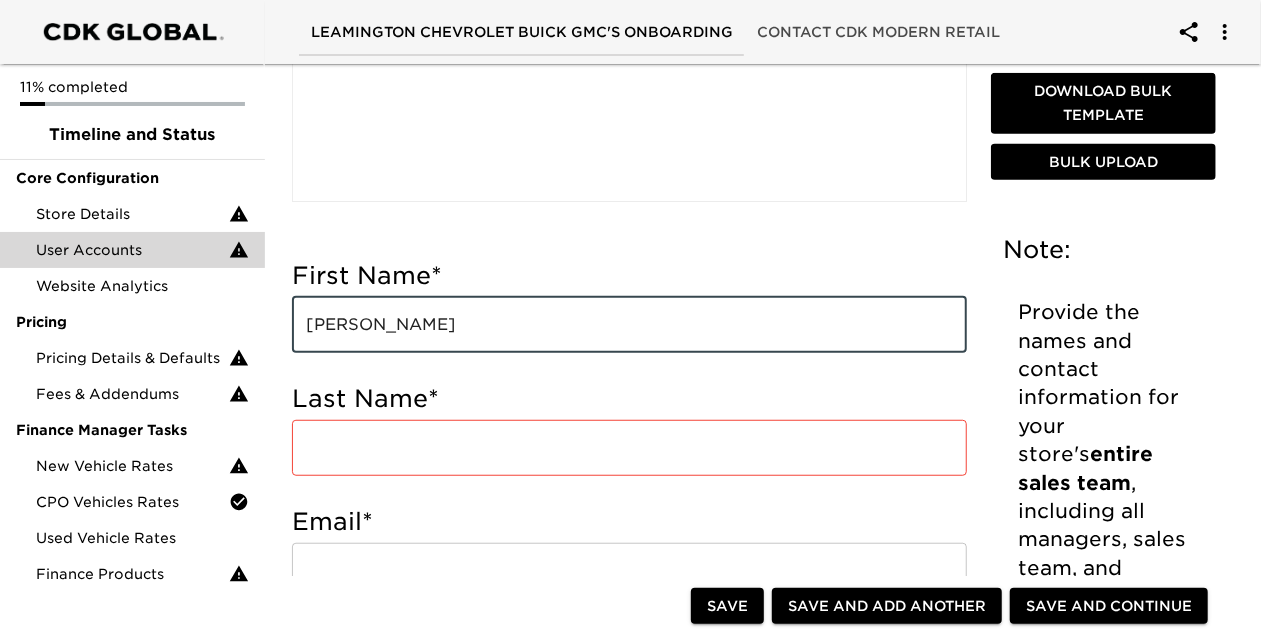 type on "Brian" 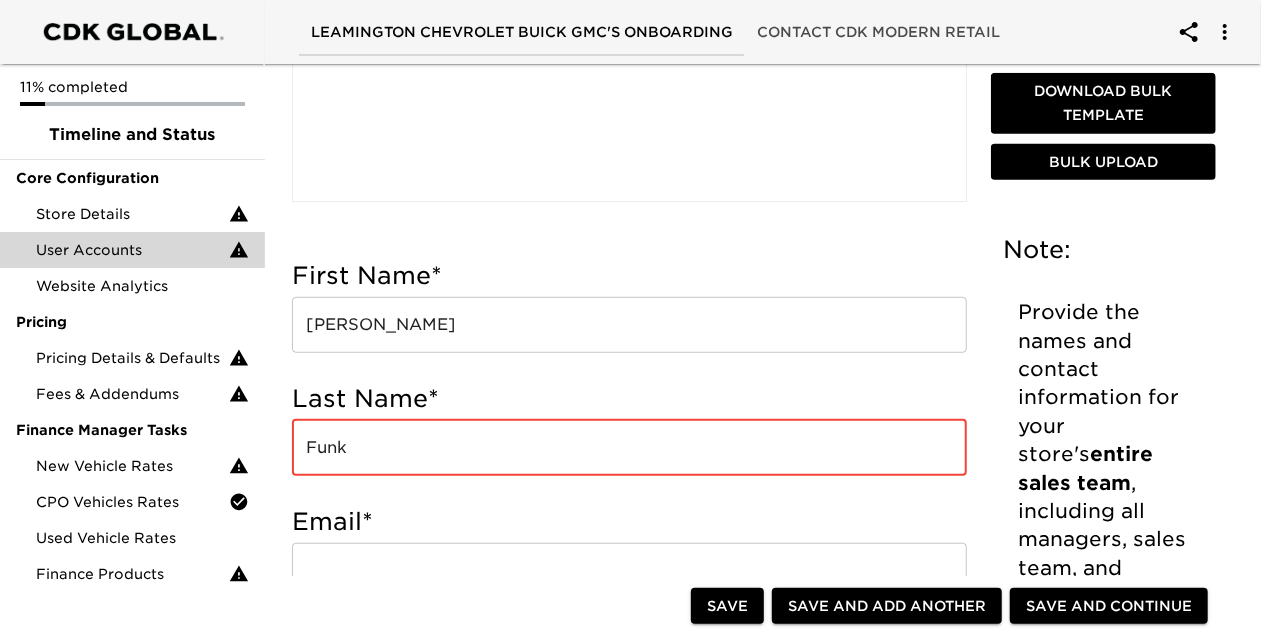 type on "Funk" 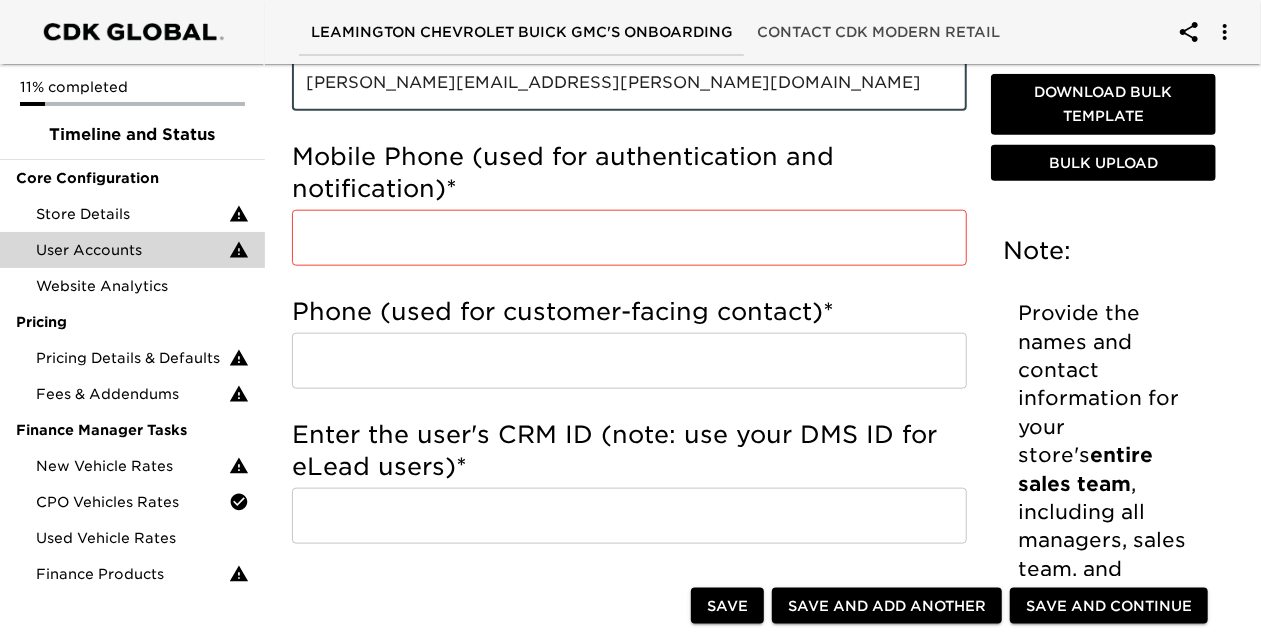scroll, scrollTop: 1000, scrollLeft: 0, axis: vertical 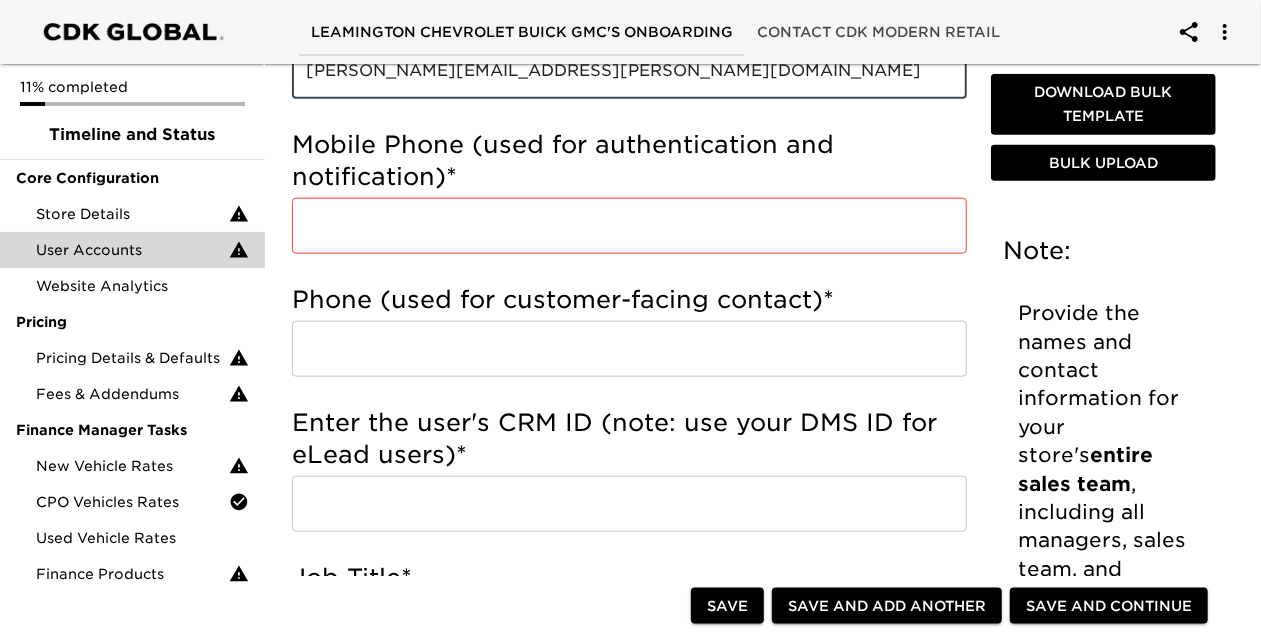 type on "brian.funk@ledinghamgm.com" 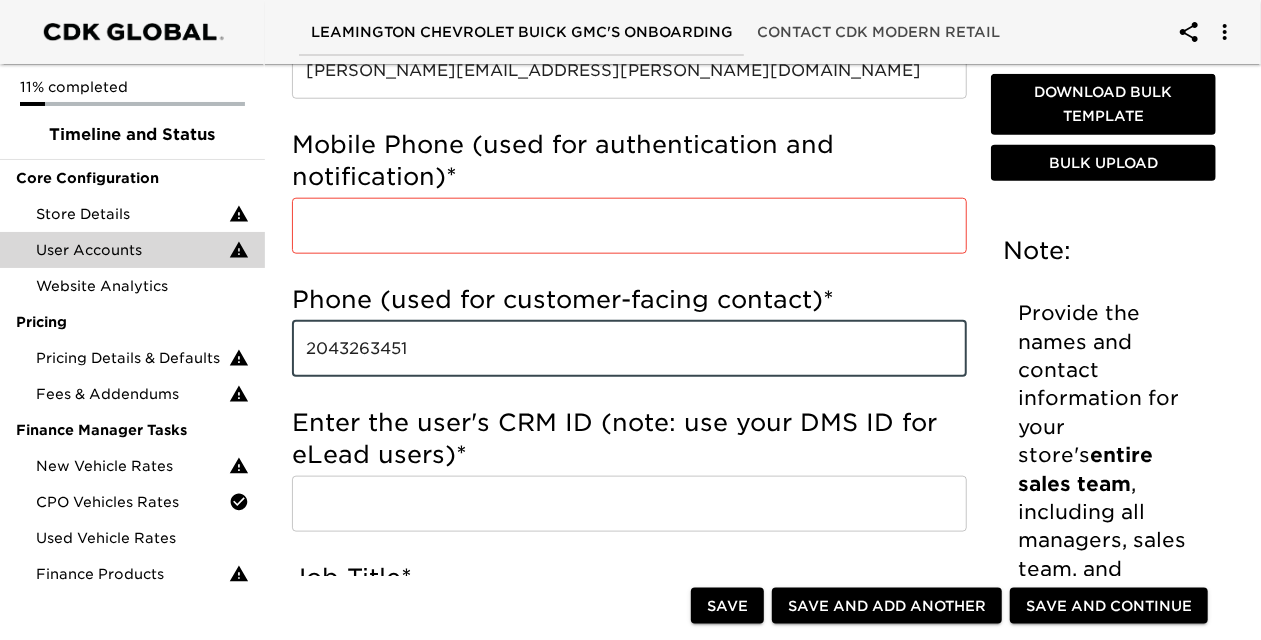 type on "2043263451" 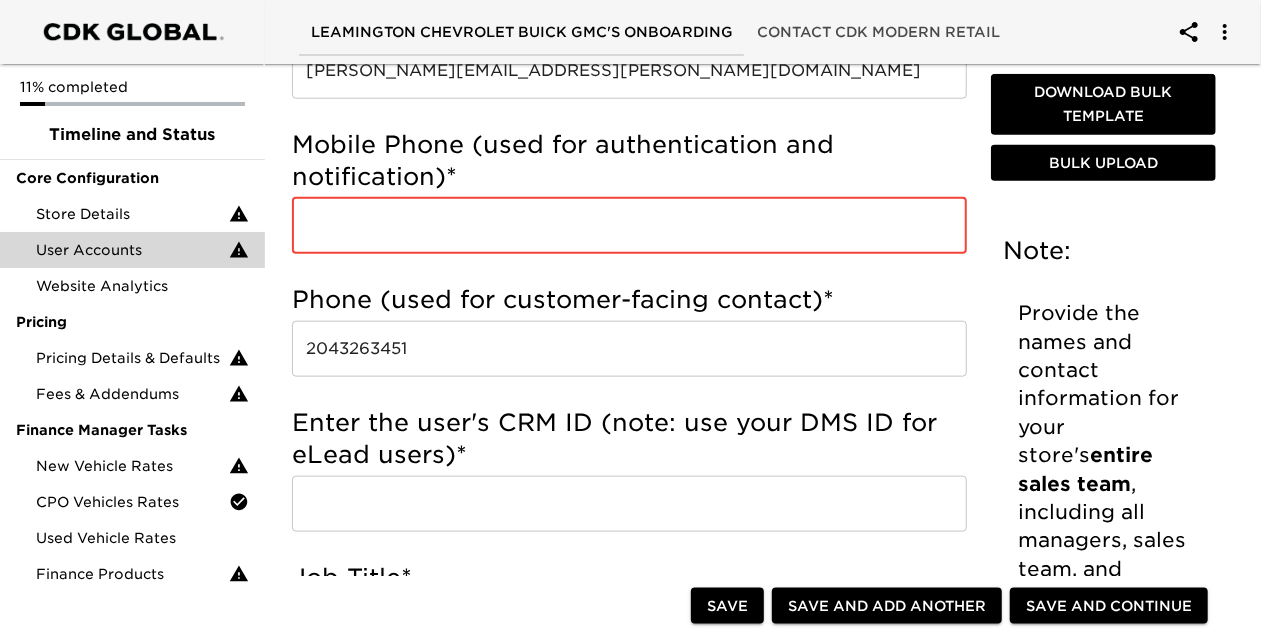 click at bounding box center [629, 226] 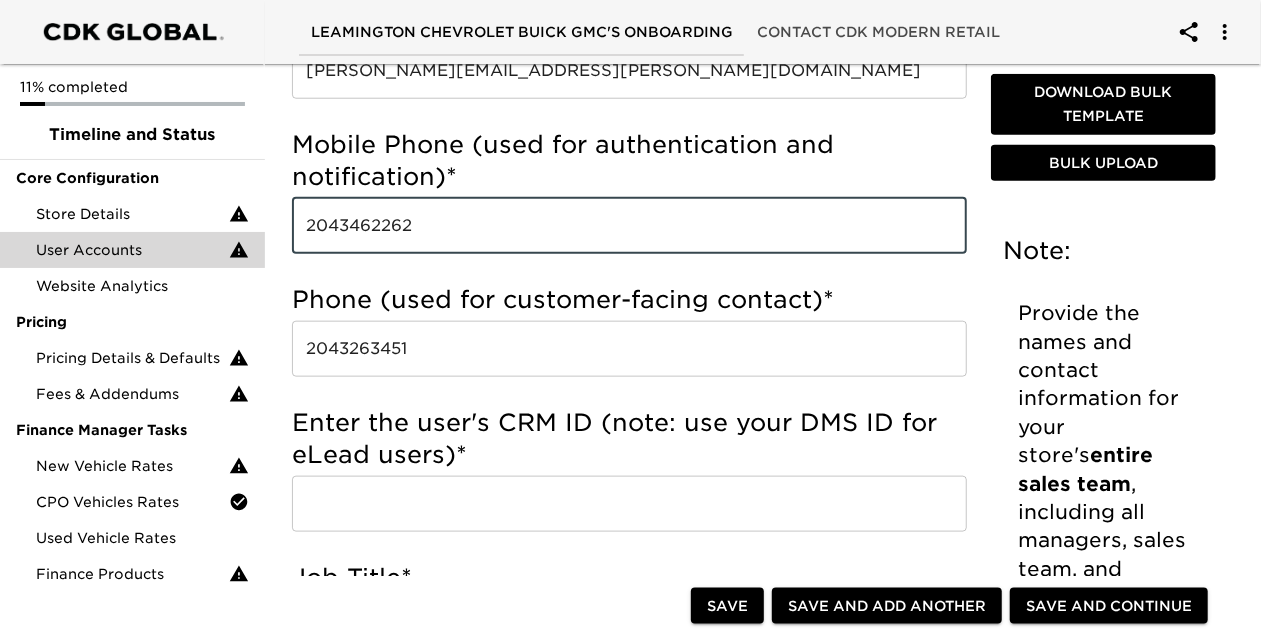 type on "2043462262" 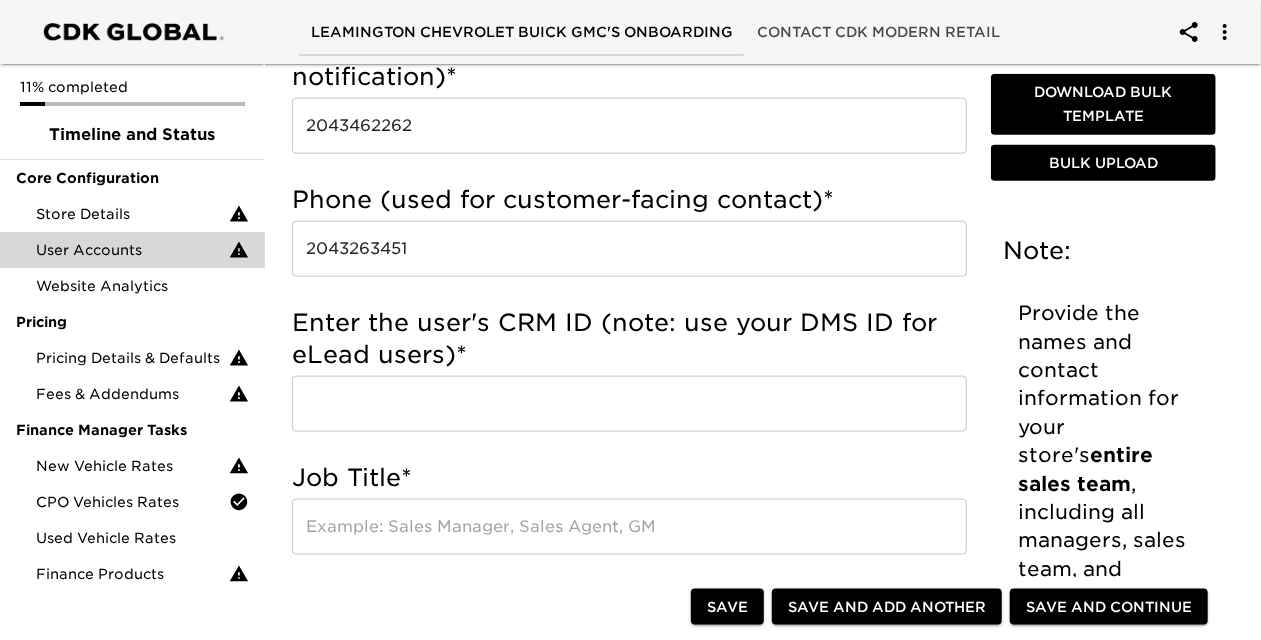 scroll, scrollTop: 1200, scrollLeft: 0, axis: vertical 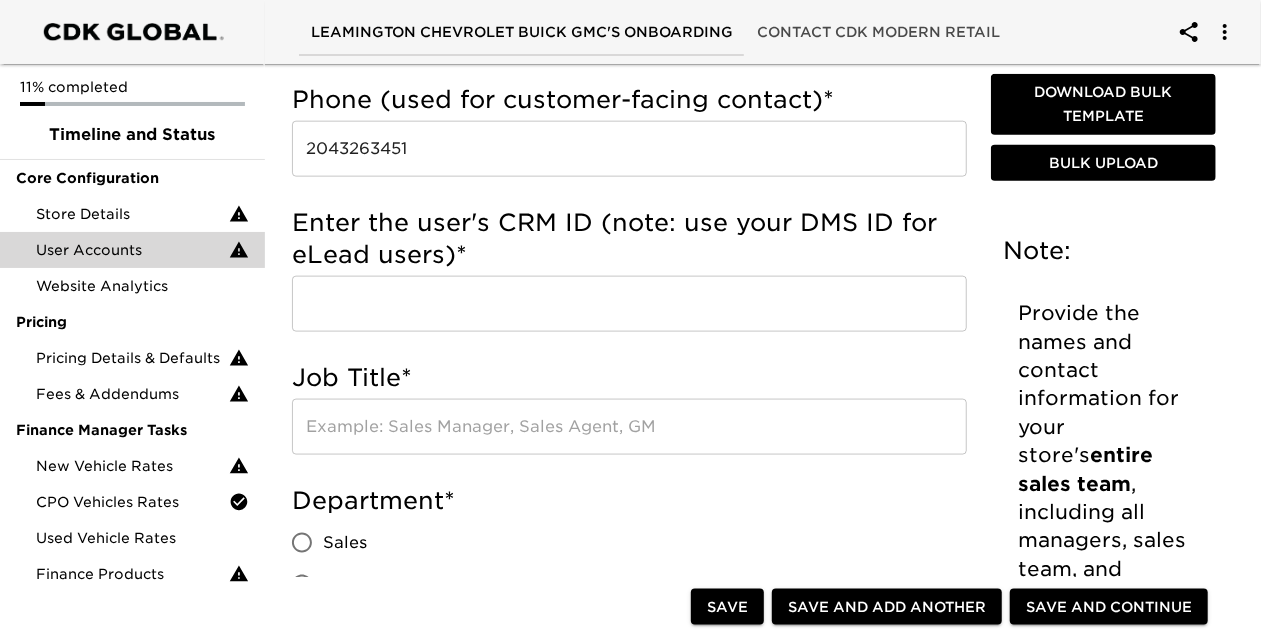 click at bounding box center (629, 427) 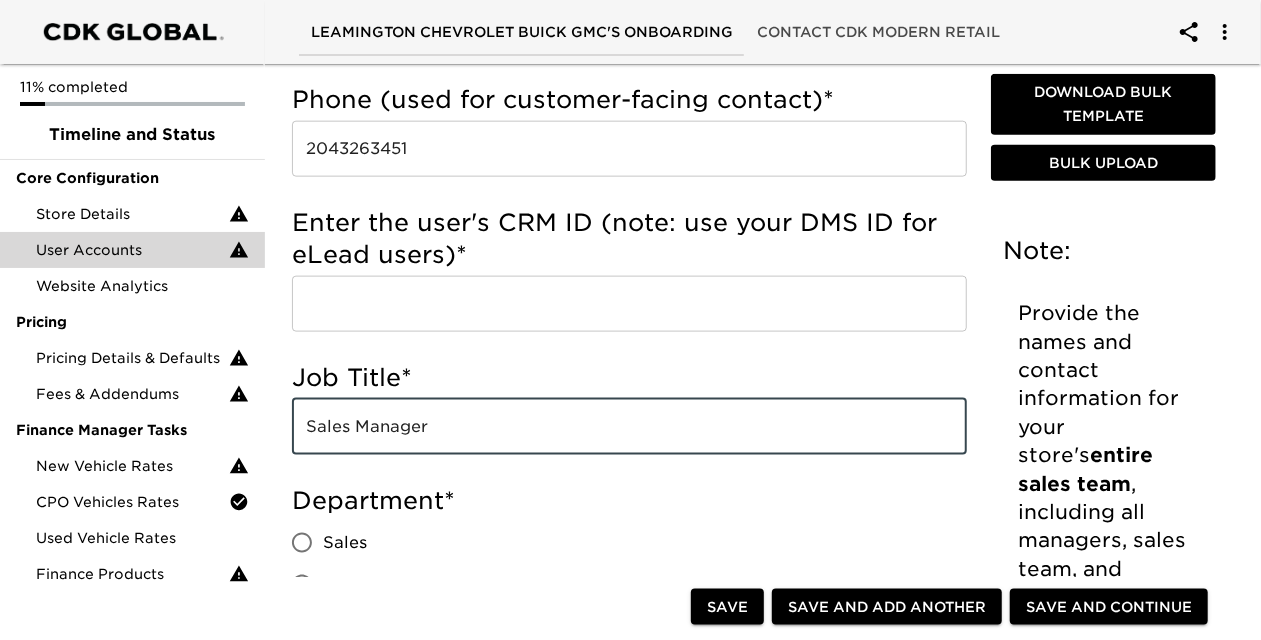 scroll, scrollTop: 1300, scrollLeft: 0, axis: vertical 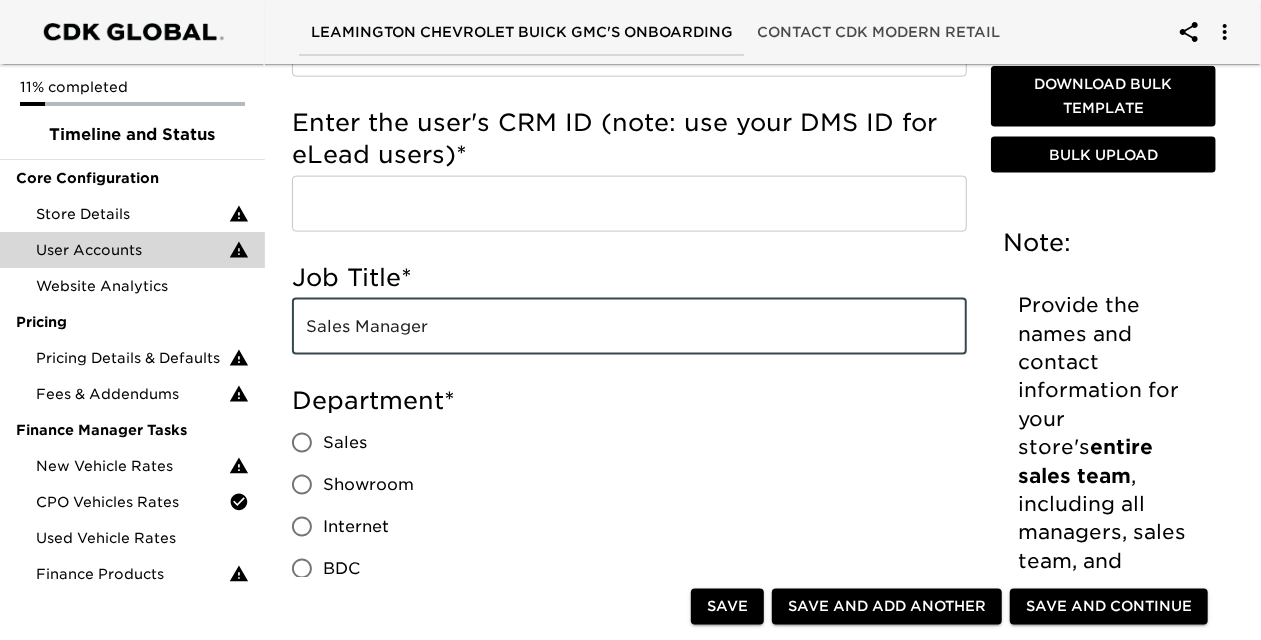 type on "Sales Manager" 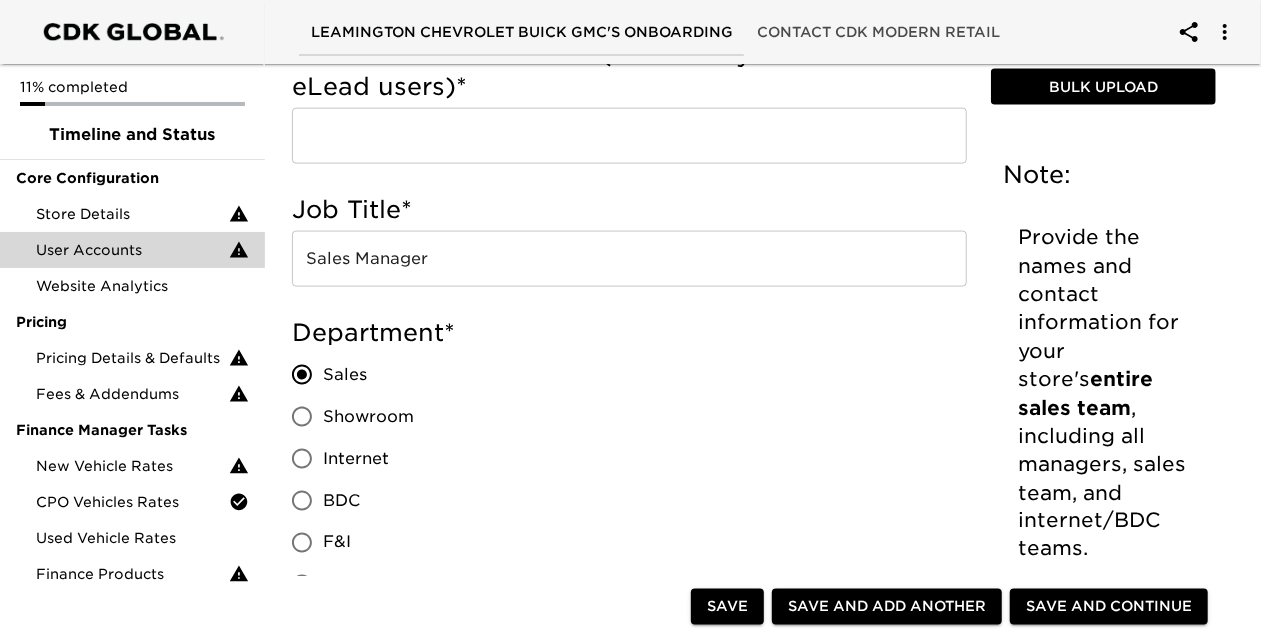 scroll, scrollTop: 1500, scrollLeft: 0, axis: vertical 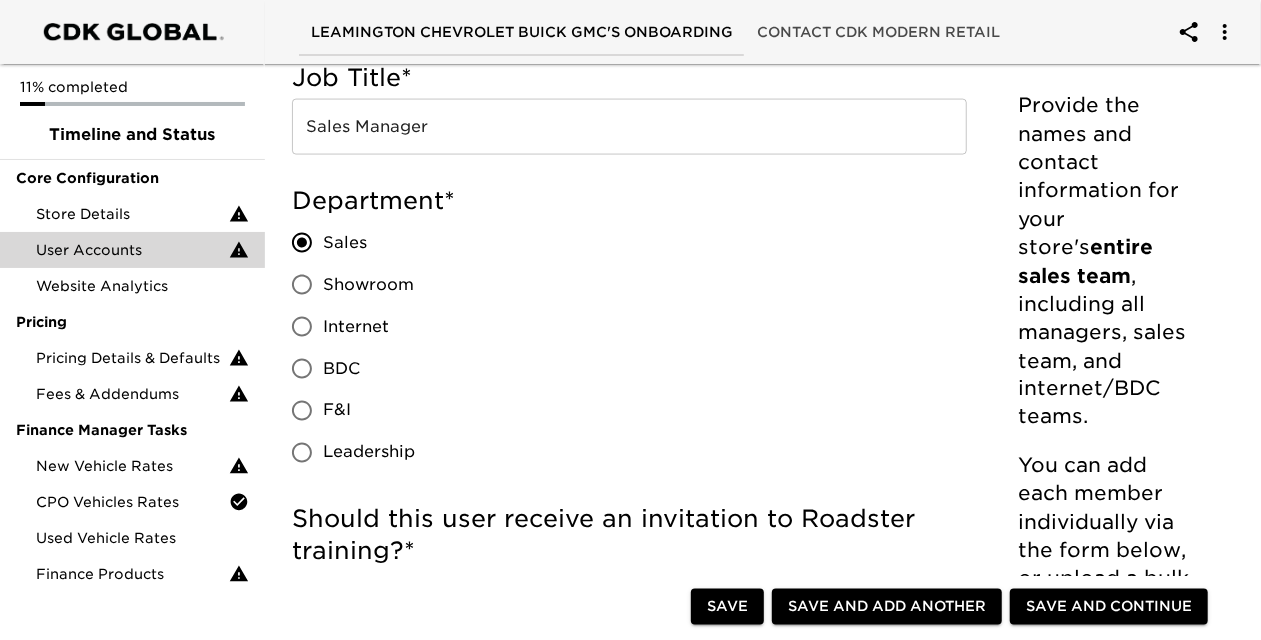 drag, startPoint x: 828, startPoint y: 608, endPoint x: 502, endPoint y: 559, distance: 329.66196 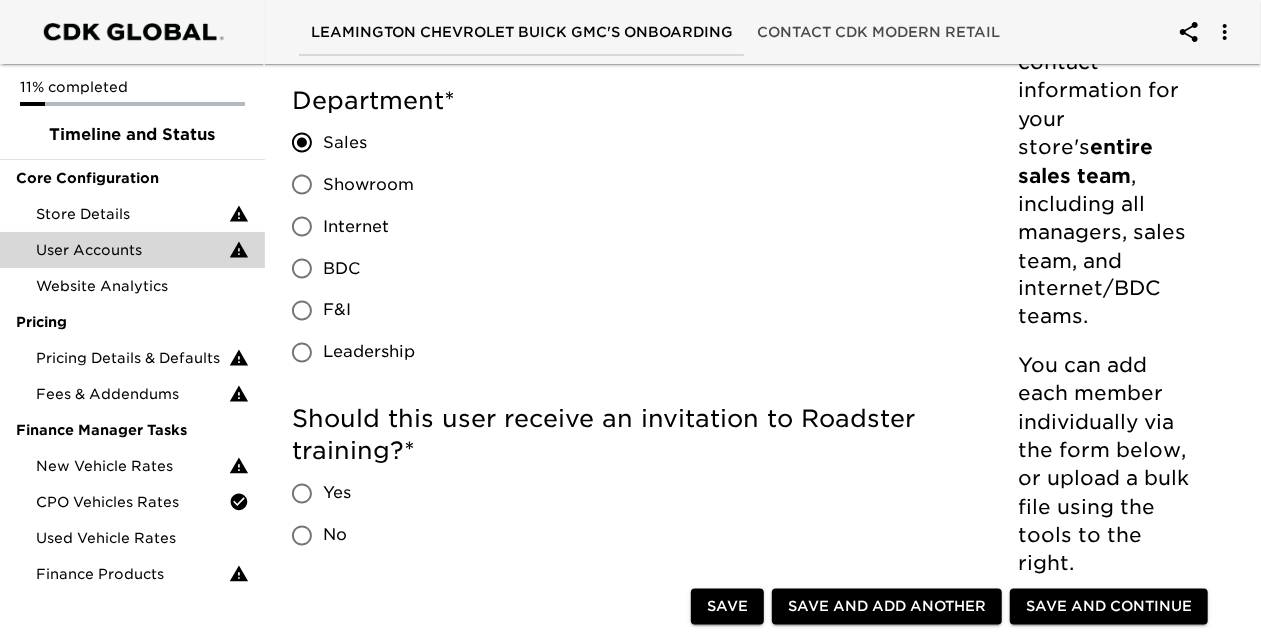 click on "Yes" at bounding box center [302, 494] 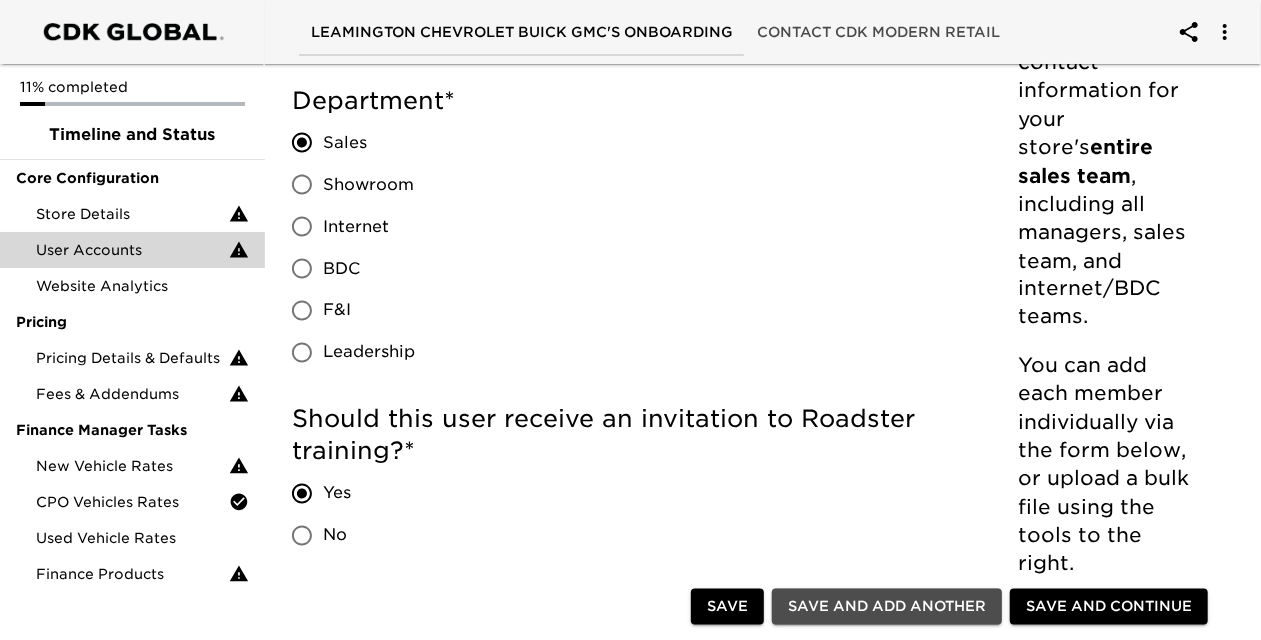 click on "Save and Add Another" at bounding box center (887, 606) 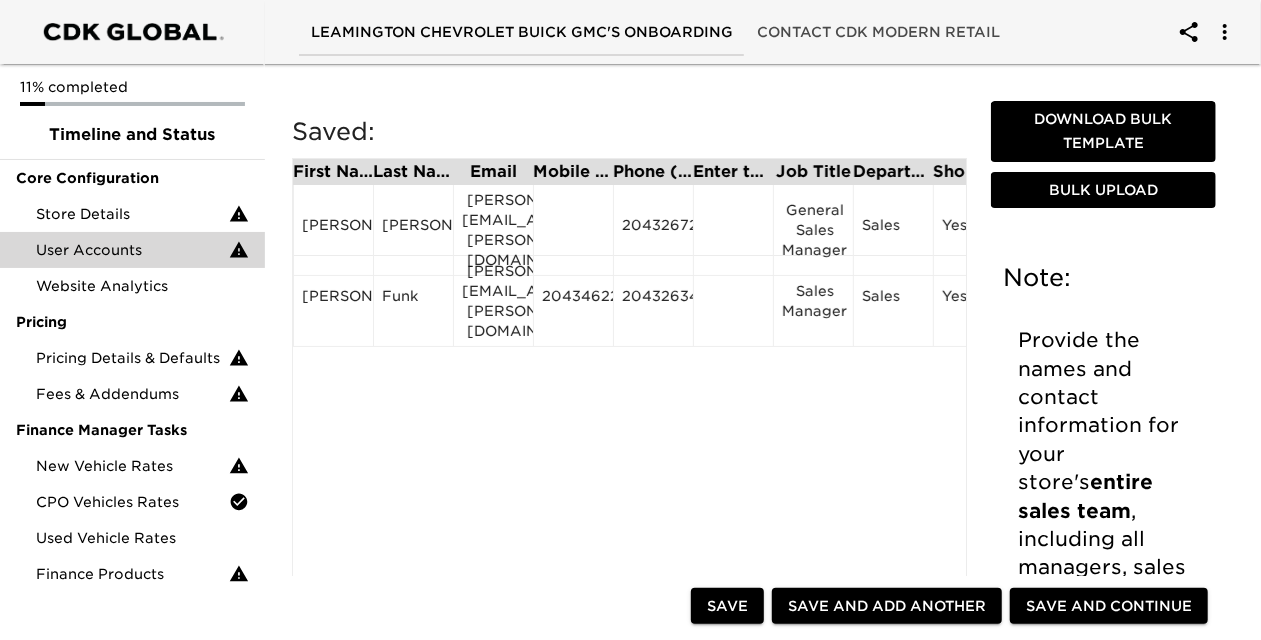 scroll, scrollTop: 0, scrollLeft: 0, axis: both 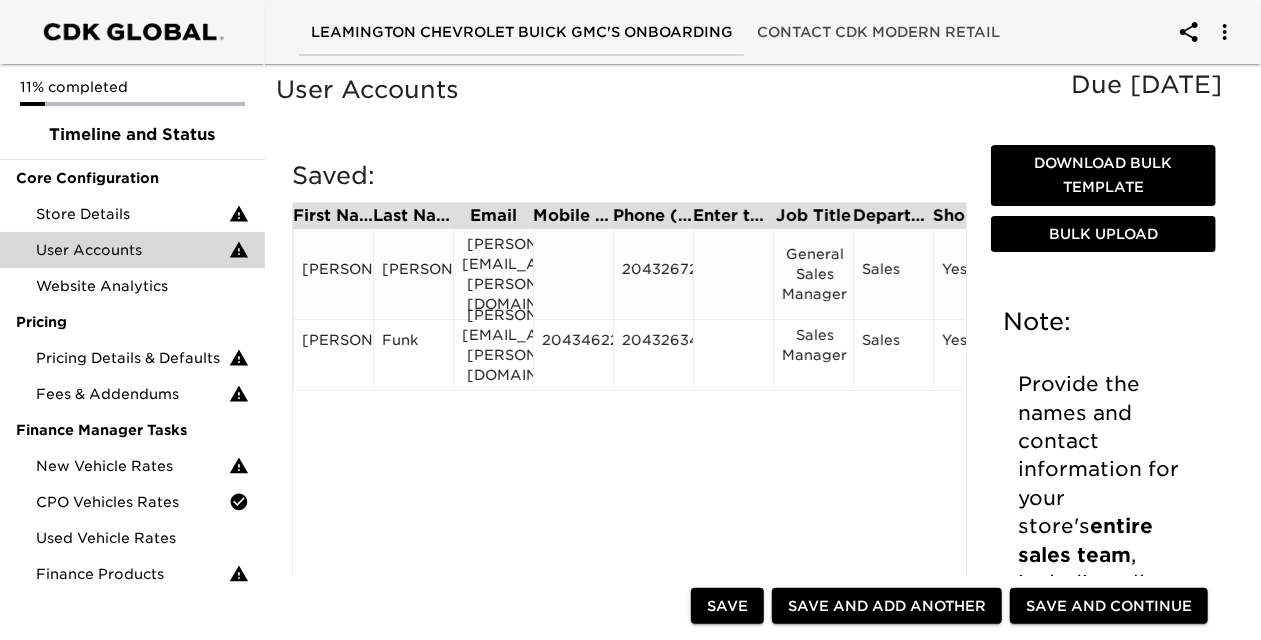 click on "Bob" at bounding box center [333, 274] 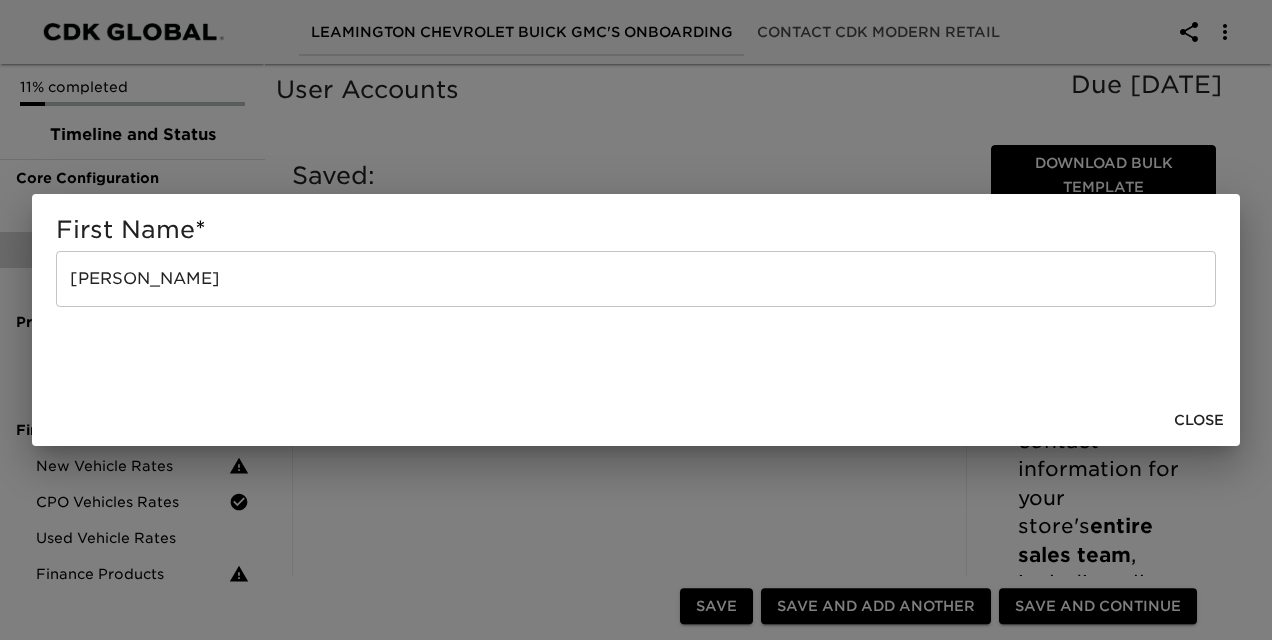 click on "First Name * Bob ​ Close" at bounding box center (636, 320) 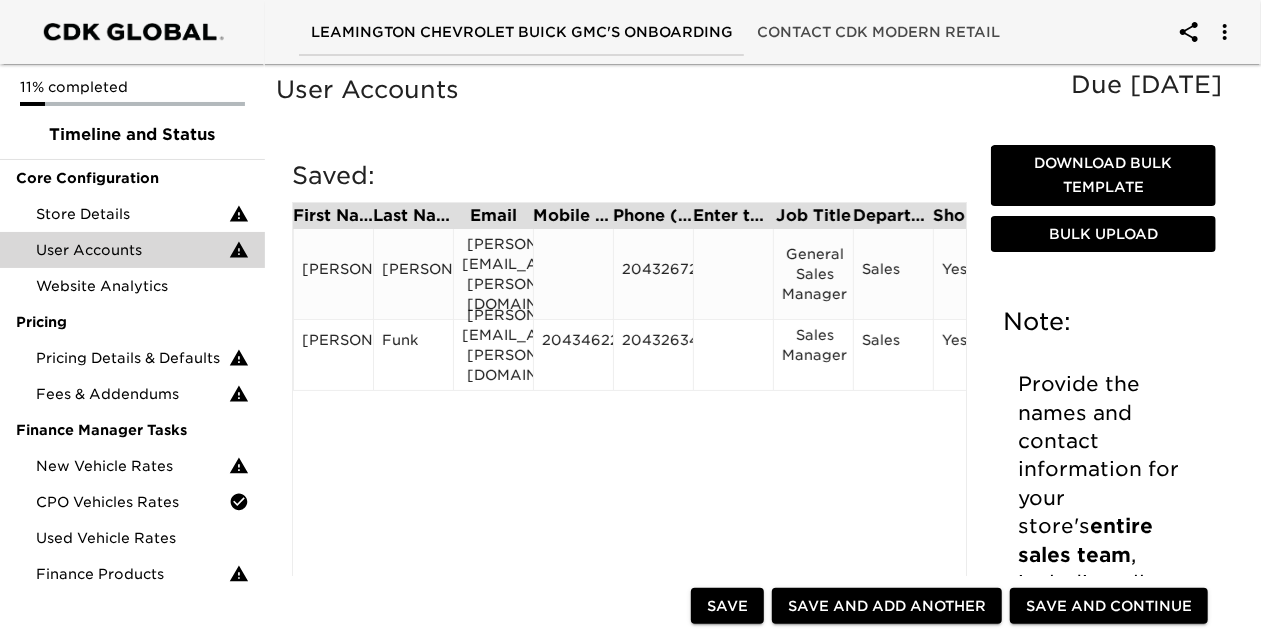click at bounding box center [573, 274] 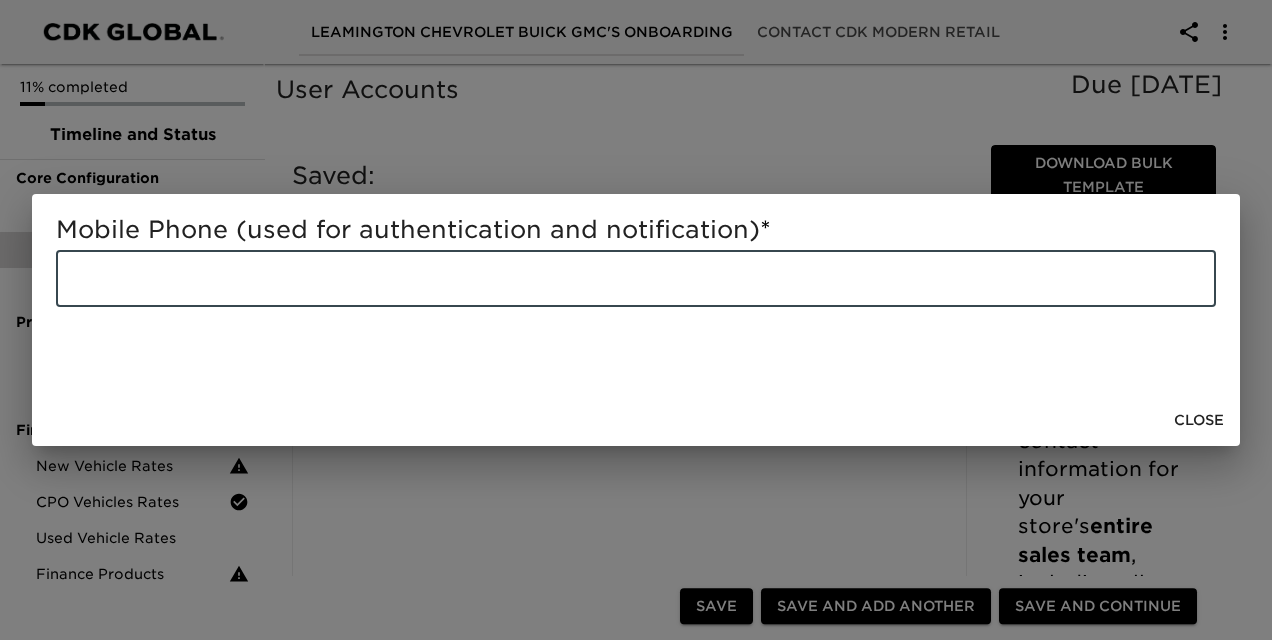 click at bounding box center (636, 279) 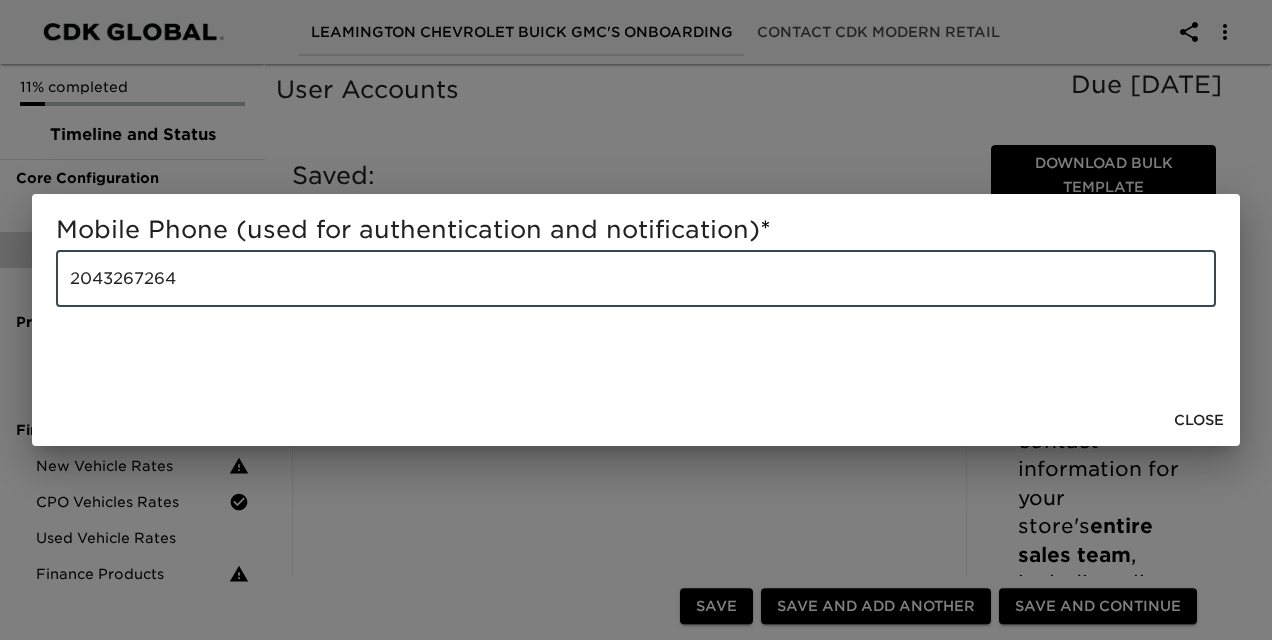 type on "2043267264" 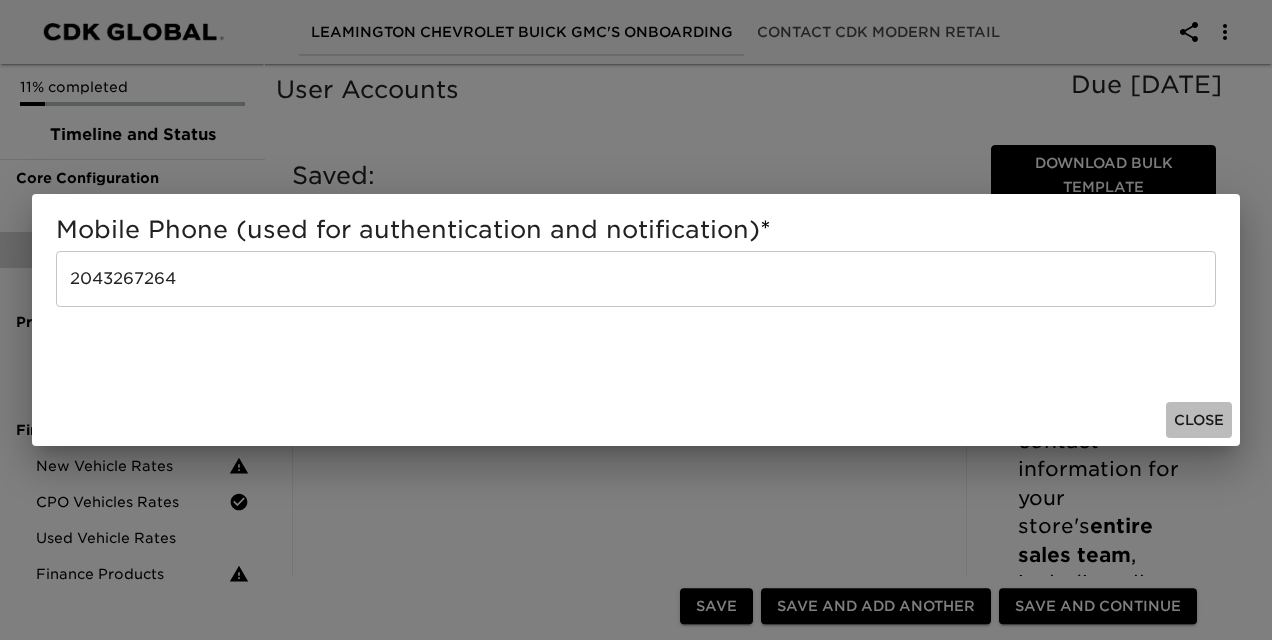 click on "Close" at bounding box center (1199, 420) 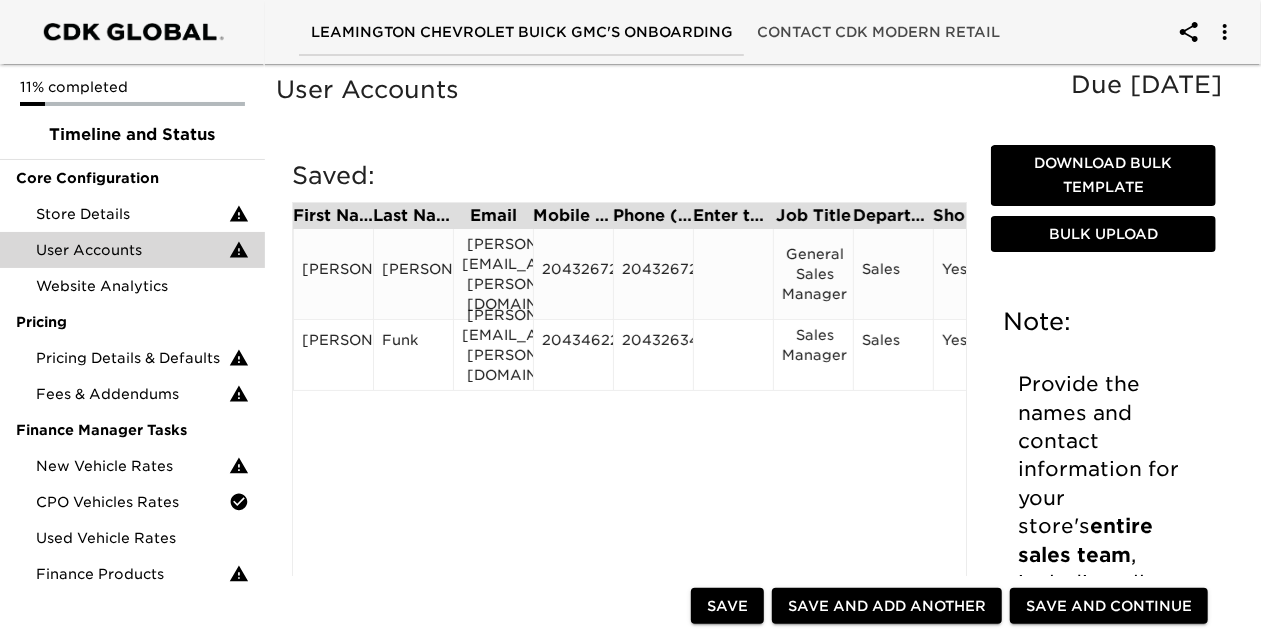 click on "2043267264" at bounding box center (653, 274) 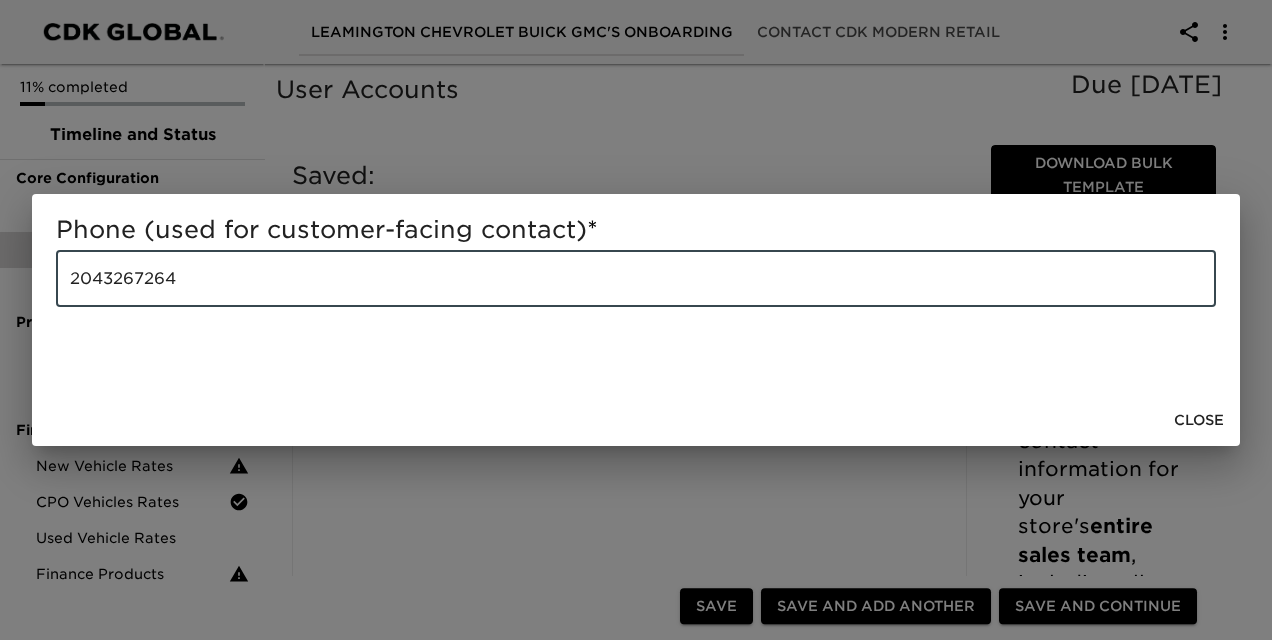 drag, startPoint x: 184, startPoint y: 278, endPoint x: 0, endPoint y: 277, distance: 184.00272 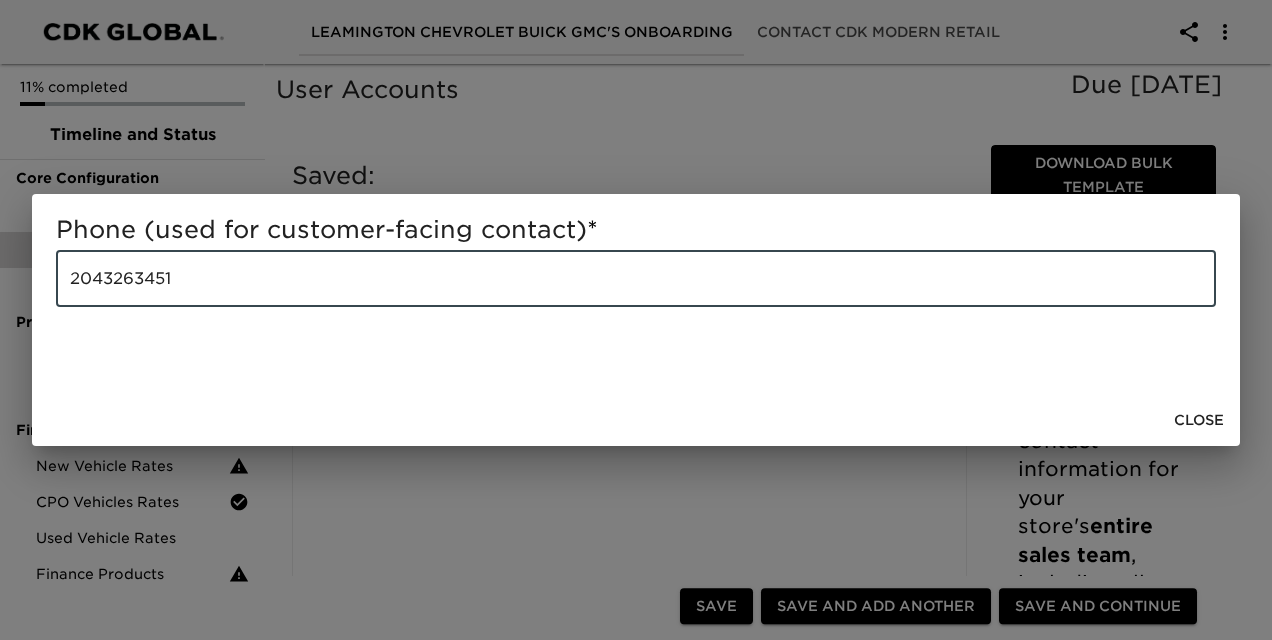 type on "2043263451" 